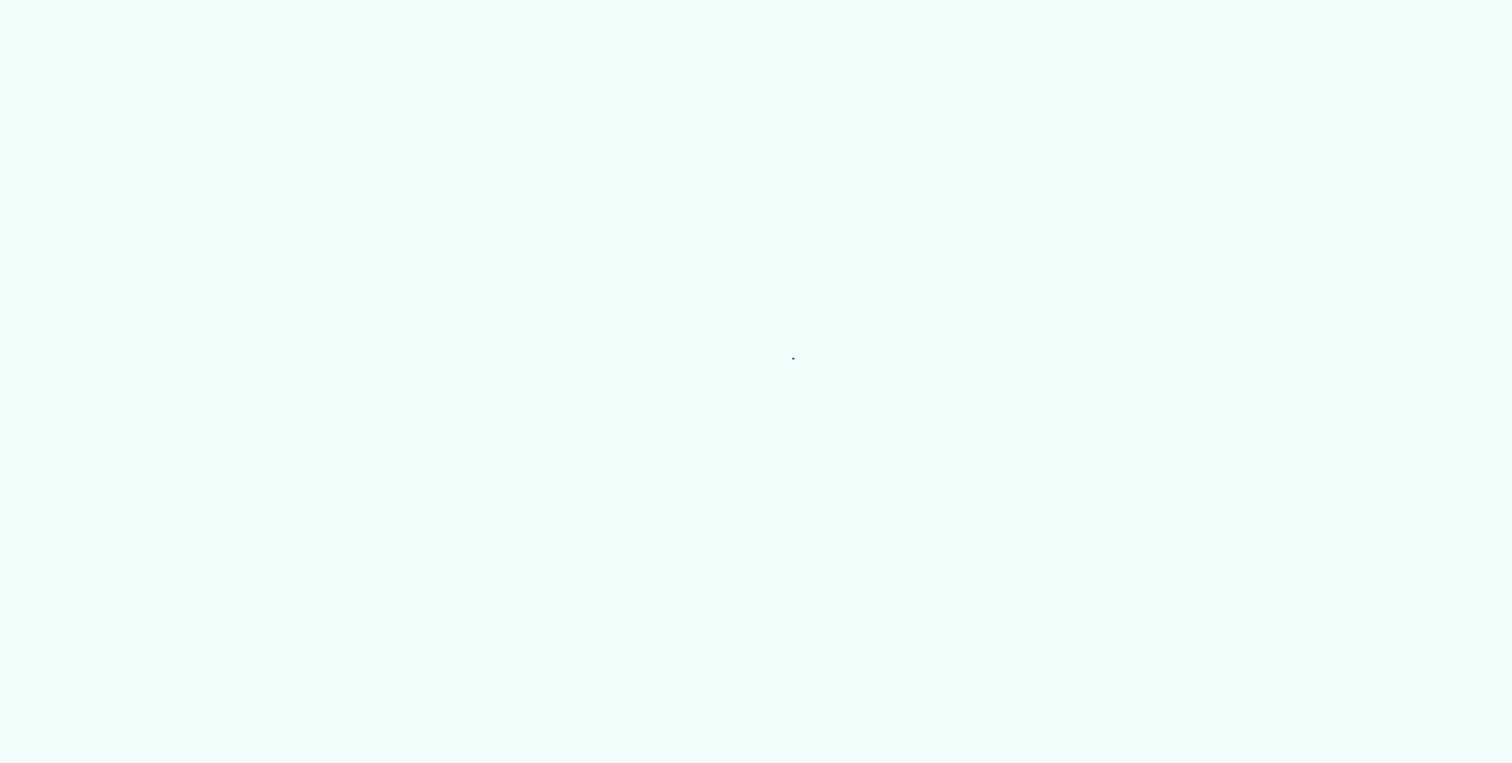 scroll, scrollTop: 0, scrollLeft: 0, axis: both 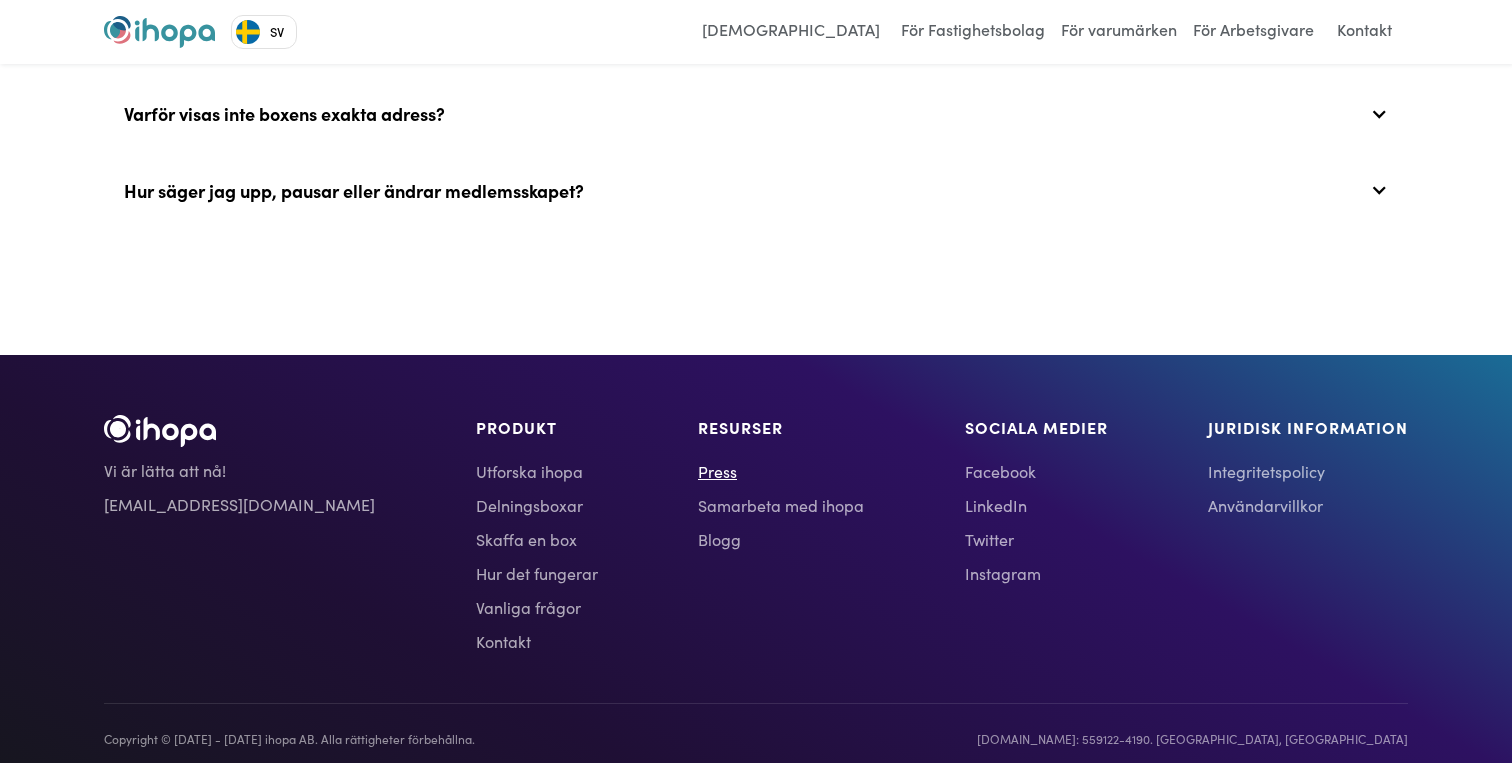 click on "Press" at bounding box center (781, 471) 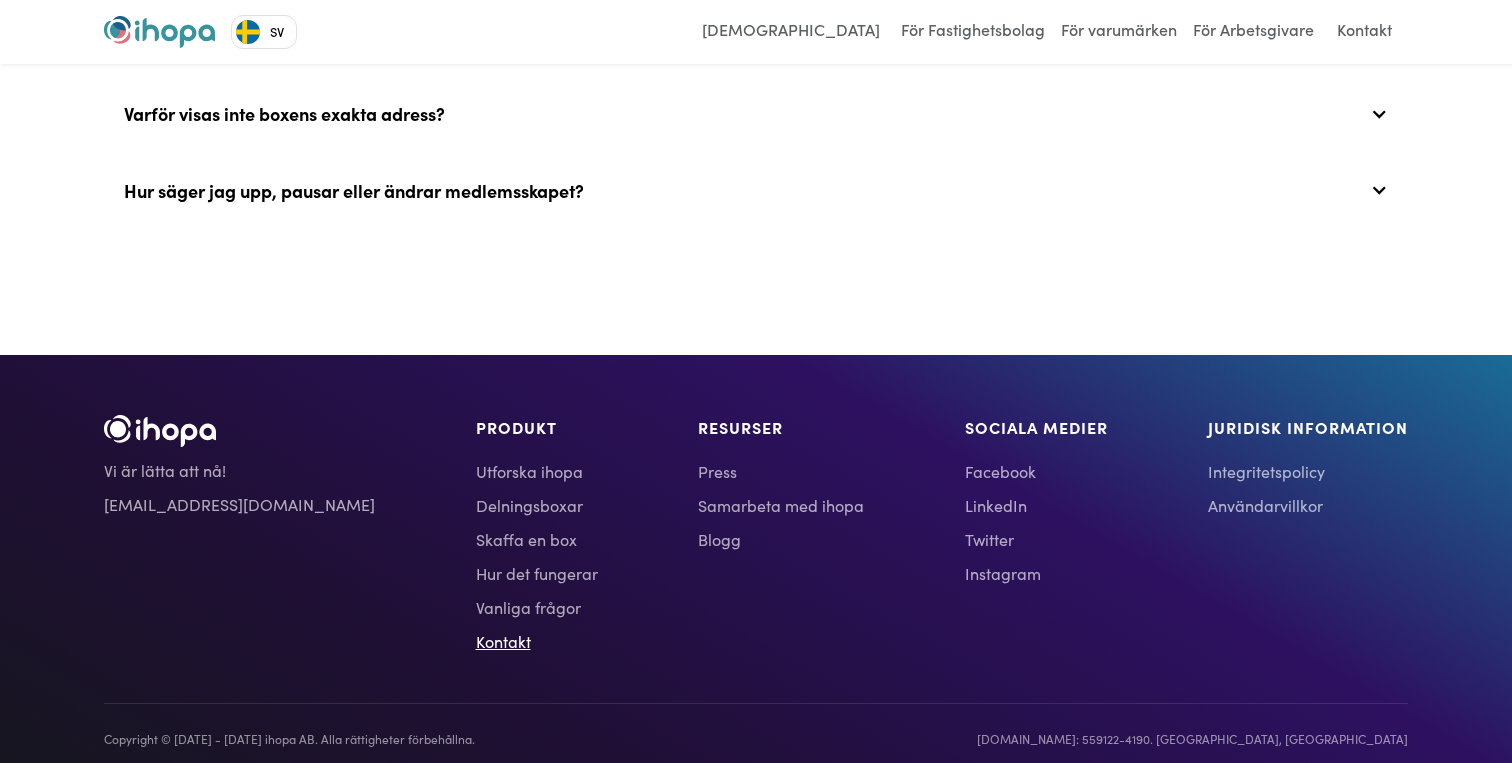 click on "Kontakt" at bounding box center (537, 641) 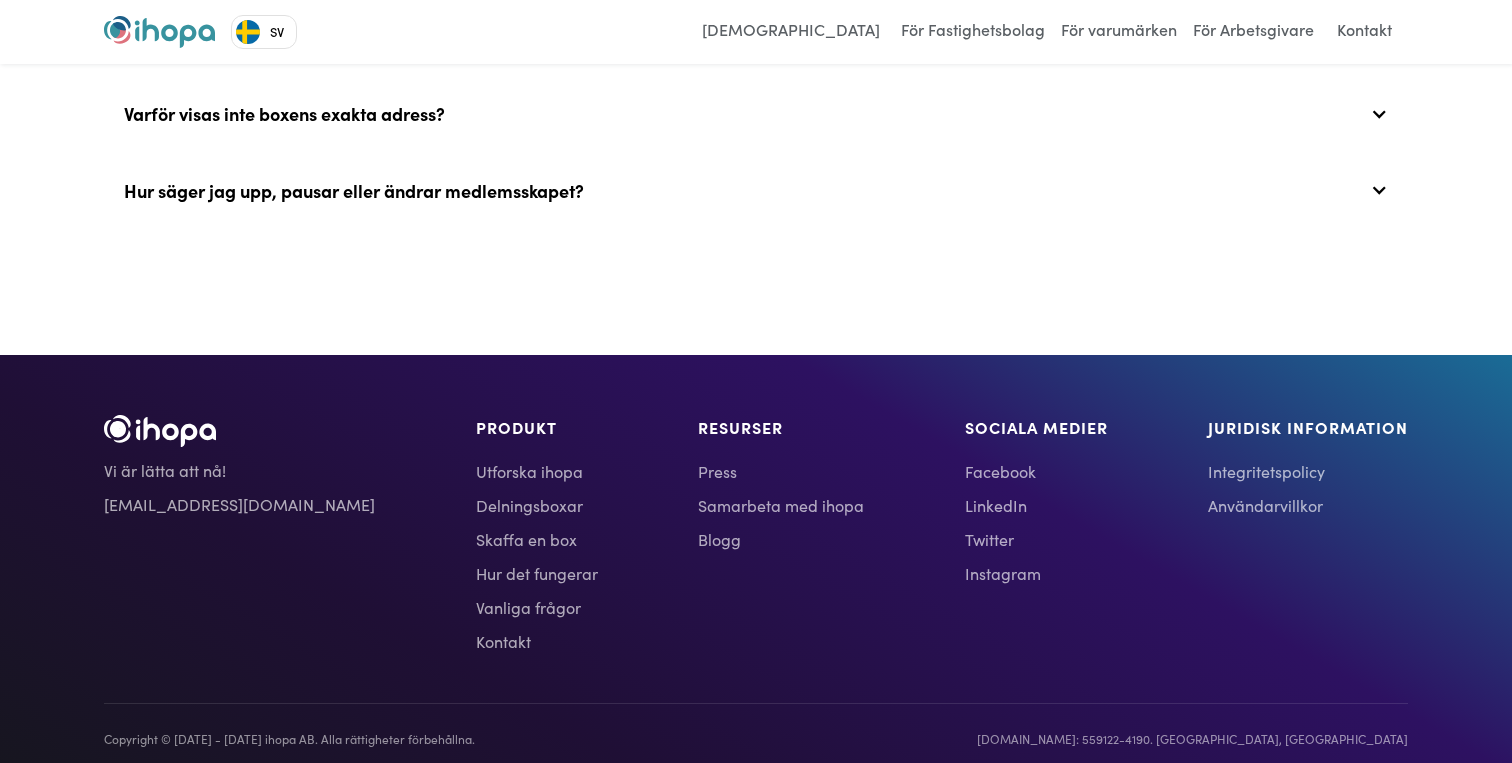 click on "Vi är lätta att nå! info@ihopa.com PRODUKT Utforska ihopa Delningsboxar Skaffa en box Hur det fungerar Vanliga frågor Kontakt RESURSER Press Samarbeta med ihopa Blogg SOCIALA MEDIER Facebook LinkedIn Twitter Instagram JURIDISK INFORMATION Integritetspolicy Användarvillkor Copyright © 2017 - 2021 ihopa AB. Alla rättigheter förbehållna. Org.nr: 559122-4190. Stockholms län, Sverige" at bounding box center [756, 572] 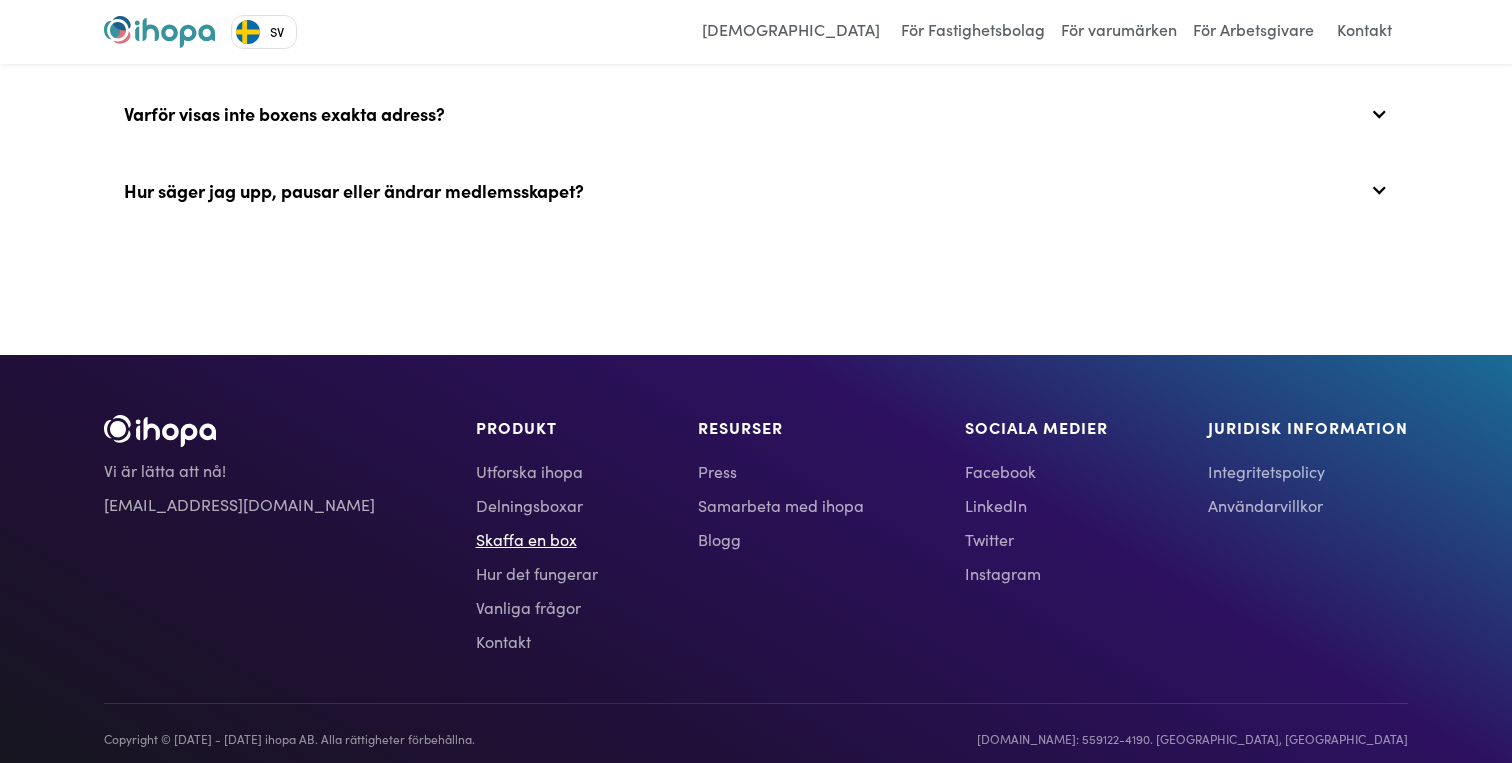 click on "Skaffa en box" at bounding box center (537, 539) 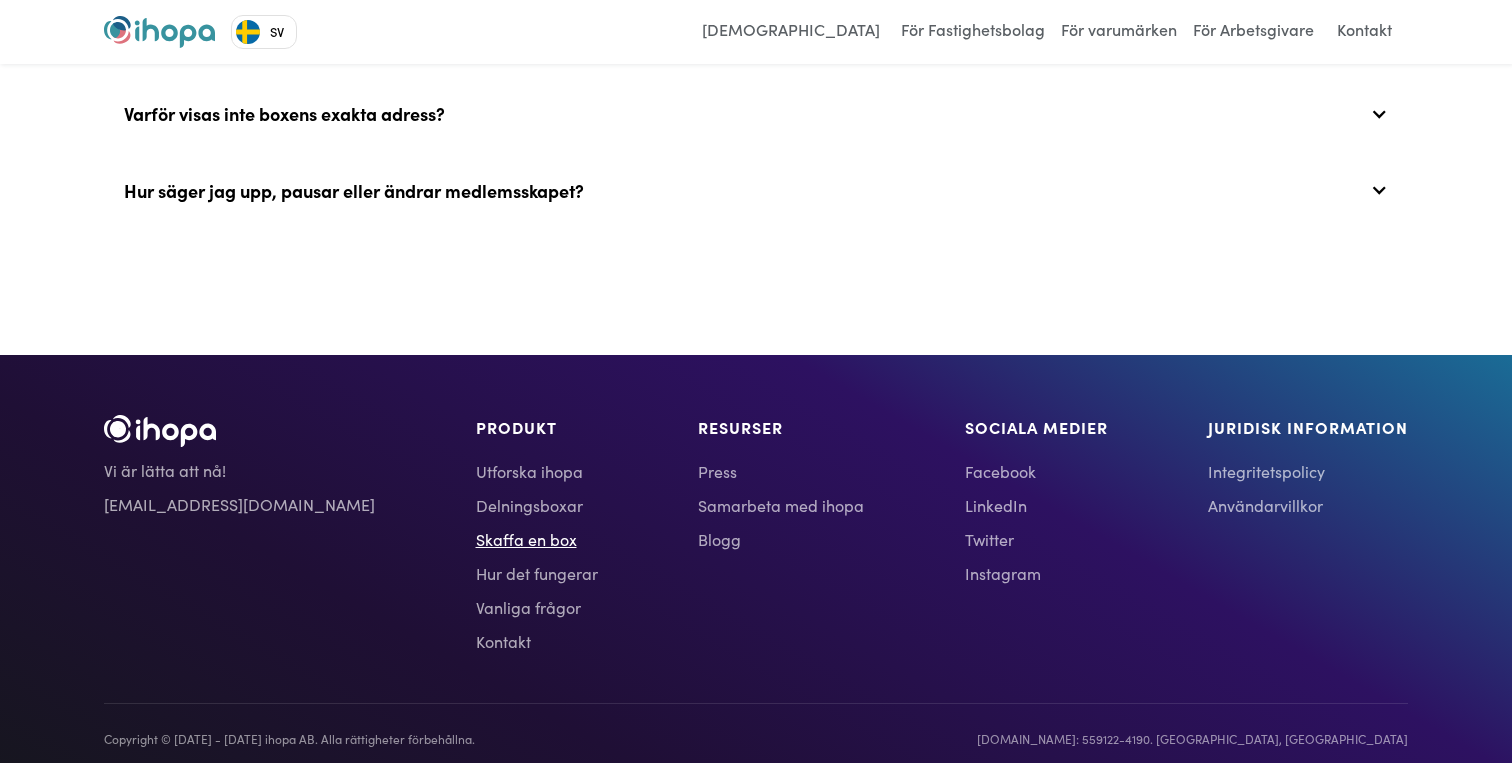 click on "Skaffa en box" at bounding box center [537, 539] 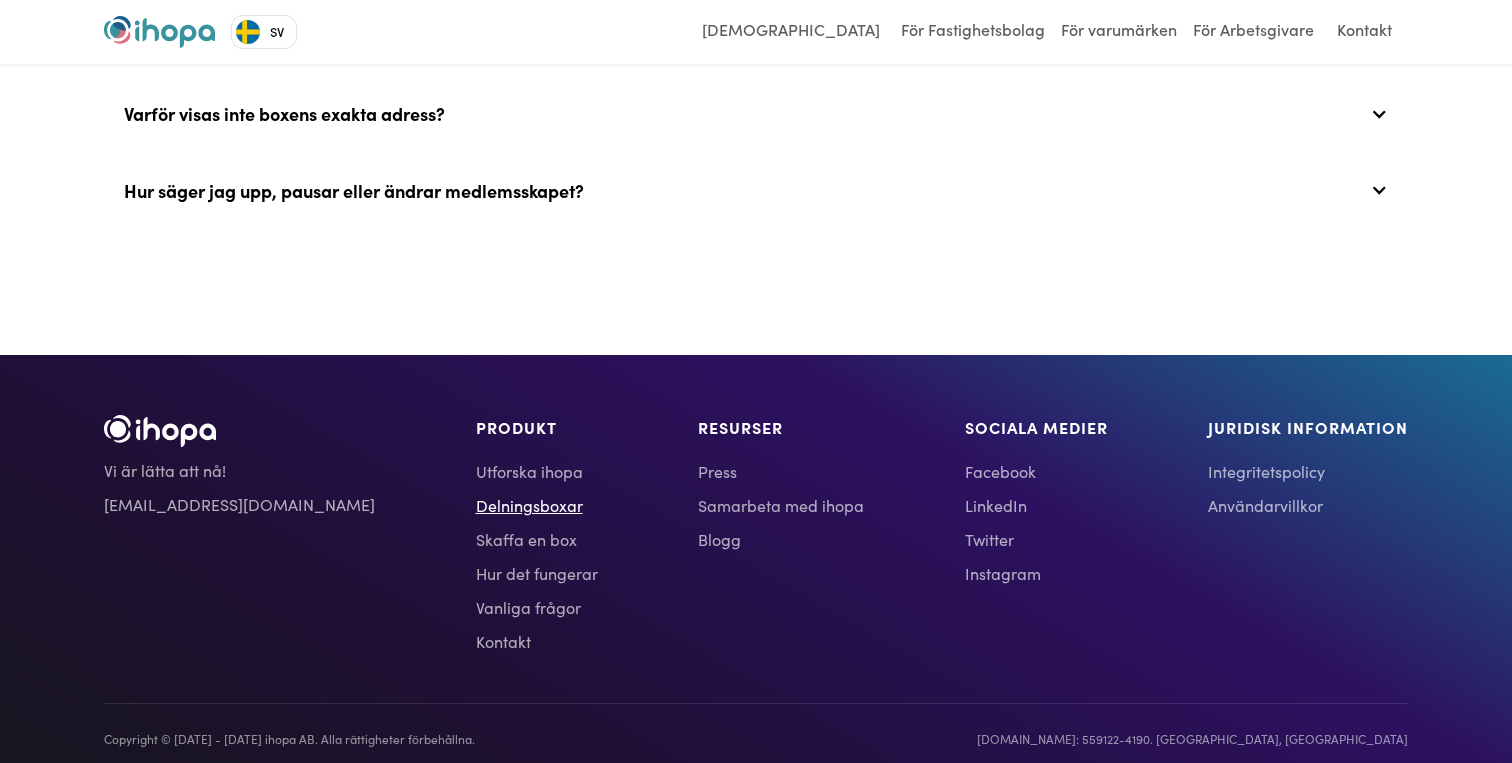 click on "Delningsboxar" at bounding box center (537, 505) 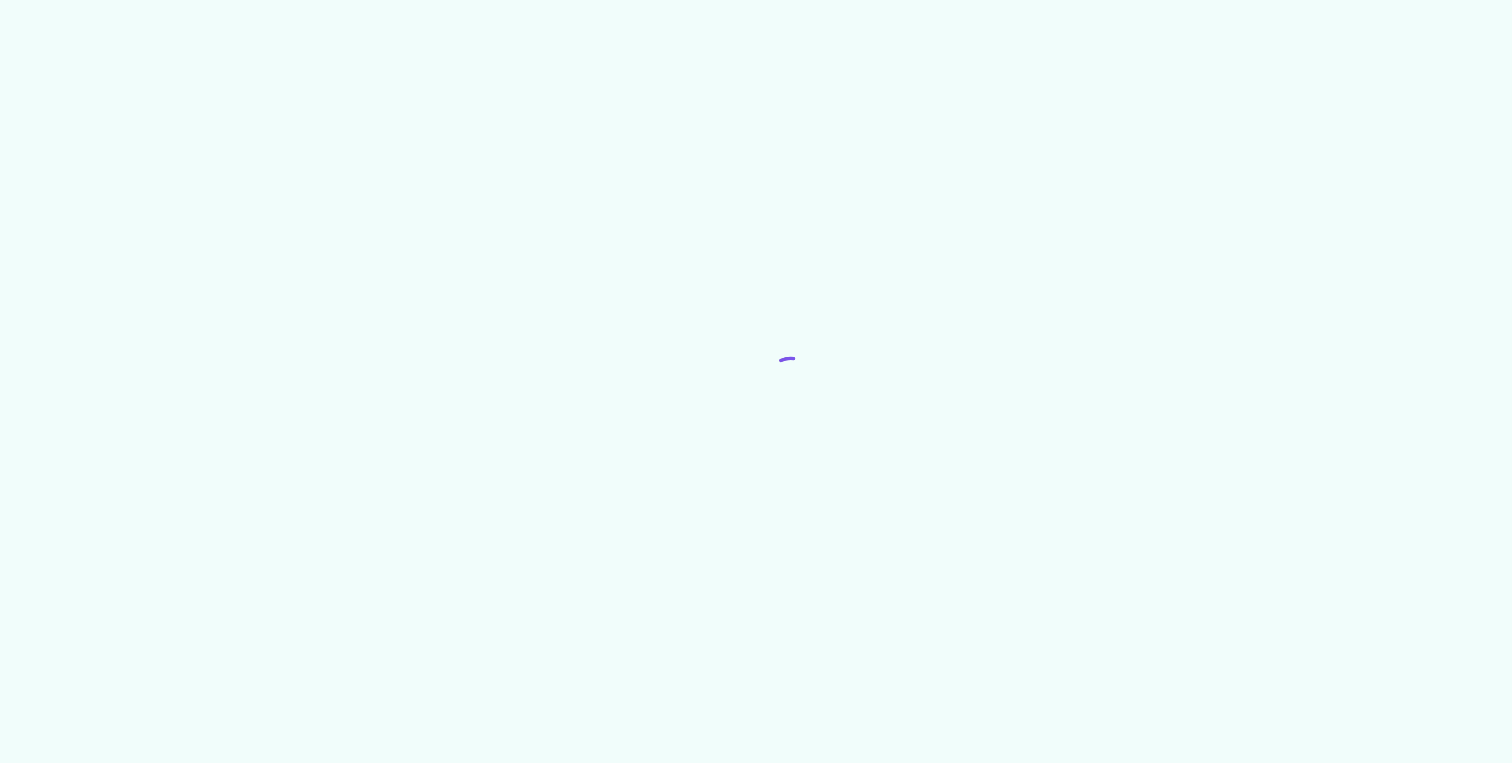 scroll, scrollTop: 0, scrollLeft: 0, axis: both 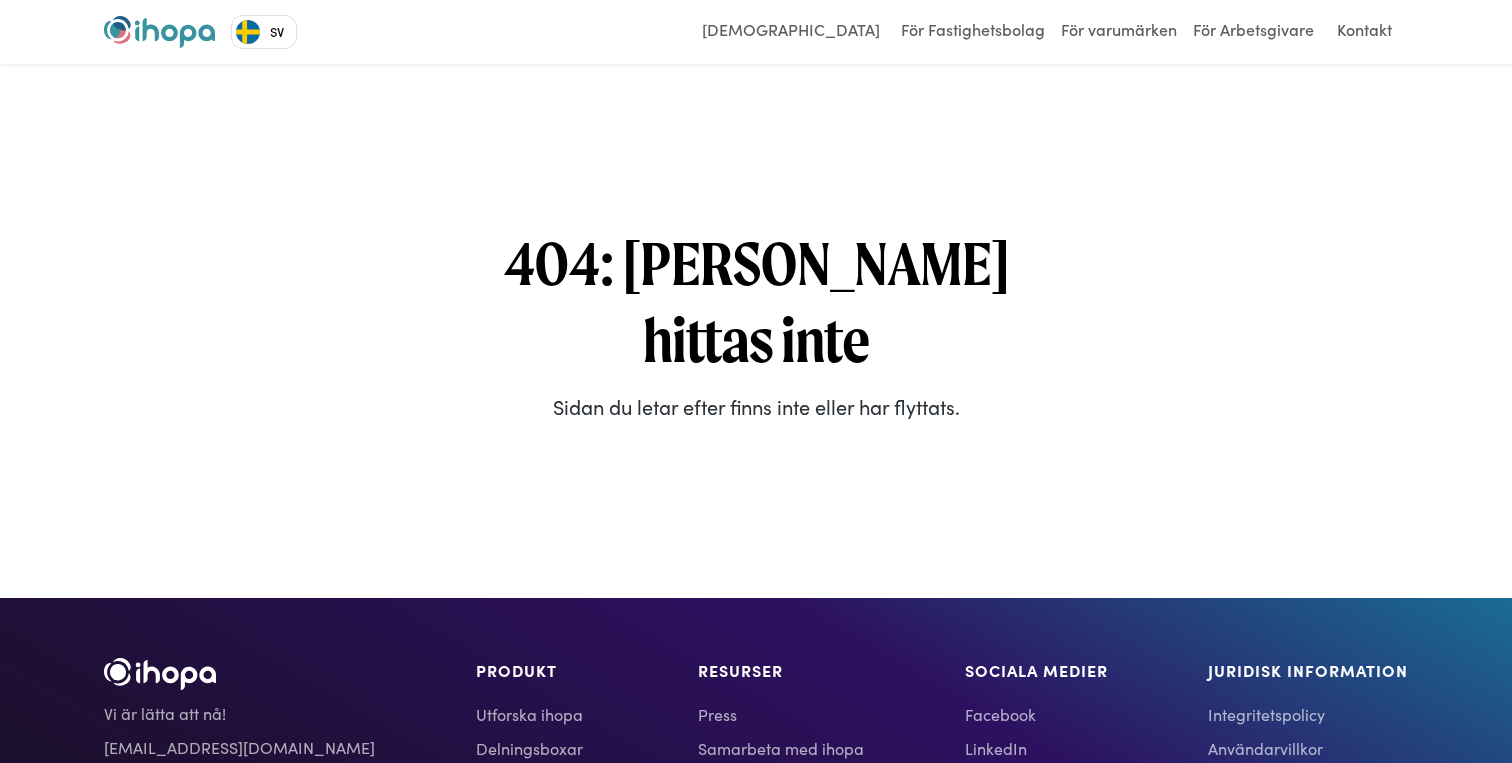 click at bounding box center [159, 32] 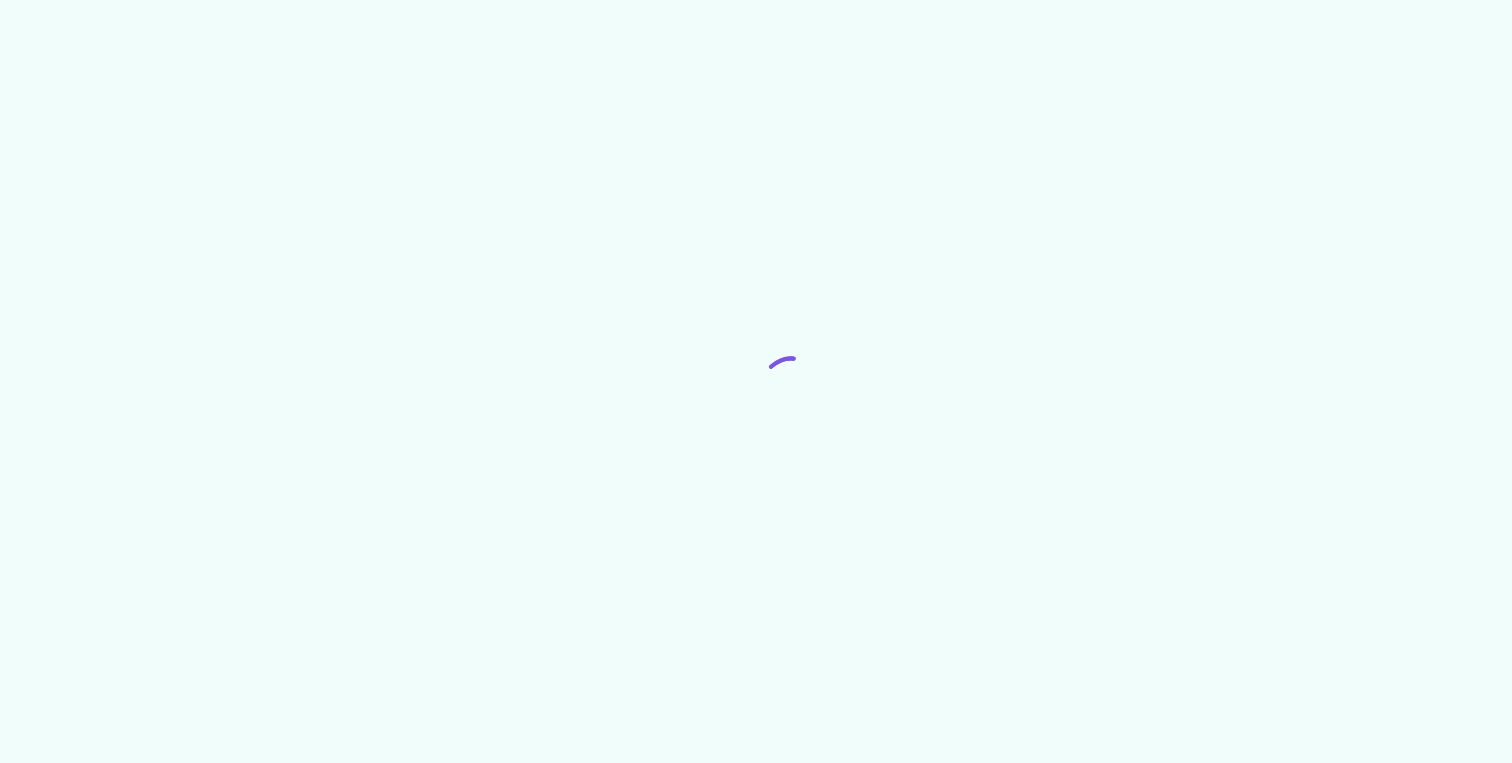 scroll, scrollTop: 0, scrollLeft: 0, axis: both 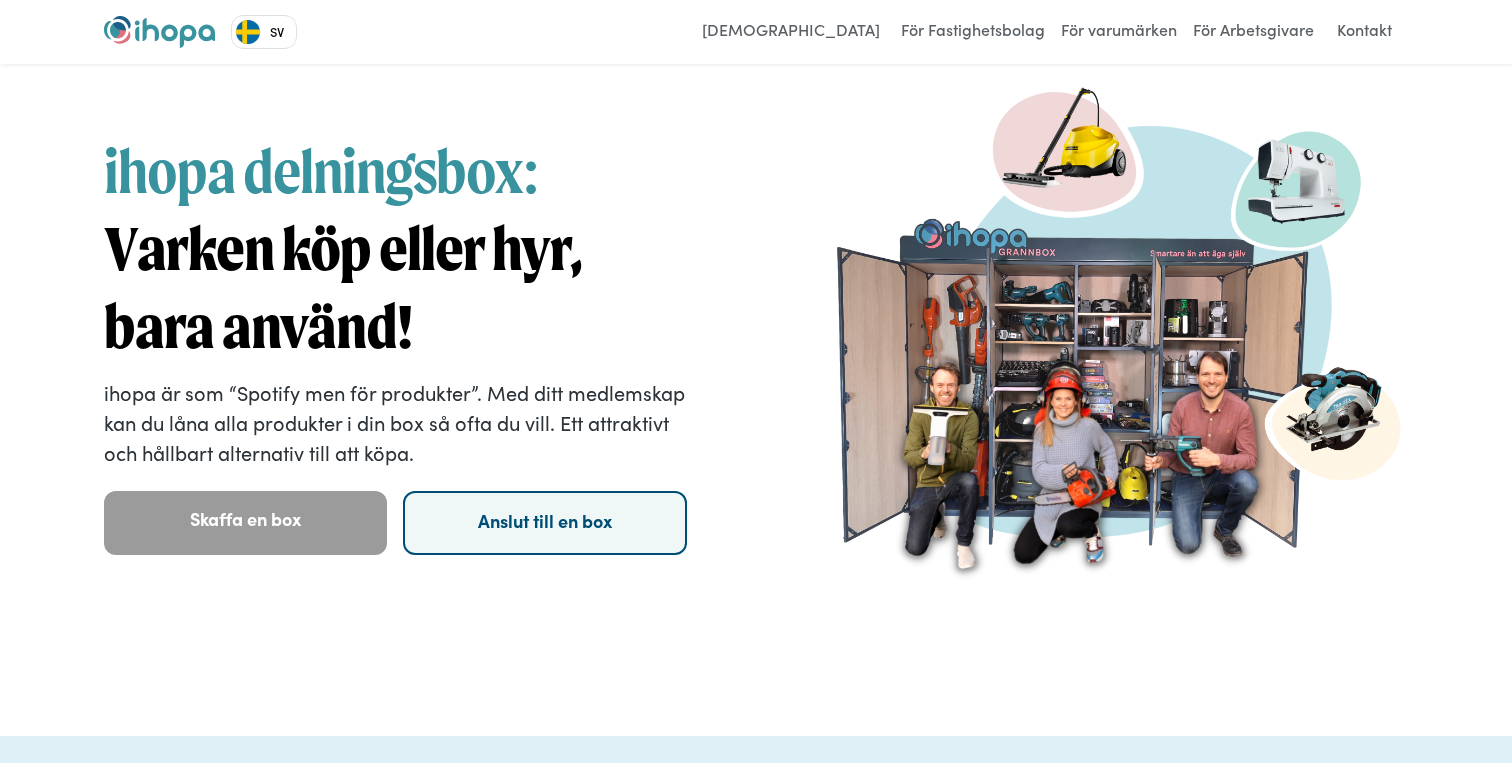 click on "Anslut till en box" at bounding box center [544, 523] 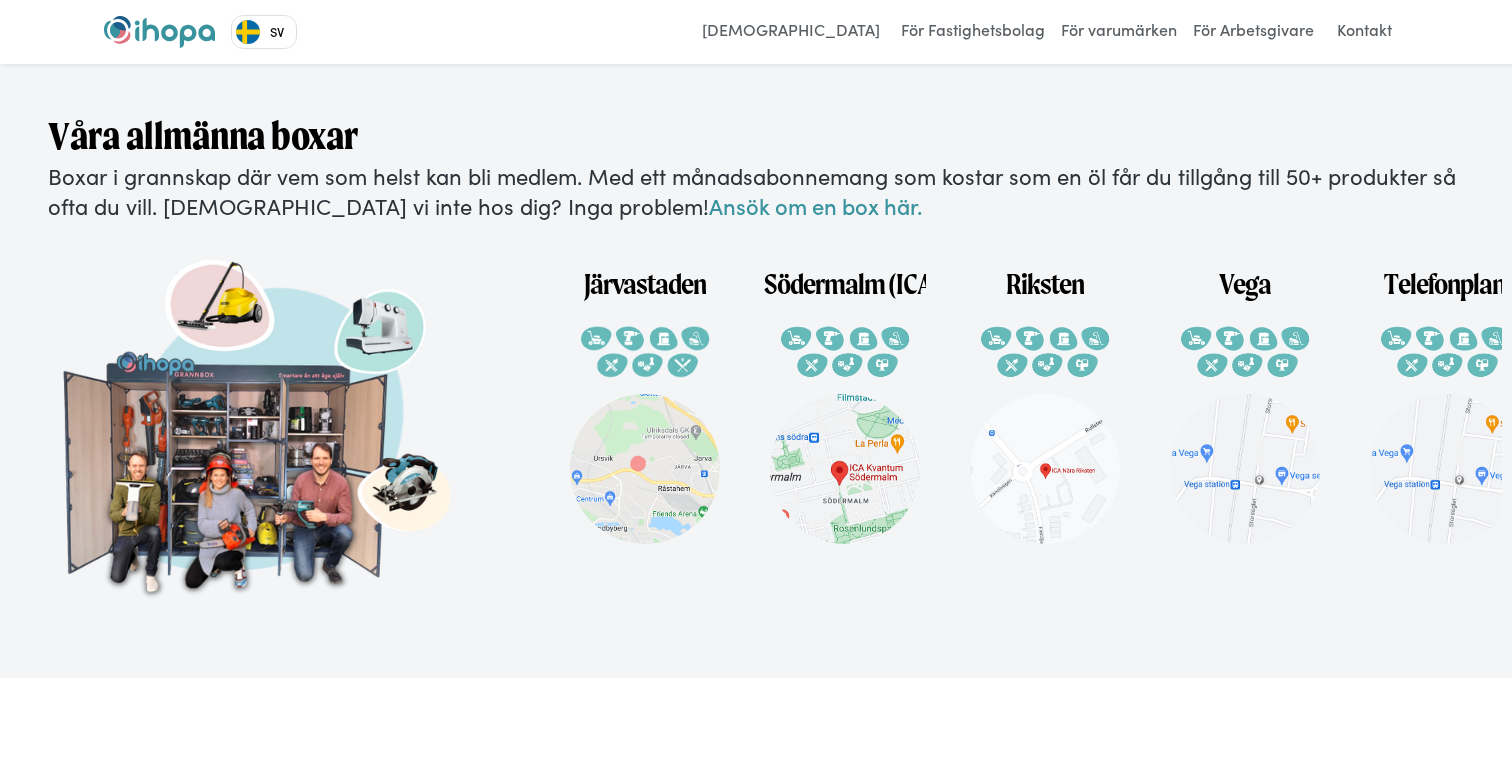 scroll, scrollTop: 3804, scrollLeft: 0, axis: vertical 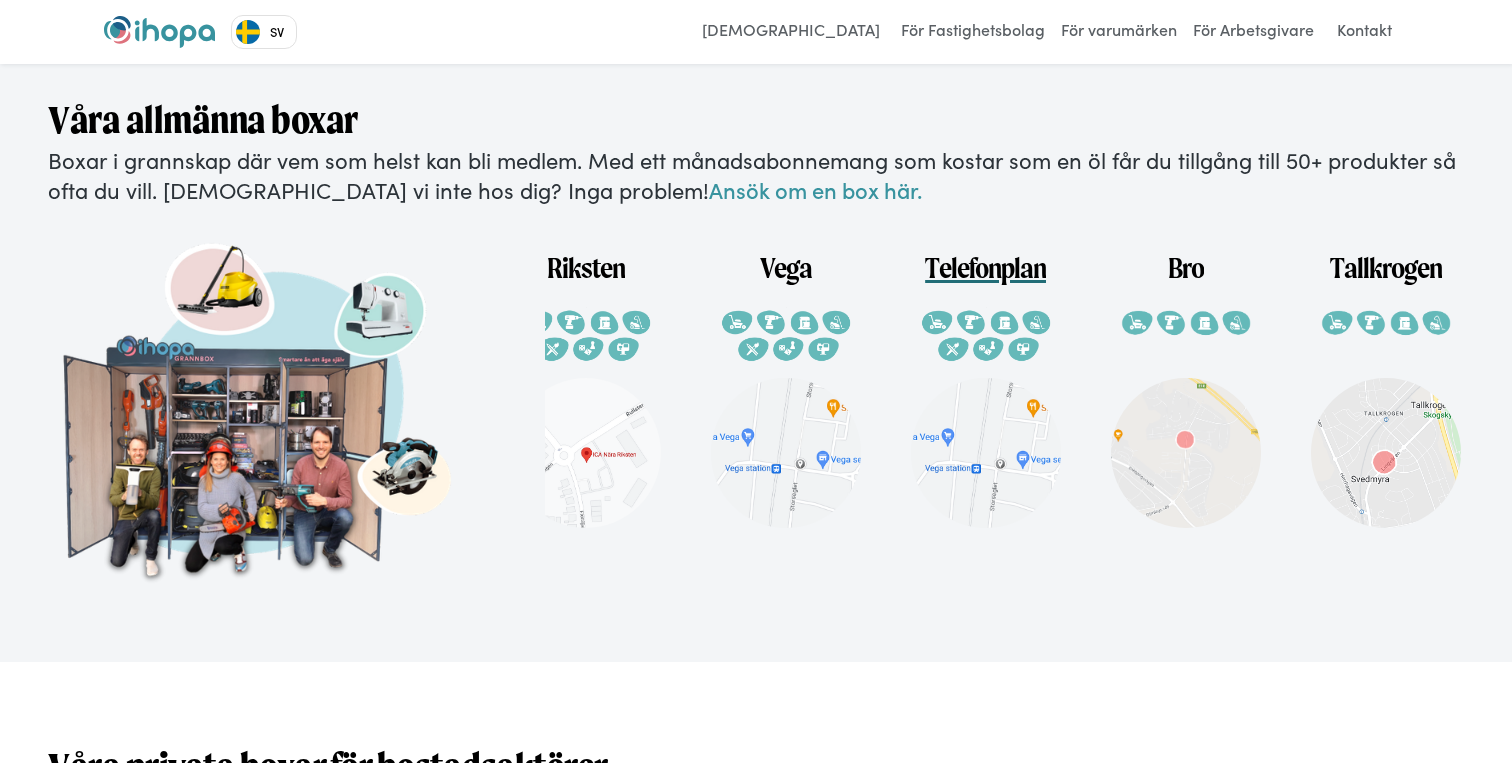 click at bounding box center (986, 342) 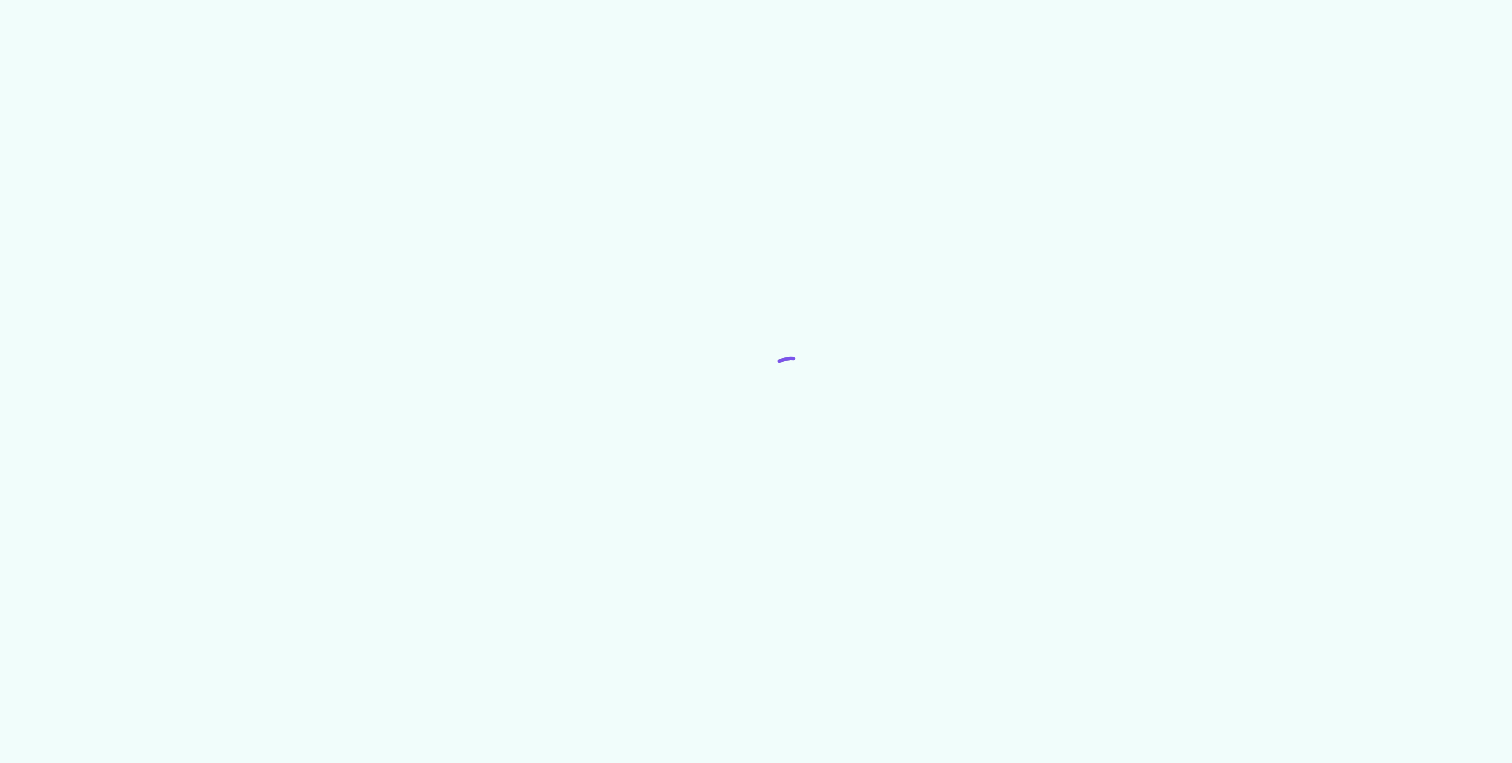 scroll, scrollTop: 0, scrollLeft: 0, axis: both 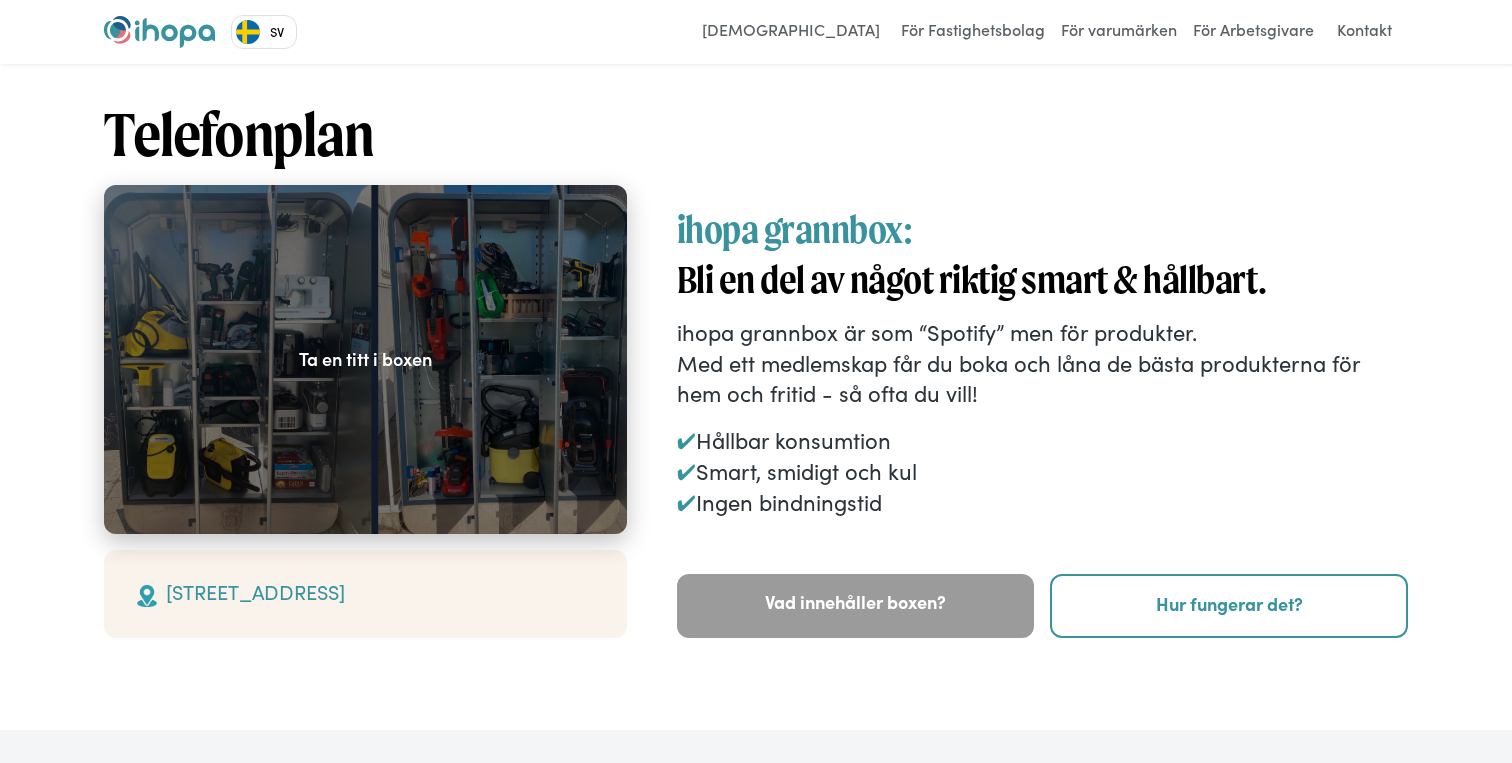 click at bounding box center (365, 359) 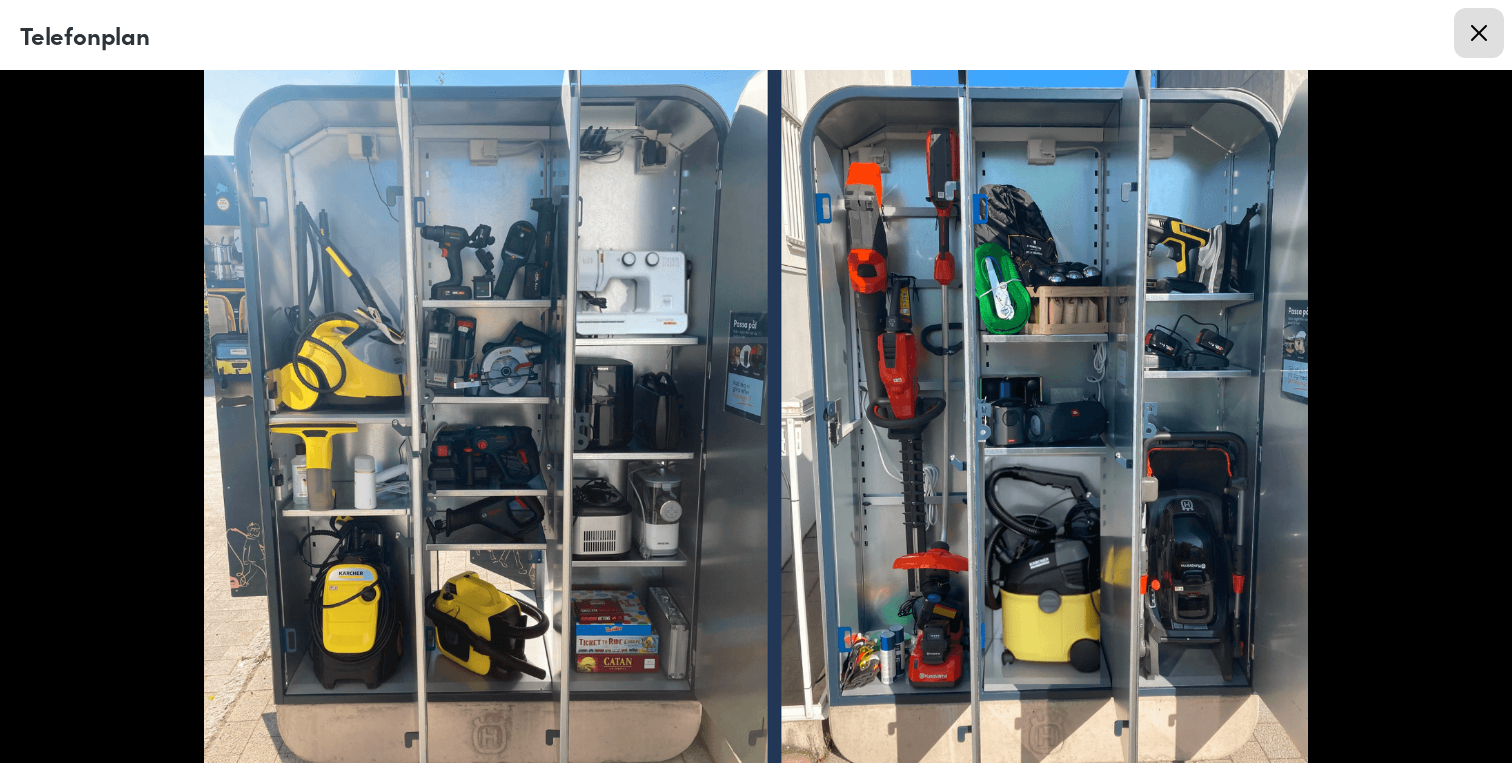 click on "Close modal" at bounding box center [1479, 33] 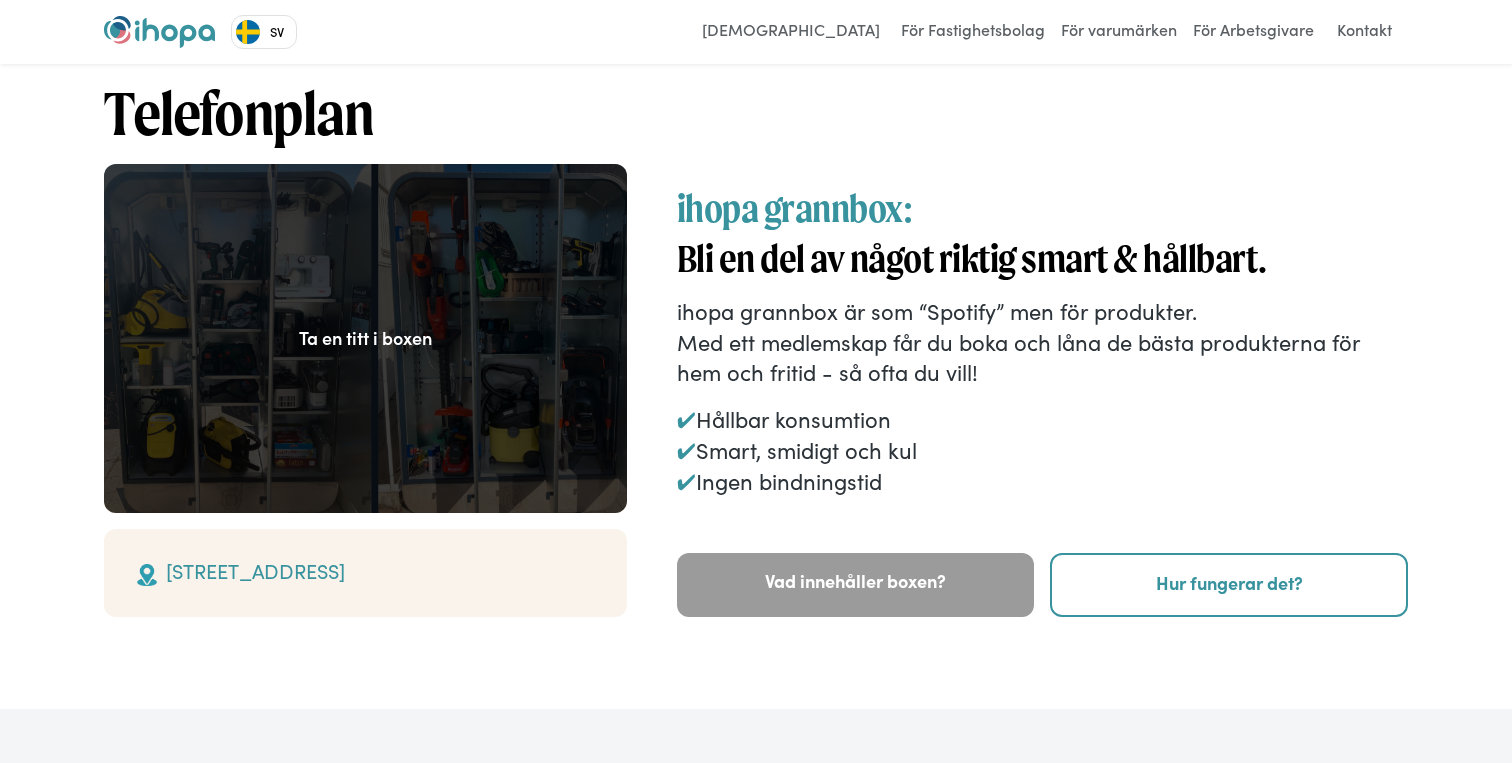 scroll, scrollTop: 37, scrollLeft: 0, axis: vertical 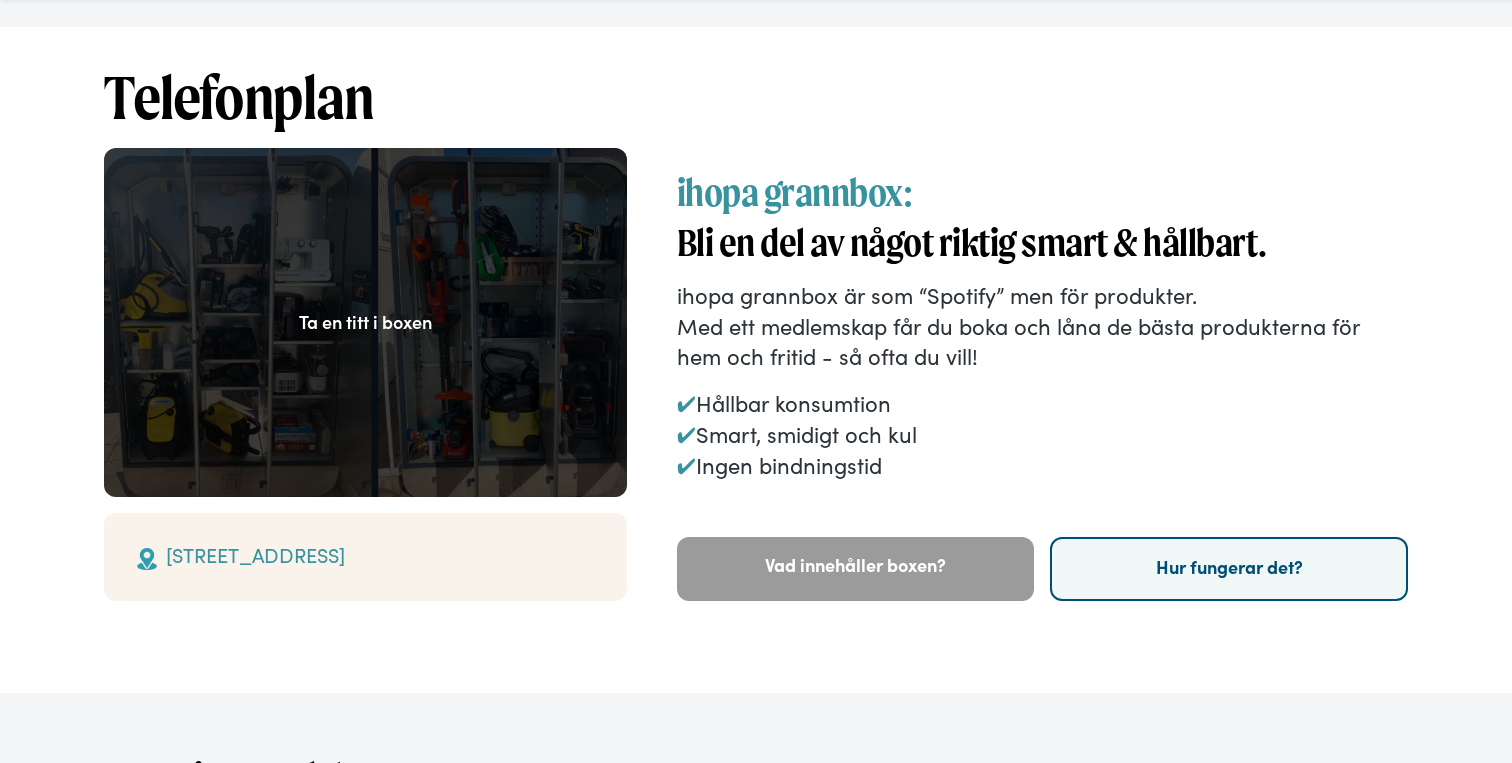 click on "Hur fungerar det?" at bounding box center [1229, 569] 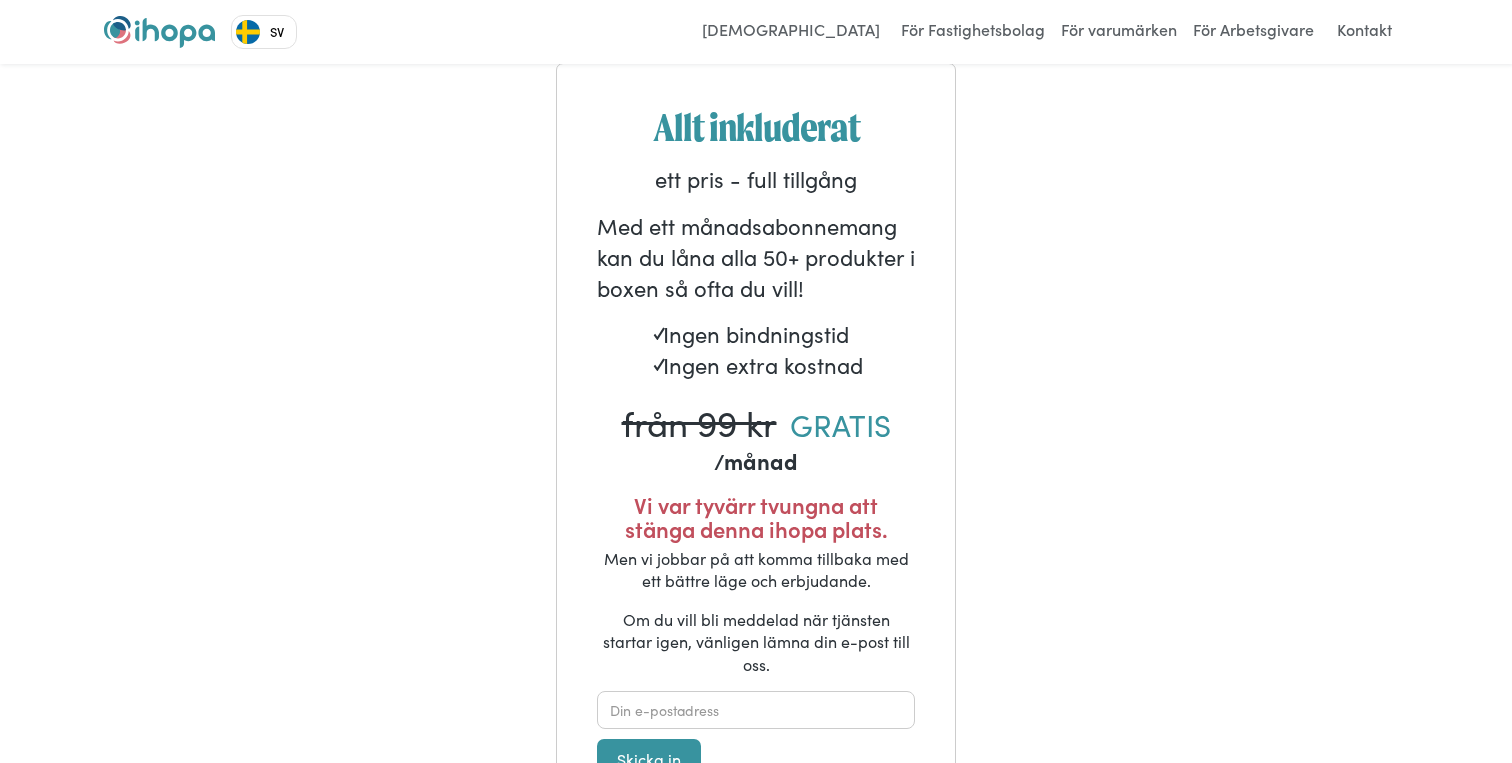 scroll, scrollTop: 1191, scrollLeft: 0, axis: vertical 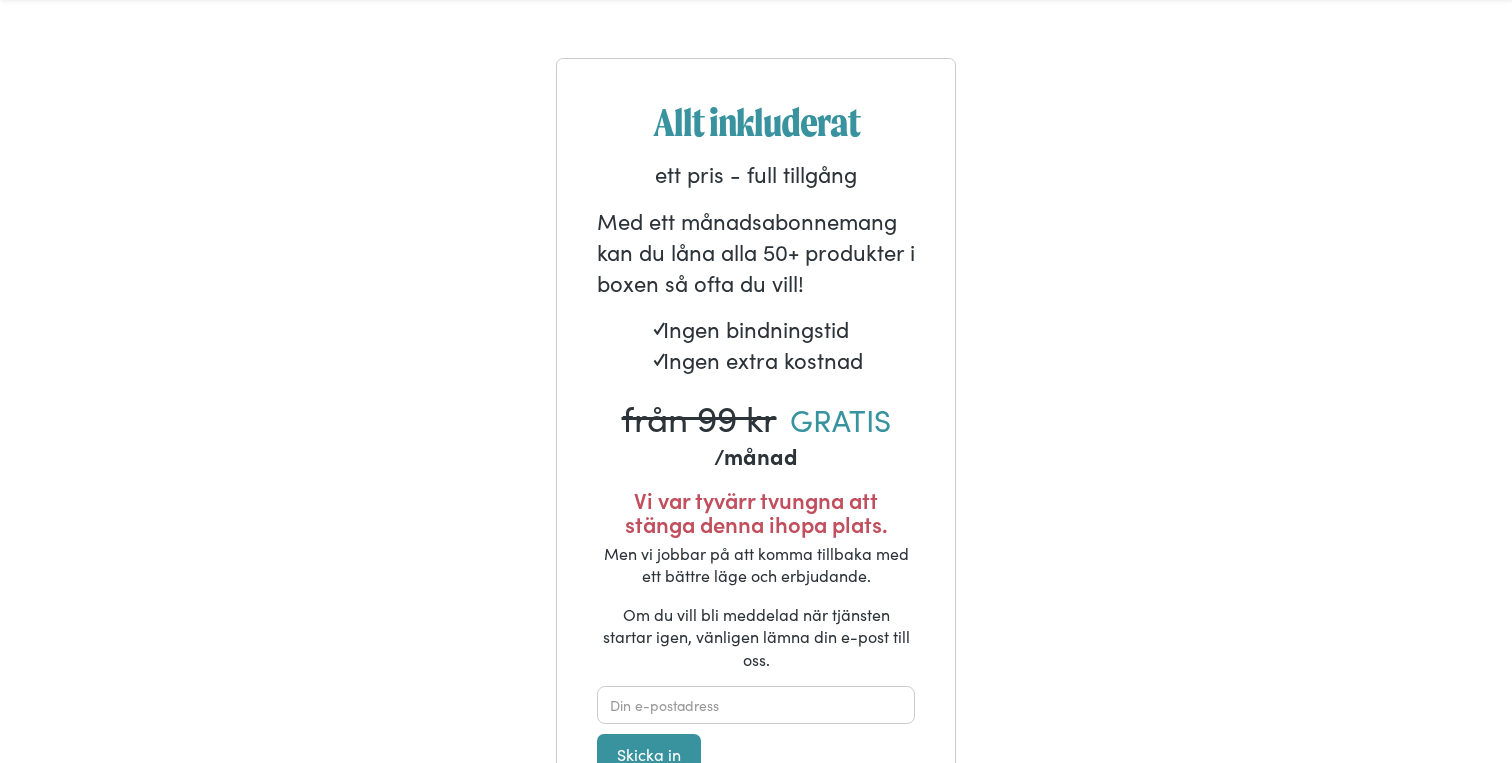 click on "Vi var tyvärr tvungna att stänga denna ihopa plats." at bounding box center (0, 0) 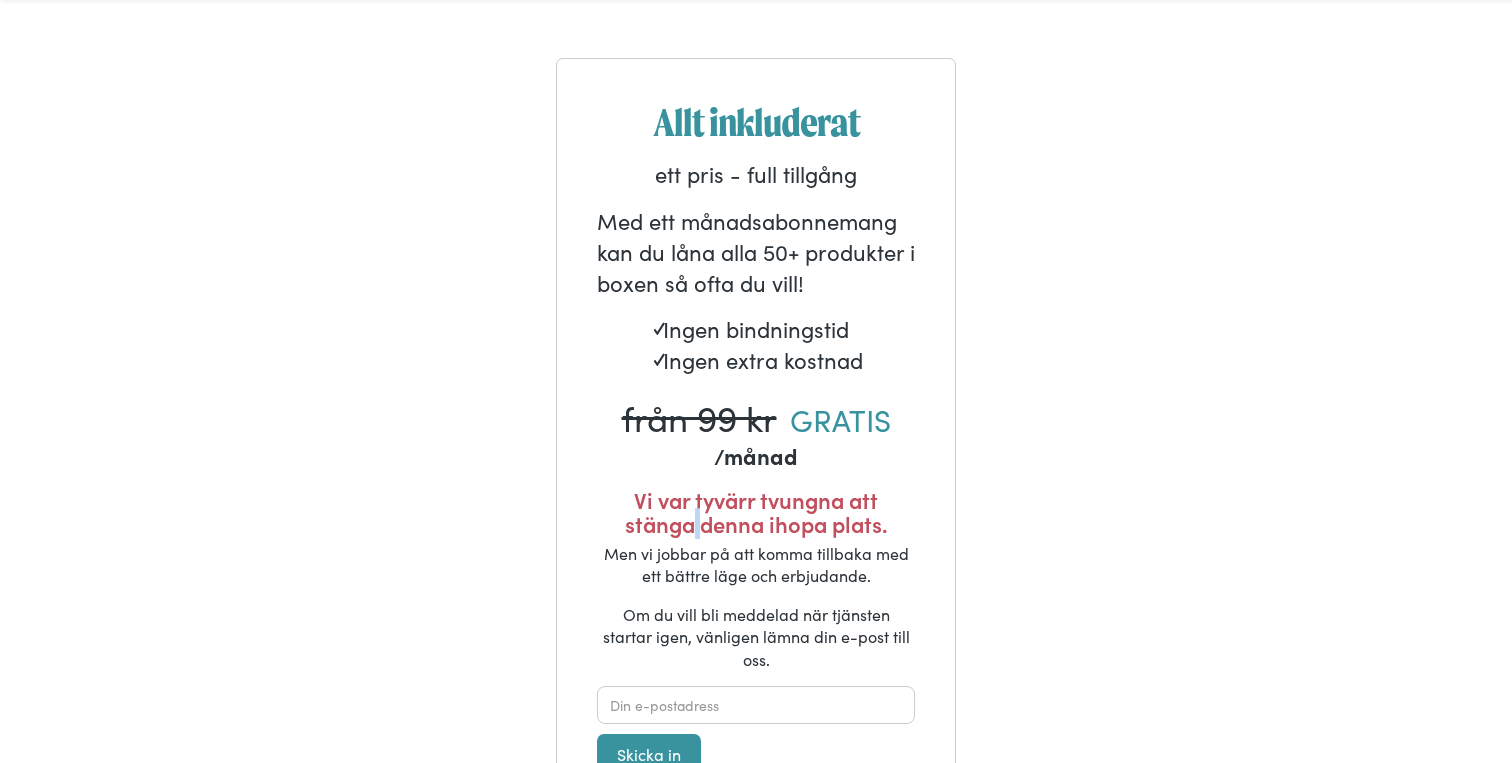 click on "Vi var tyvärr tvungna att stänga denna ihopa plats." at bounding box center (0, 0) 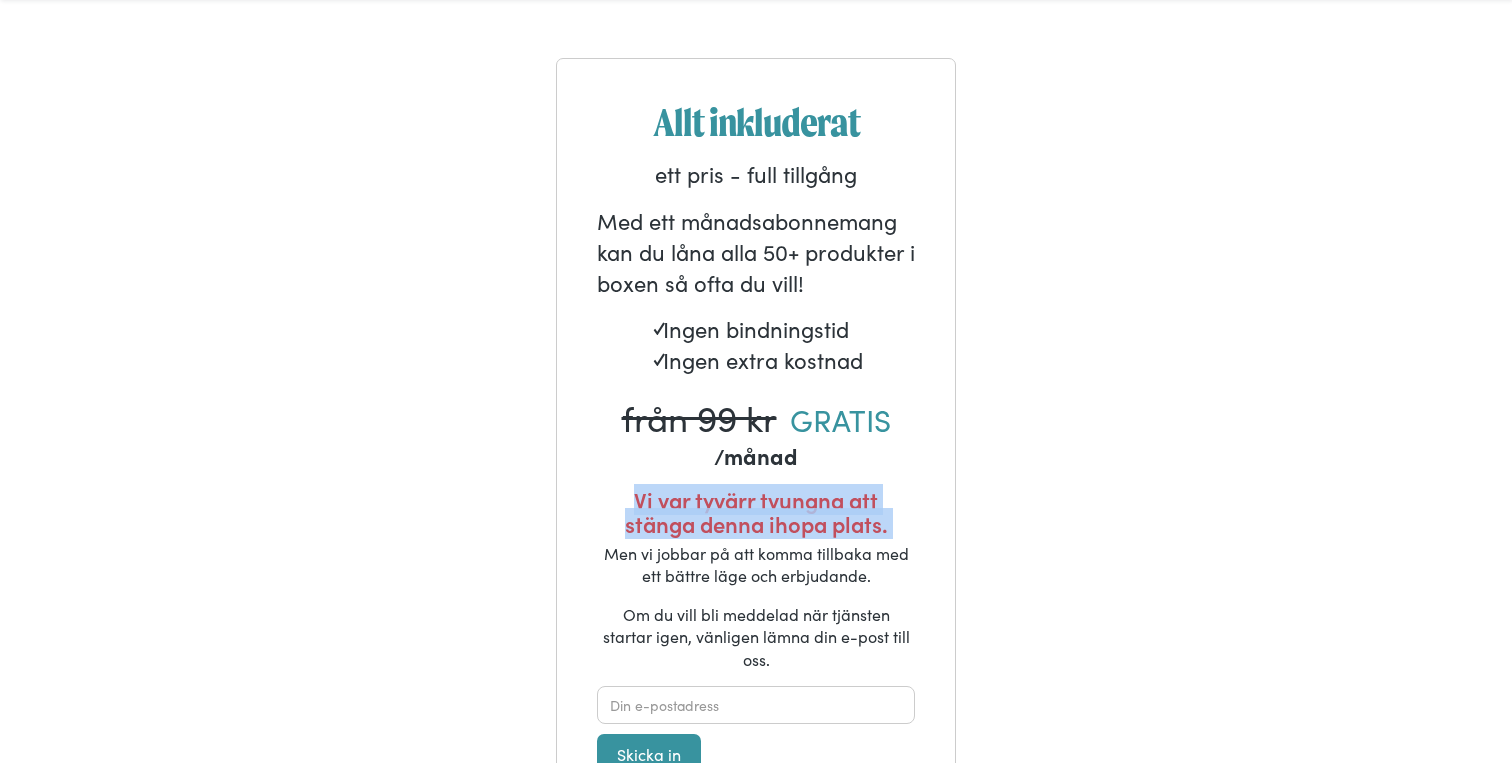 click on "Men vi jobbar på att komma tillbaka med ett bättre läge och erbjudande." at bounding box center [0, 0] 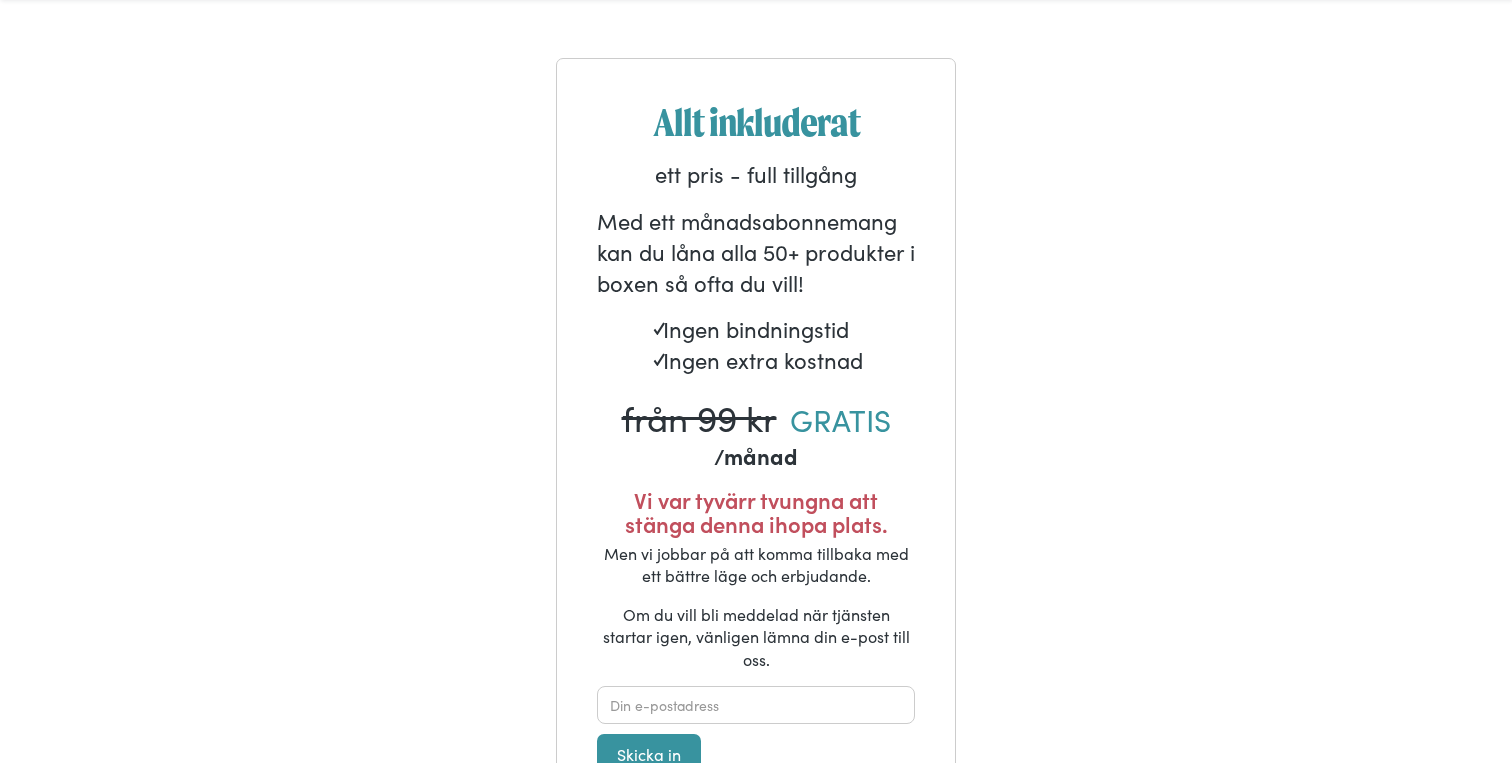 click on "Men vi jobbar på att komma tillbaka med ett bättre läge och erbjudande." at bounding box center (0, 0) 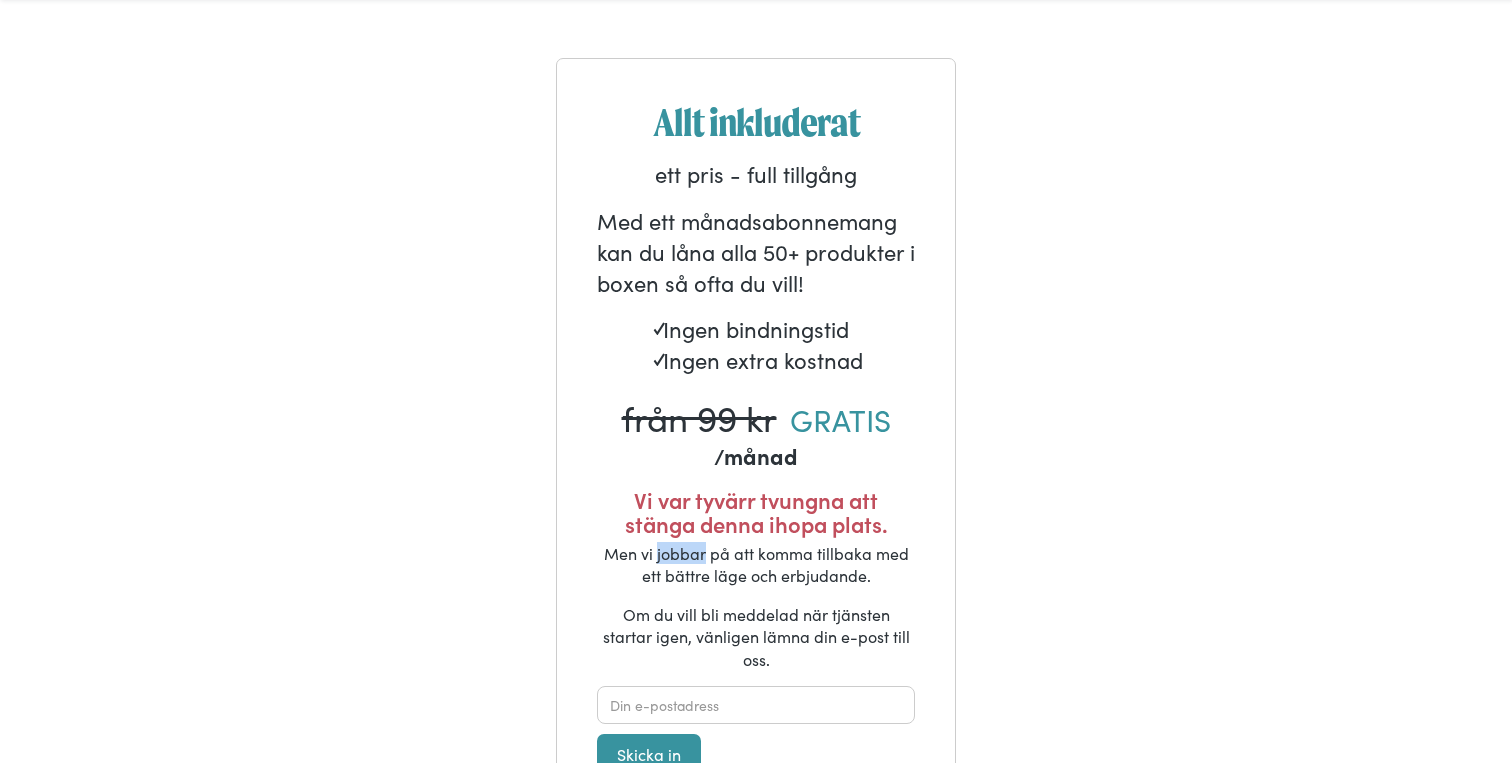 click on "Men vi jobbar på att komma tillbaka med ett bättre läge och erbjudande." at bounding box center [0, 0] 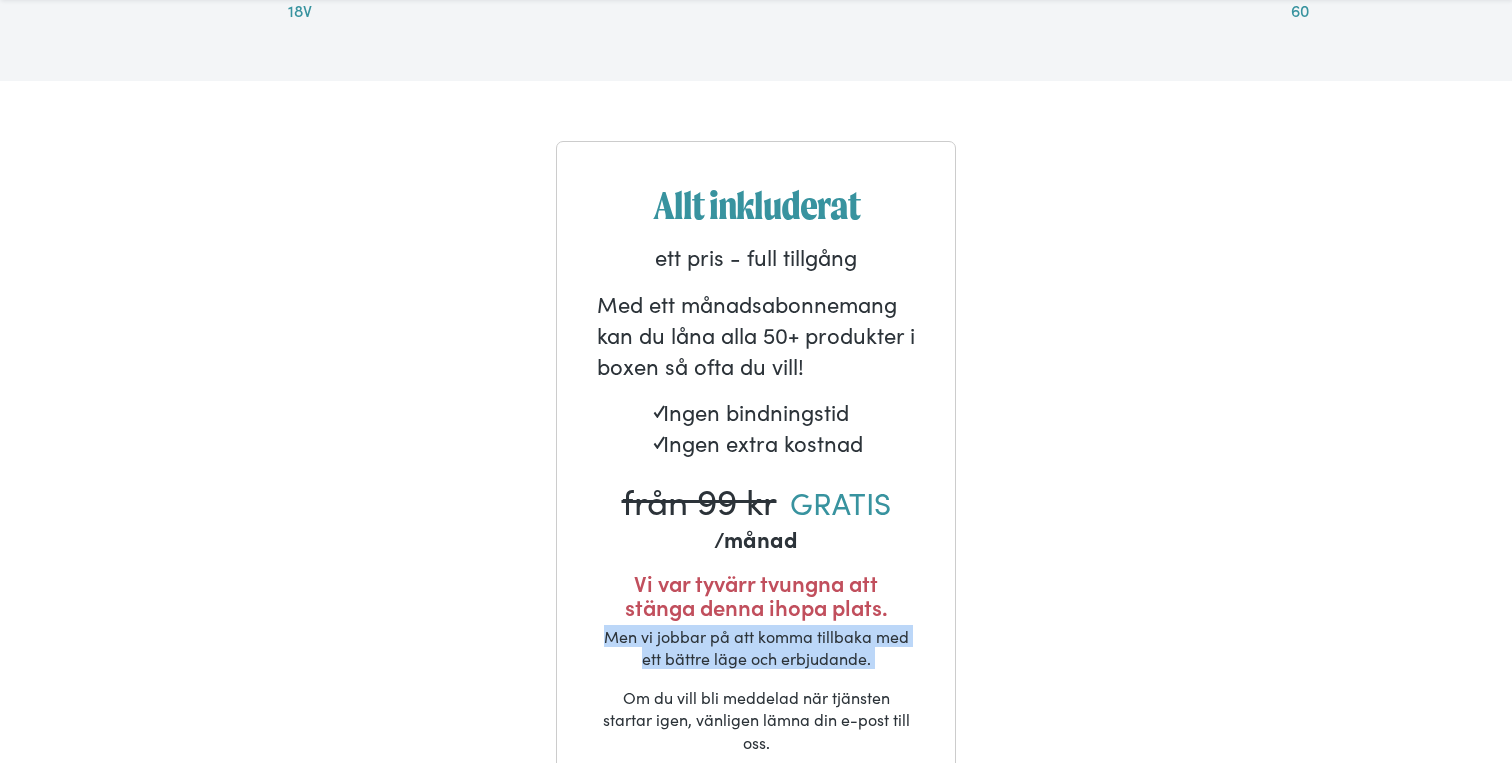 scroll, scrollTop: 1171, scrollLeft: 0, axis: vertical 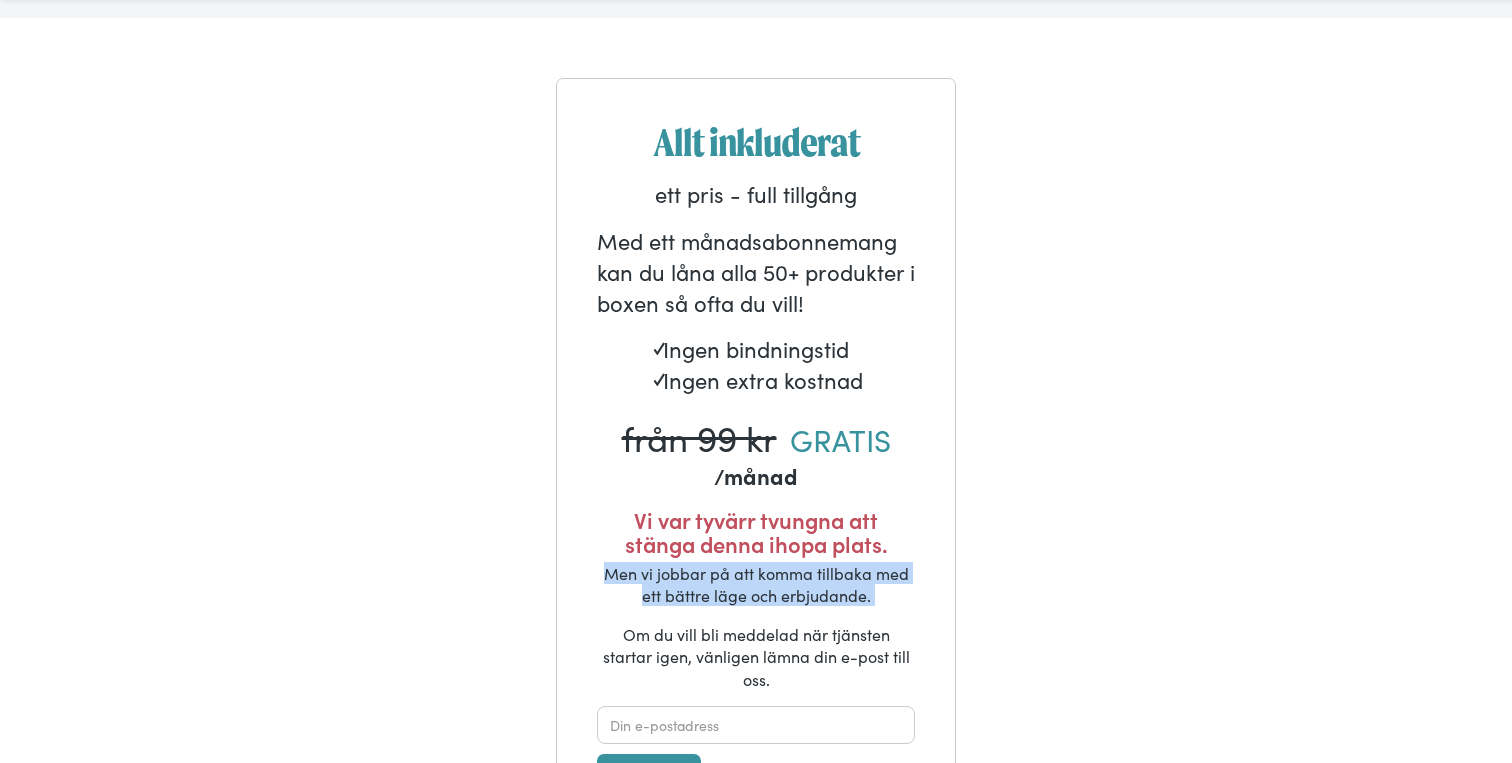 click on "Med ett månadsabonnemang kan du låna alla 50+ produkter i boxen så ofta du vill!" at bounding box center (756, 272) 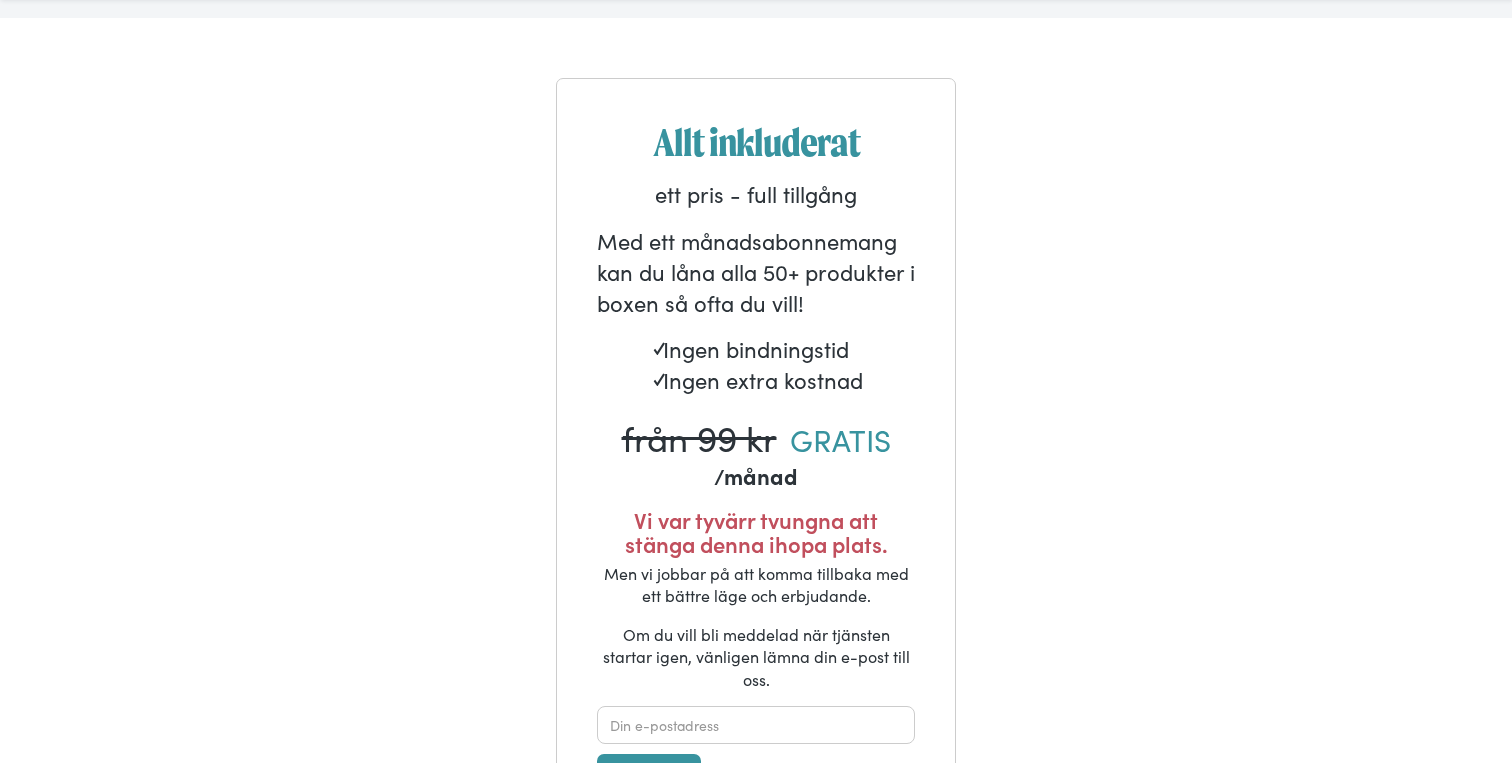 click on "Med ett månadsabonnemang kan du låna alla 50+ produkter i boxen så ofta du vill!" at bounding box center [756, 272] 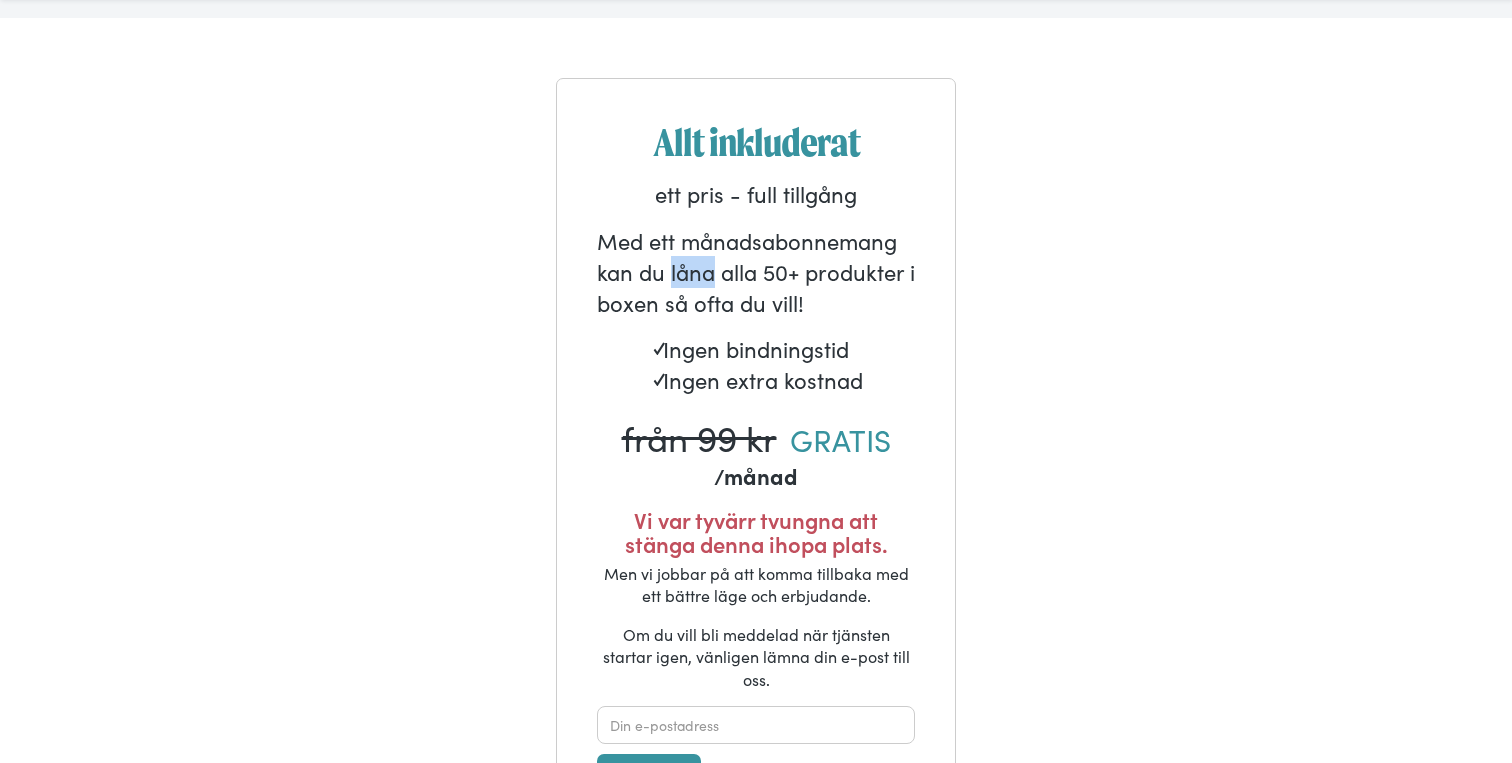 click on "Med ett månadsabonnemang kan du låna alla 50+ produkter i boxen så ofta du vill!" at bounding box center (756, 272) 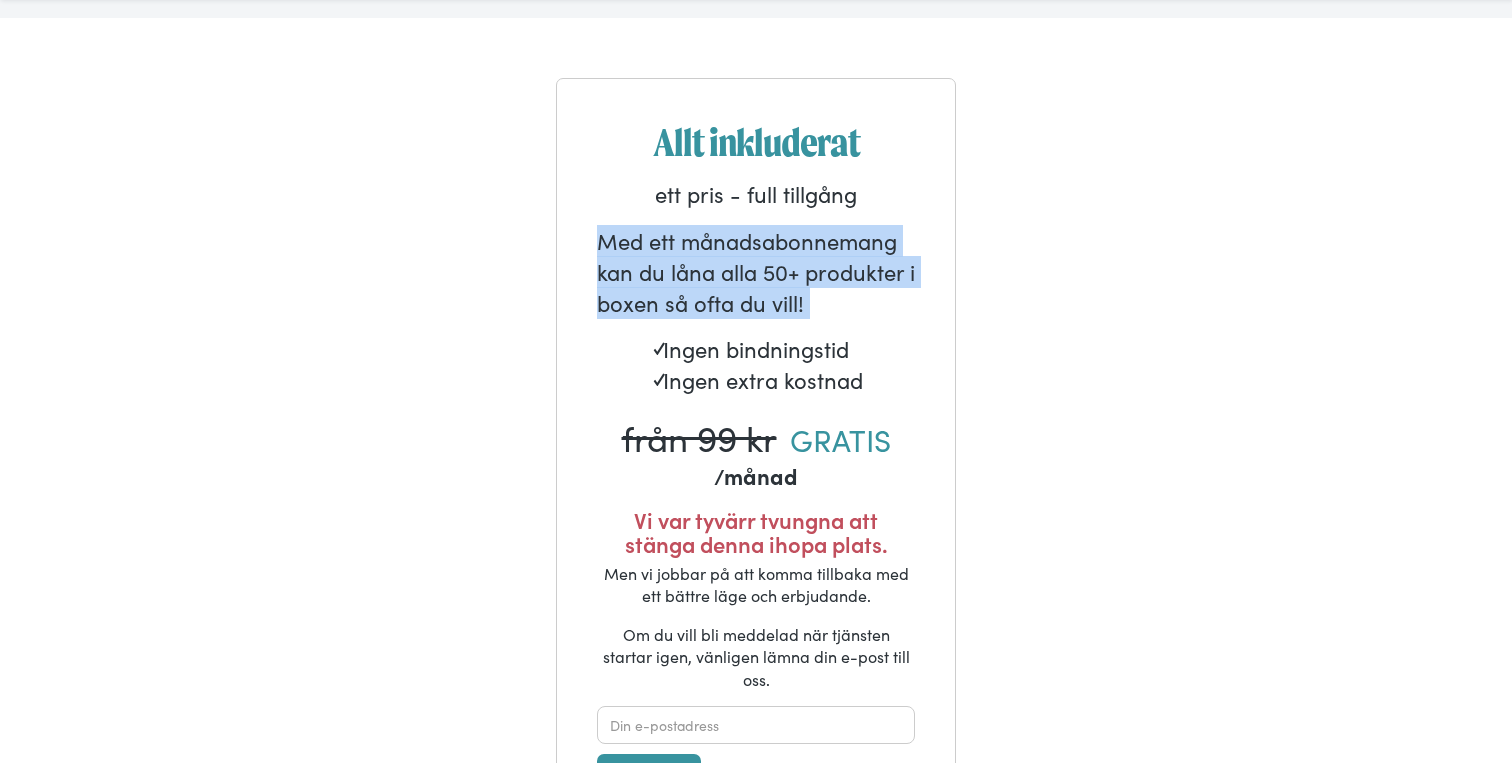 click on "Med ett månadsabonnemang kan du låna alla 50+ produkter i boxen så ofta du vill!" at bounding box center [756, 272] 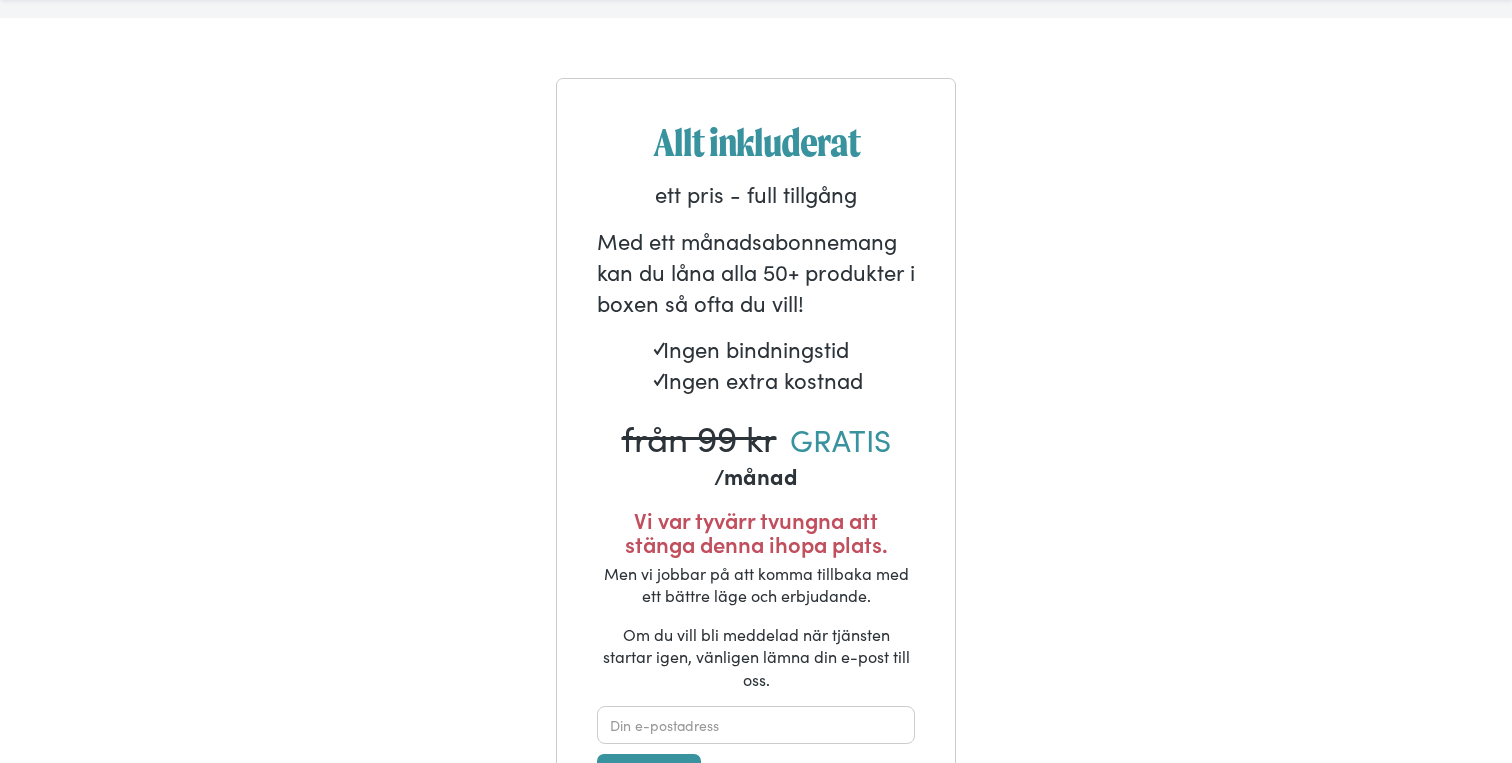 click on "Med ett månadsabonnemang kan du låna alla 50+ produkter i boxen så ofta du vill!" at bounding box center (756, 272) 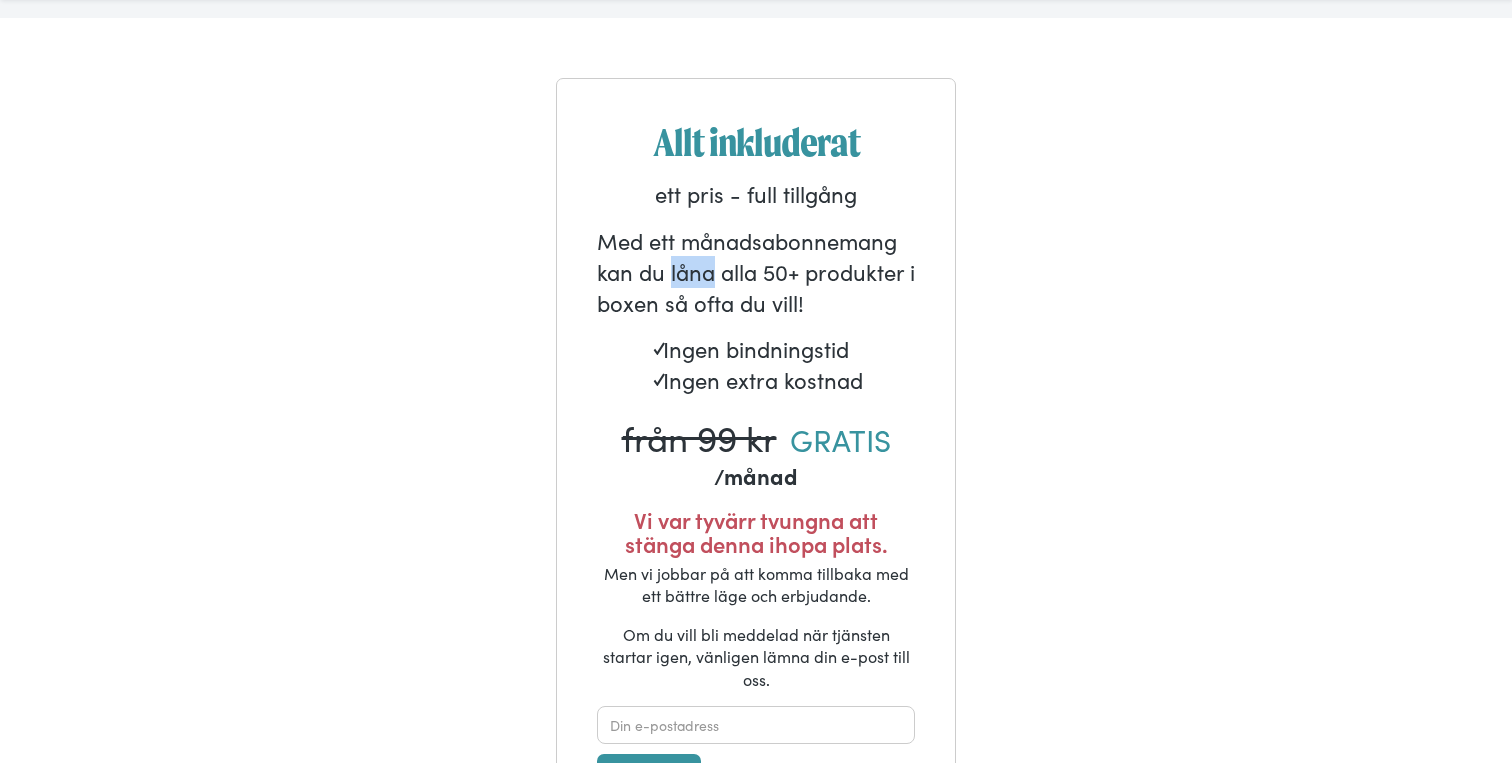 click on "Med ett månadsabonnemang kan du låna alla 50+ produkter i boxen så ofta du vill!" at bounding box center (756, 272) 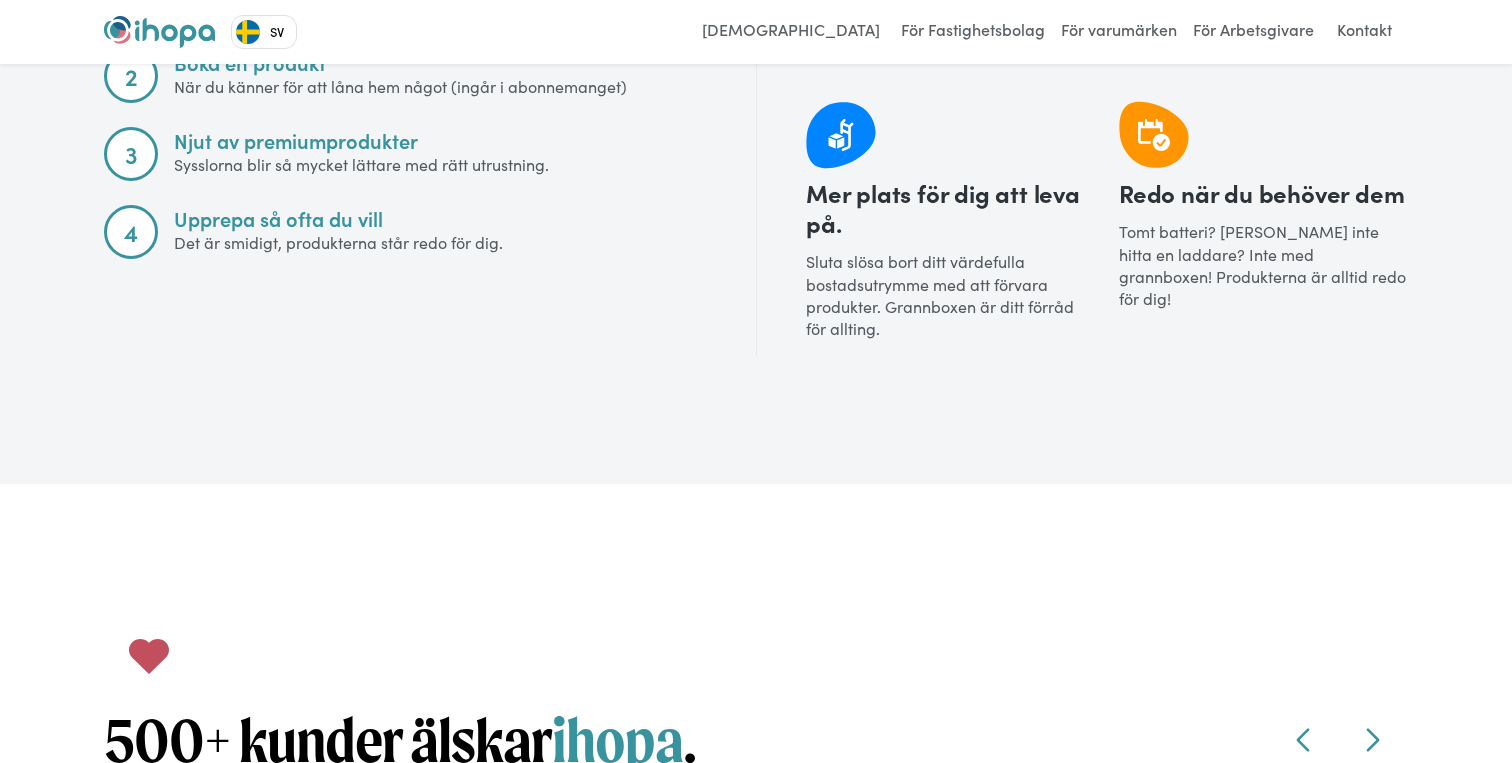 scroll, scrollTop: 2353, scrollLeft: 0, axis: vertical 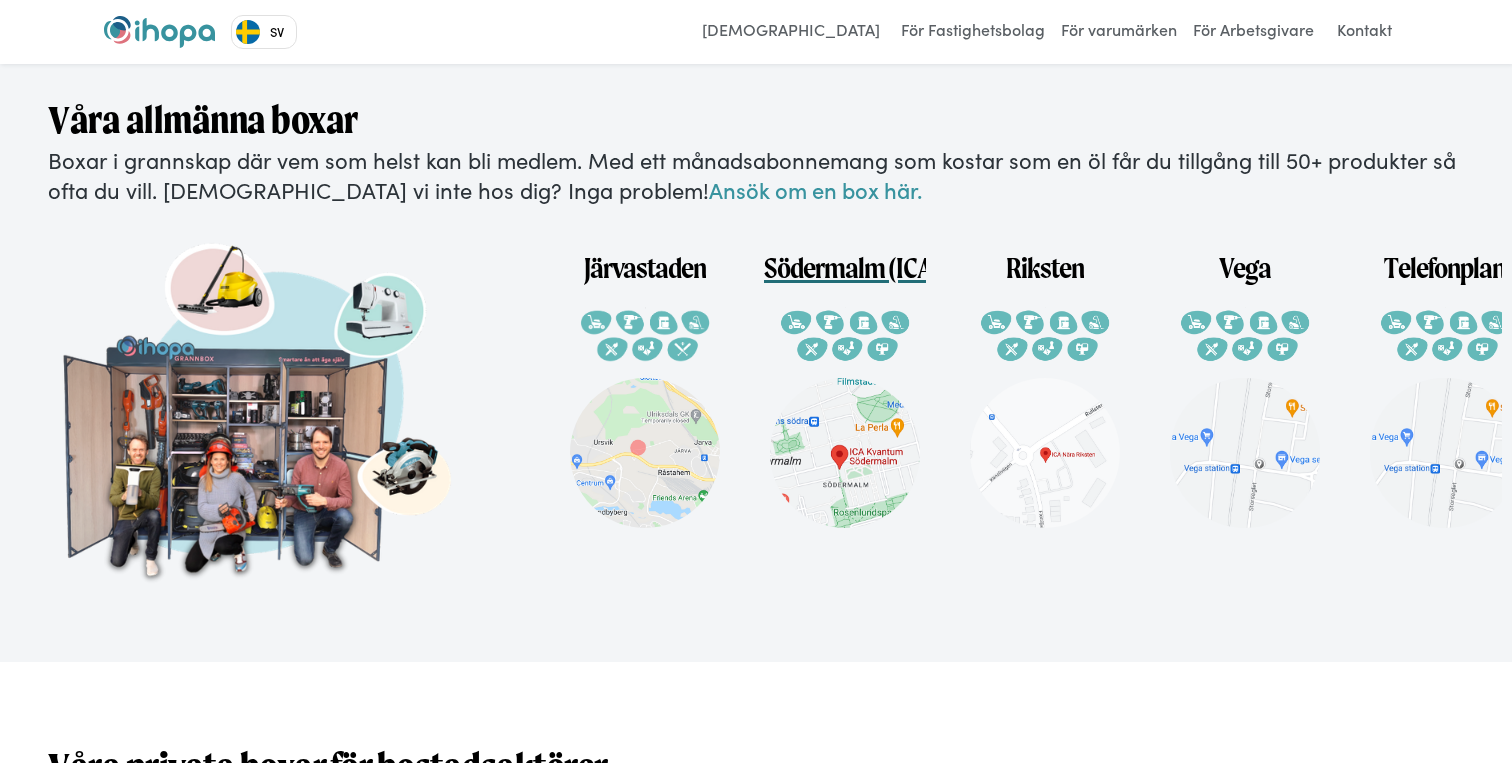click at bounding box center [845, 342] 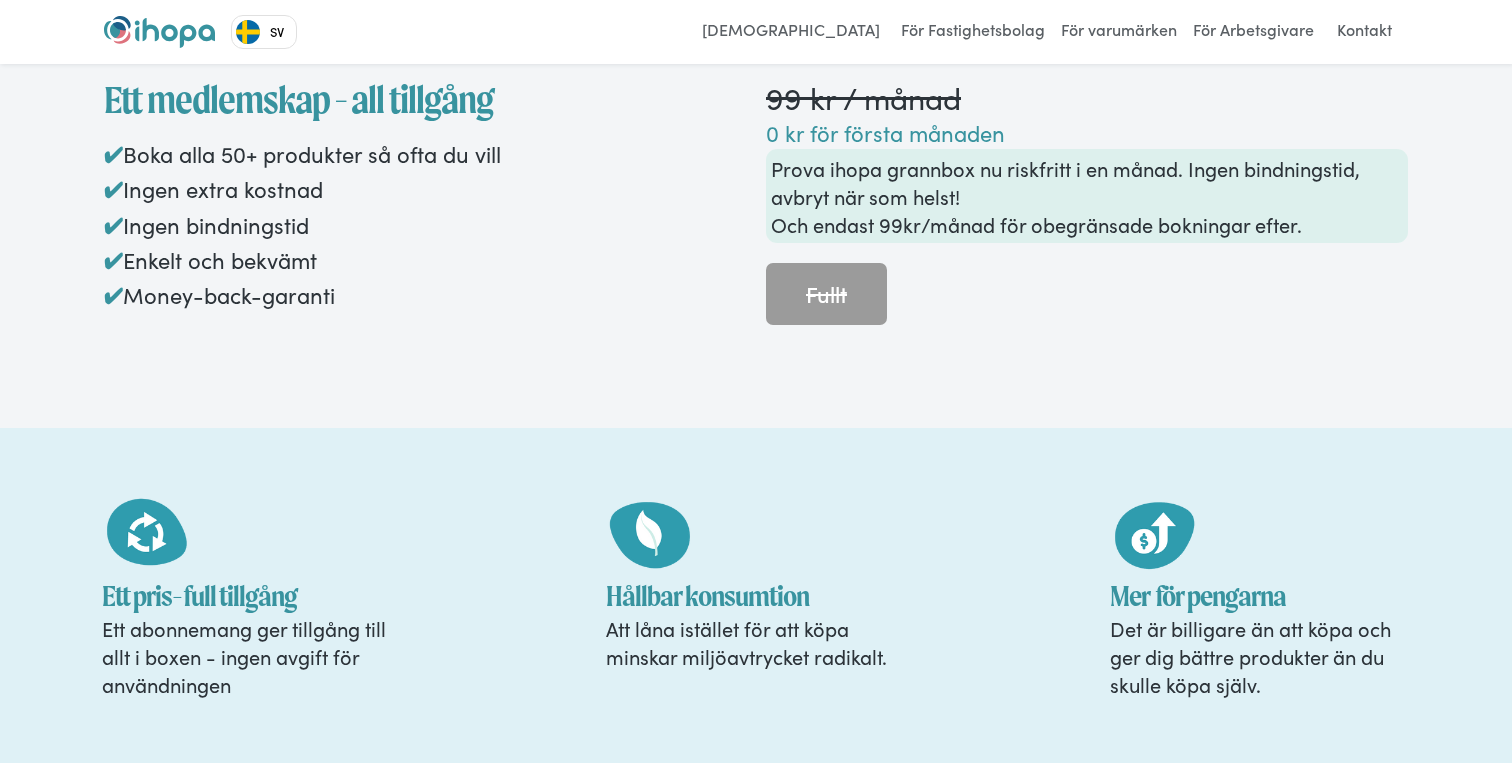 scroll, scrollTop: 2109, scrollLeft: 0, axis: vertical 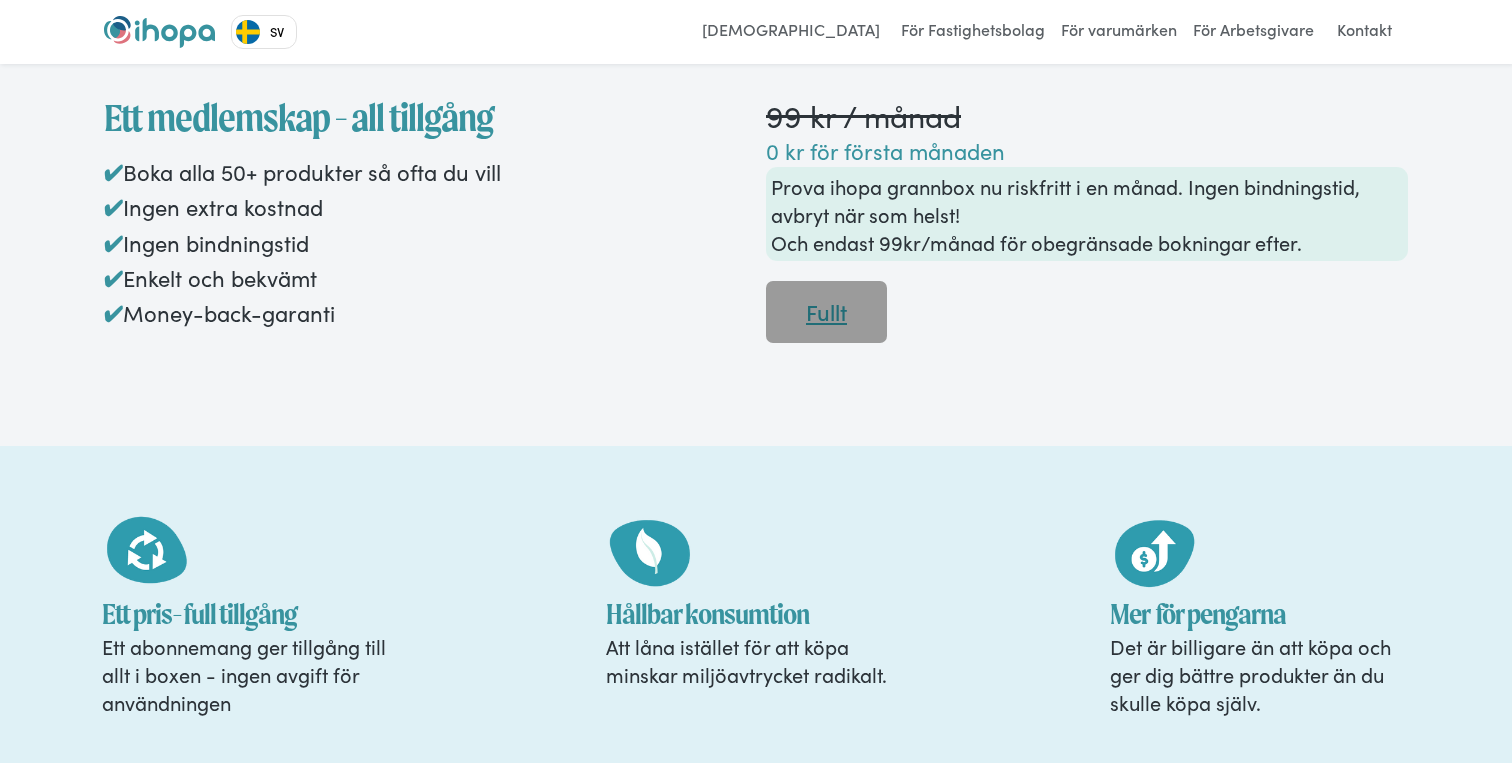 click on "Fullt" at bounding box center [826, 312] 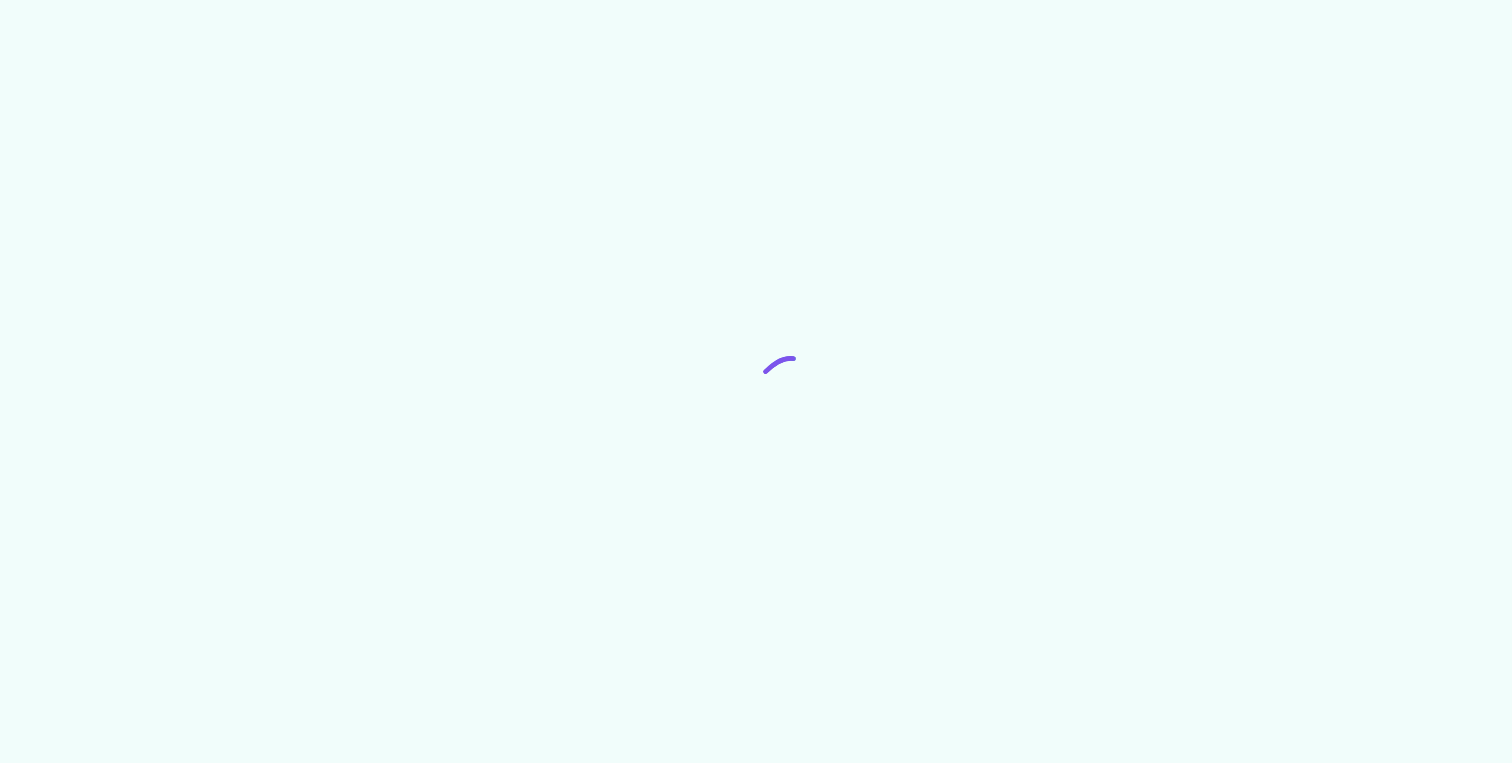 scroll, scrollTop: 3804, scrollLeft: 0, axis: vertical 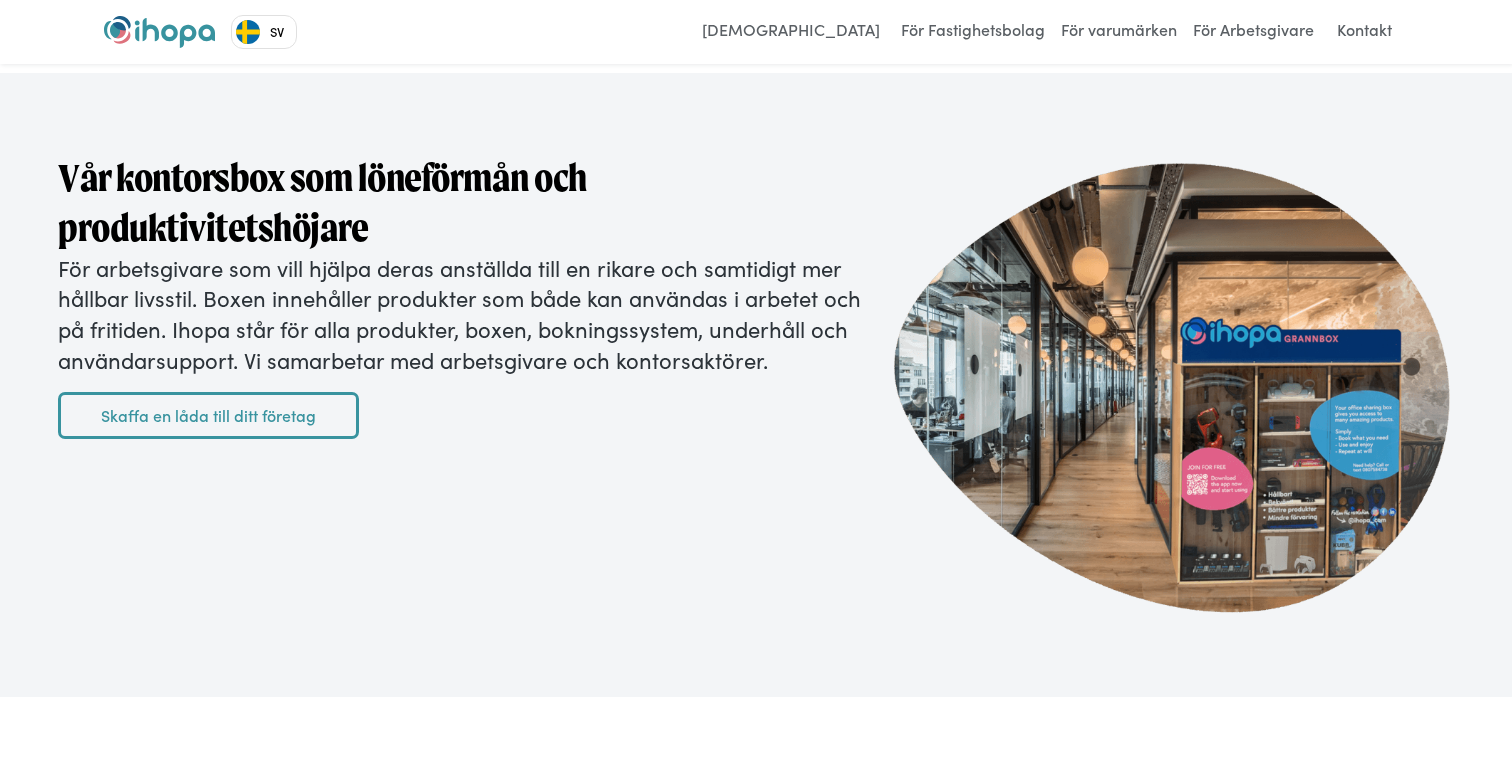 click on "För arbetsgivare som vill hjälpa deras anställda till en rikare och samtidigt mer hållbar livsstil. Boxen innehåller produkter som både kan användas i arbetet och på fritiden. Ihopa står för alla produkter, boxen, bokningssystem, underhåll och användarsupport. Vi samarbetar med arbetsgivare och kontorsaktörer." at bounding box center (461, 314) 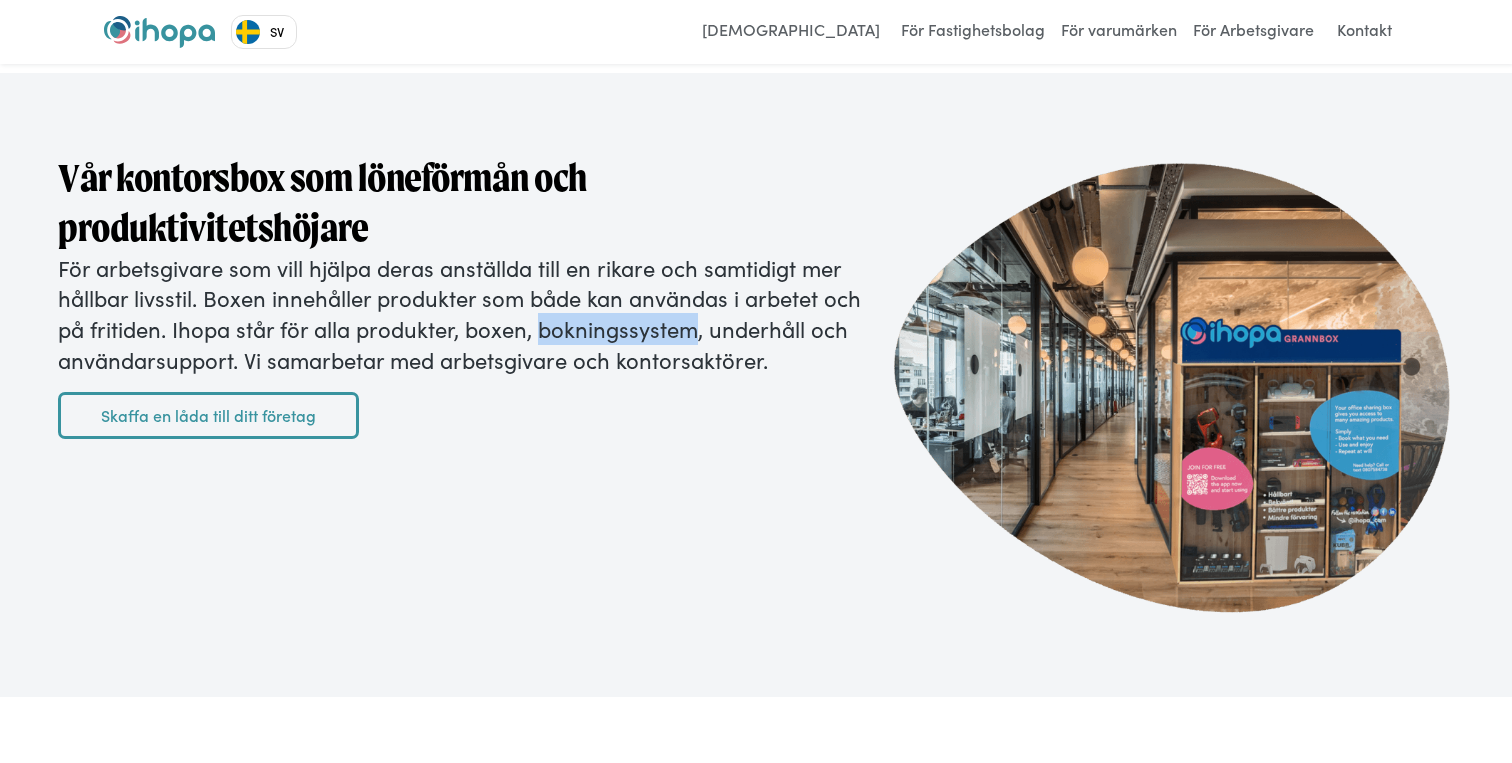 click on "För arbetsgivare som vill hjälpa deras anställda till en rikare och samtidigt mer hållbar livsstil. Boxen innehåller produkter som både kan användas i arbetet och på fritiden. Ihopa står för alla produkter, boxen, bokningssystem, underhåll och användarsupport. Vi samarbetar med arbetsgivare och kontorsaktörer." at bounding box center [461, 314] 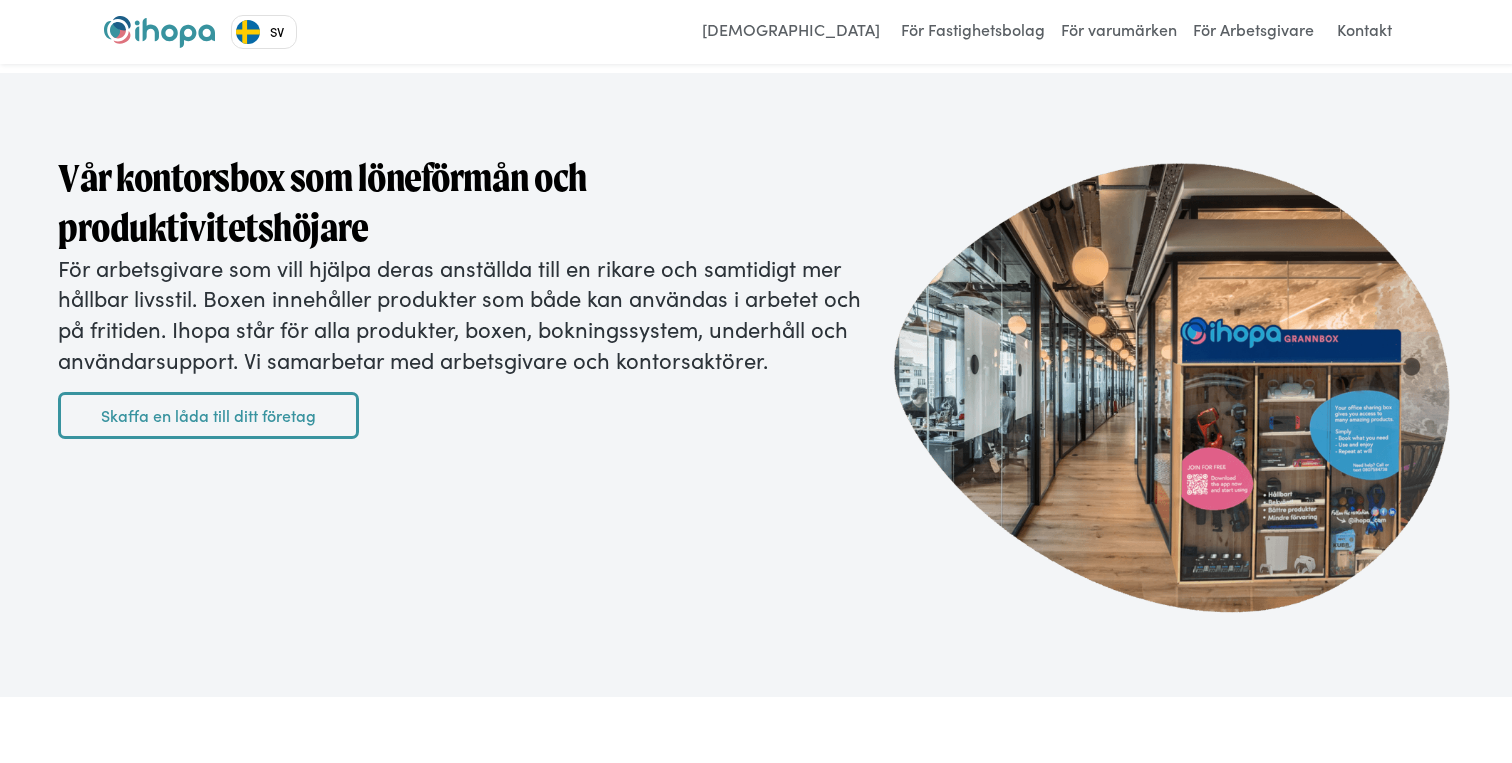 click on "För arbetsgivare som vill hjälpa deras anställda till en rikare och samtidigt mer hållbar livsstil. Boxen innehåller produkter som både kan användas i arbetet och på fritiden. Ihopa står för alla produkter, boxen, bokningssystem, underhåll och användarsupport. Vi samarbetar med arbetsgivare och kontorsaktörer." at bounding box center (461, 314) 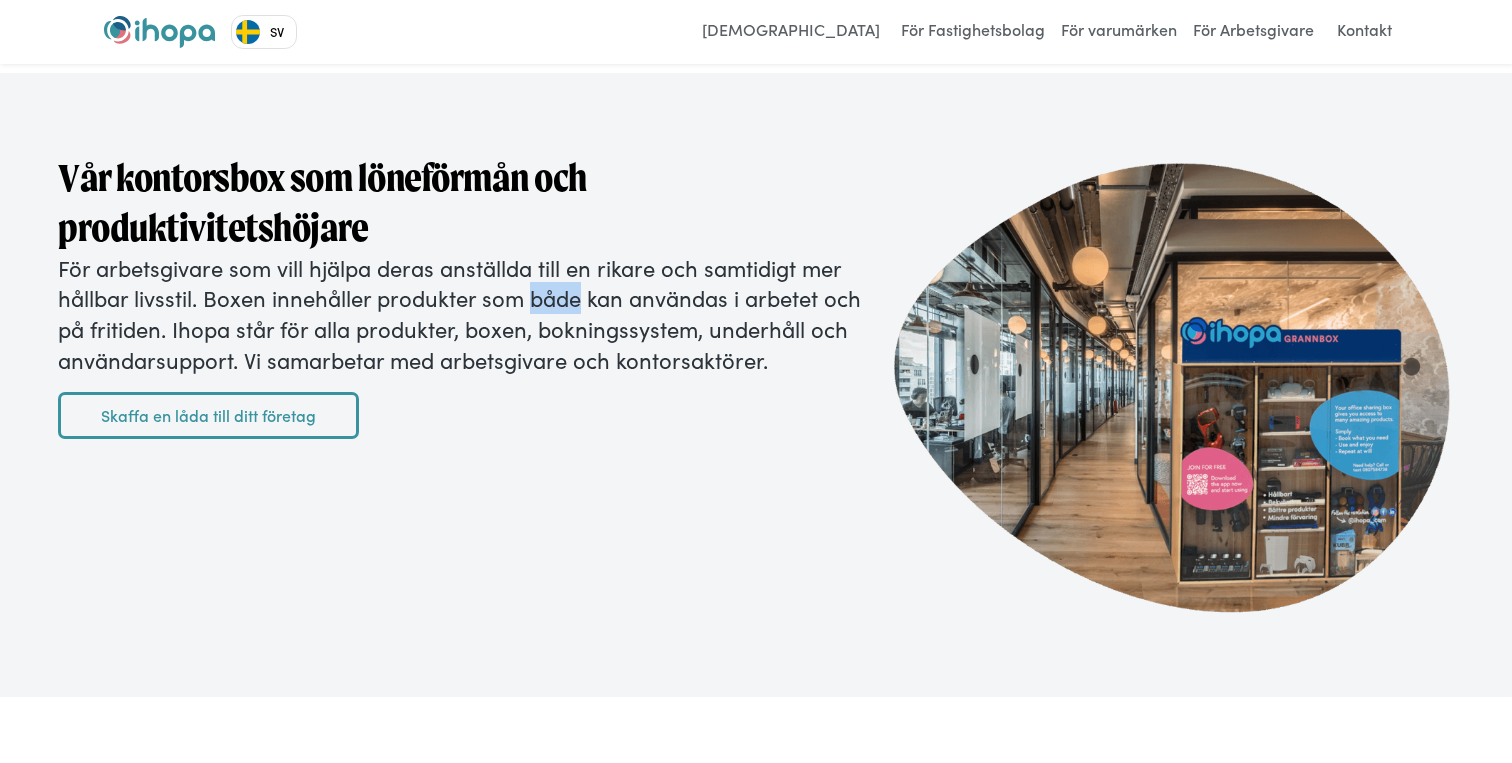 click on "För arbetsgivare som vill hjälpa deras anställda till en rikare och samtidigt mer hållbar livsstil. Boxen innehåller produkter som både kan användas i arbetet och på fritiden. Ihopa står för alla produkter, boxen, bokningssystem, underhåll och användarsupport. Vi samarbetar med arbetsgivare och kontorsaktörer." at bounding box center (461, 314) 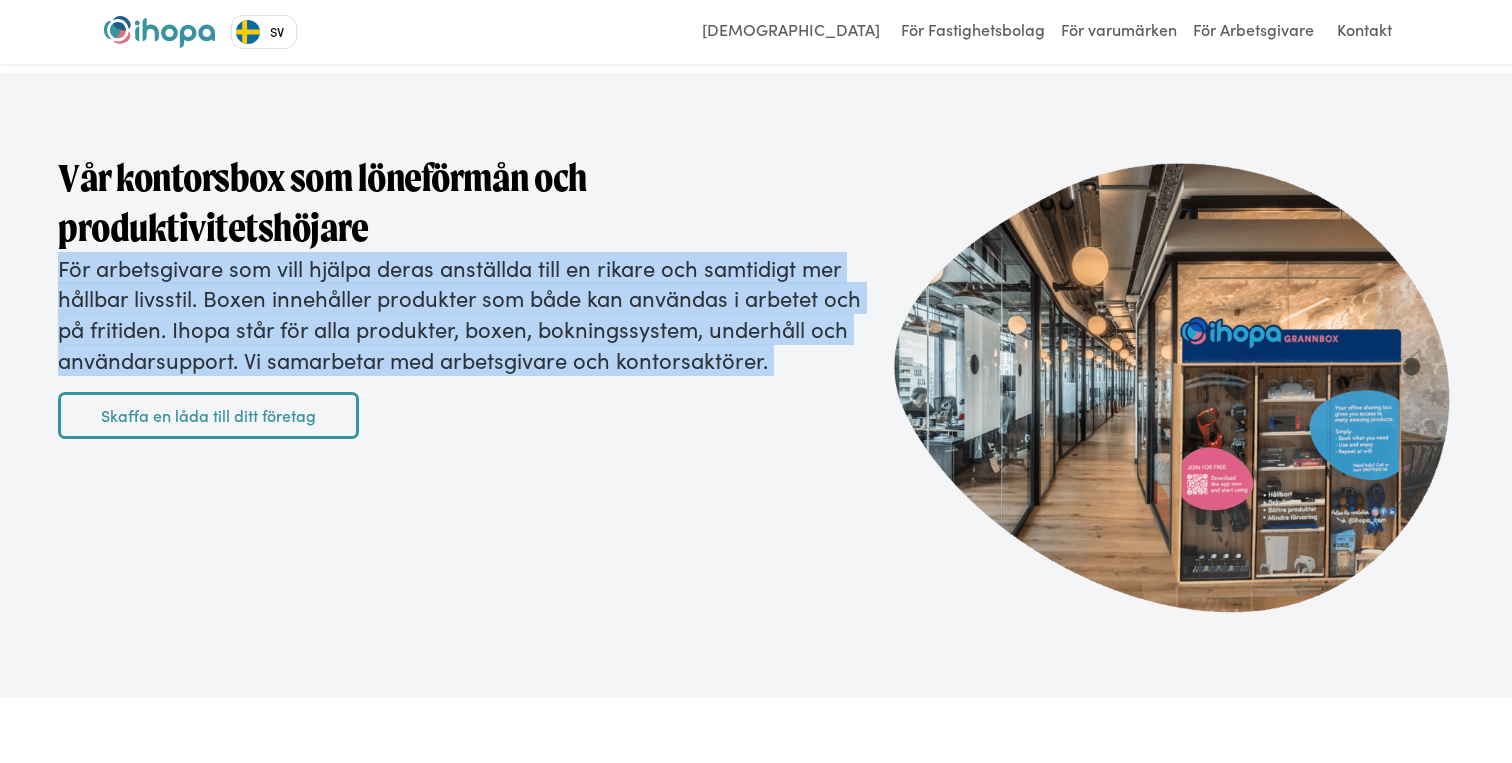 click on "För arbetsgivare som vill hjälpa deras anställda till en rikare och samtidigt mer hållbar livsstil. Boxen innehåller produkter som både kan användas i arbetet och på fritiden. Ihopa står för alla produkter, boxen, bokningssystem, underhåll och användarsupport. Vi samarbetar med arbetsgivare och kontorsaktörer." at bounding box center (461, 314) 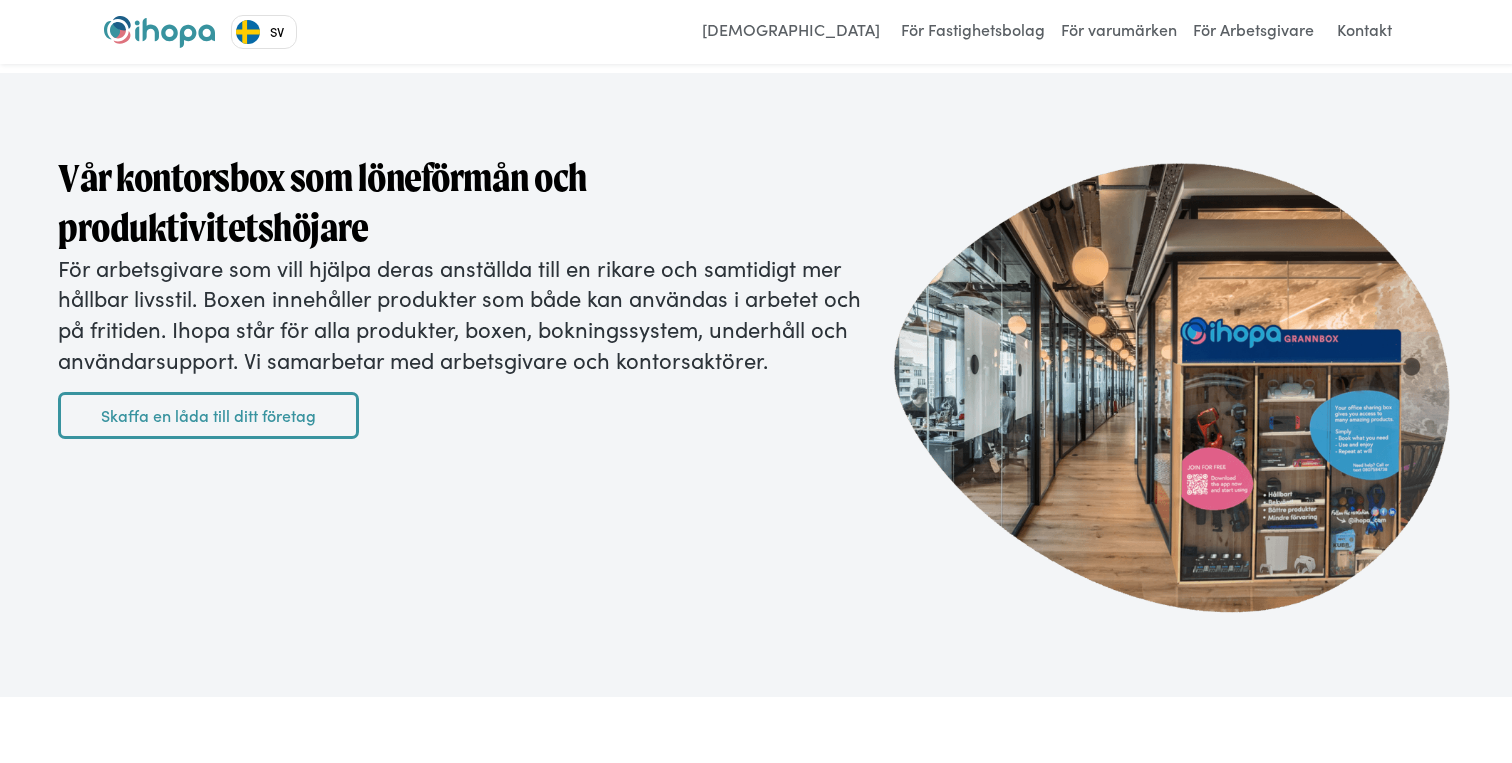 click on "För arbetsgivare som vill hjälpa deras anställda till en rikare och samtidigt mer hållbar livsstil. Boxen innehåller produkter som både kan användas i arbetet och på fritiden. Ihopa står för alla produkter, boxen, bokningssystem, underhåll och användarsupport. Vi samarbetar med arbetsgivare och kontorsaktörer." at bounding box center (461, 314) 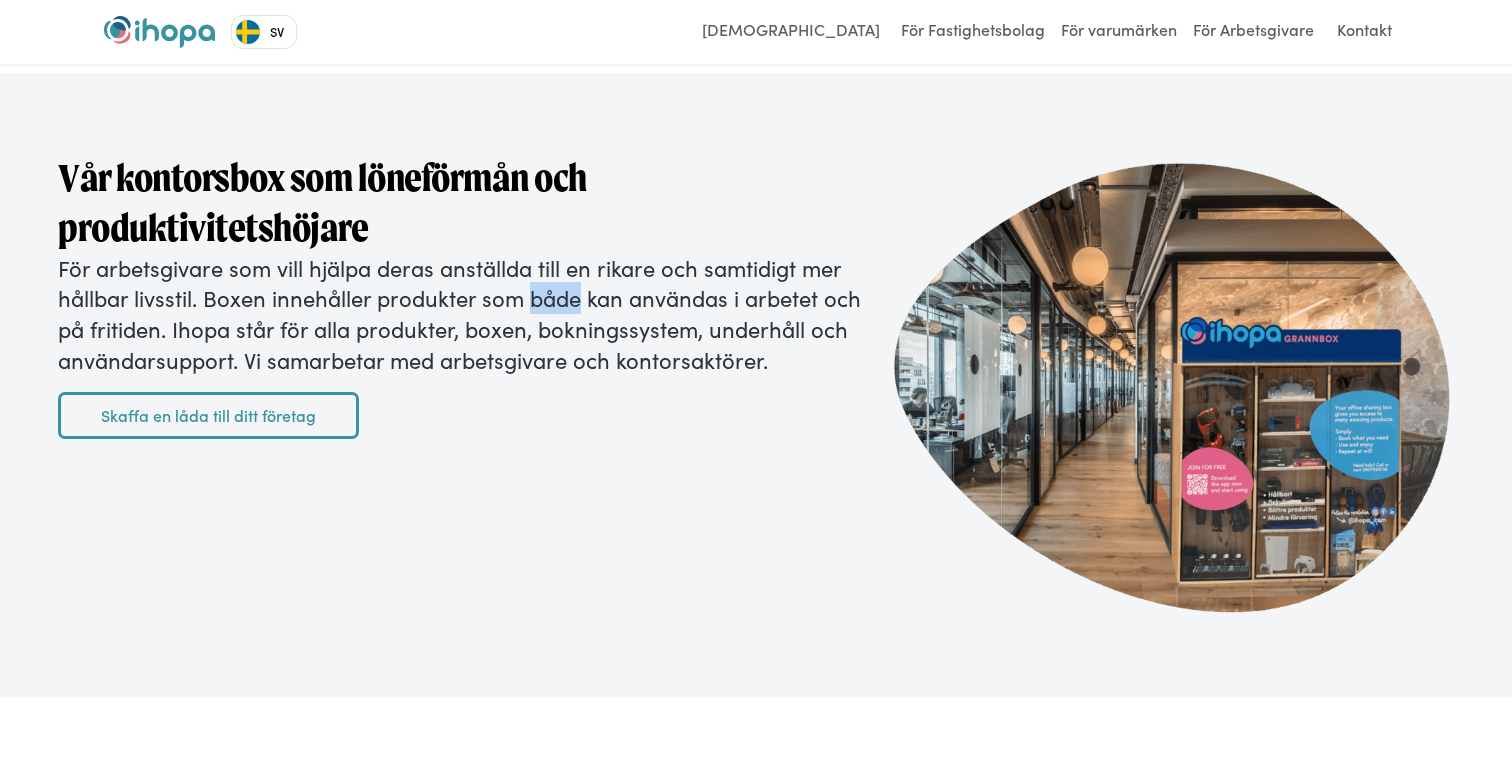 click on "För arbetsgivare som vill hjälpa deras anställda till en rikare och samtidigt mer hållbar livsstil. Boxen innehåller produkter som både kan användas i arbetet och på fritiden. Ihopa står för alla produkter, boxen, bokningssystem, underhåll och användarsupport. Vi samarbetar med arbetsgivare och kontorsaktörer." at bounding box center (461, 314) 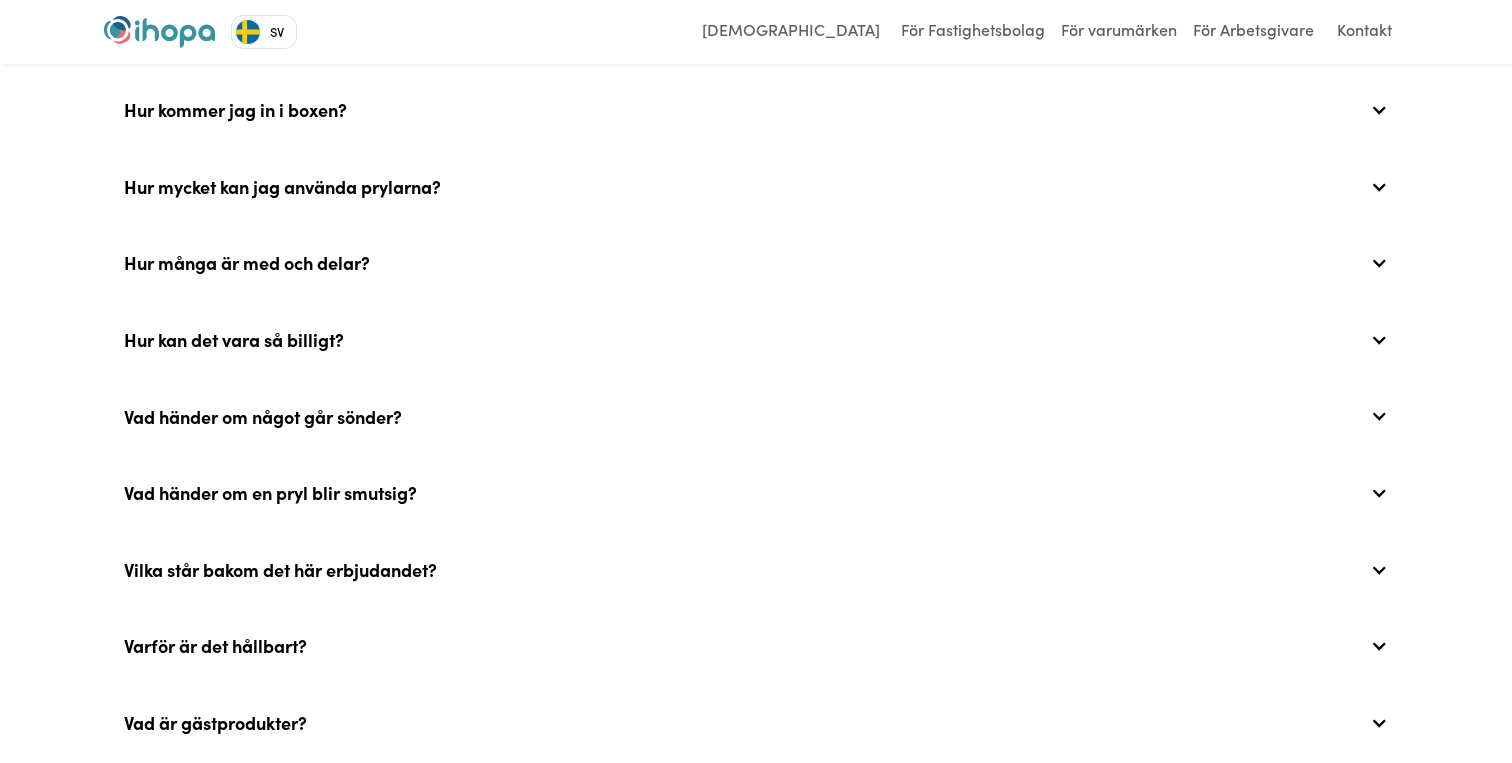 scroll, scrollTop: 7795, scrollLeft: 0, axis: vertical 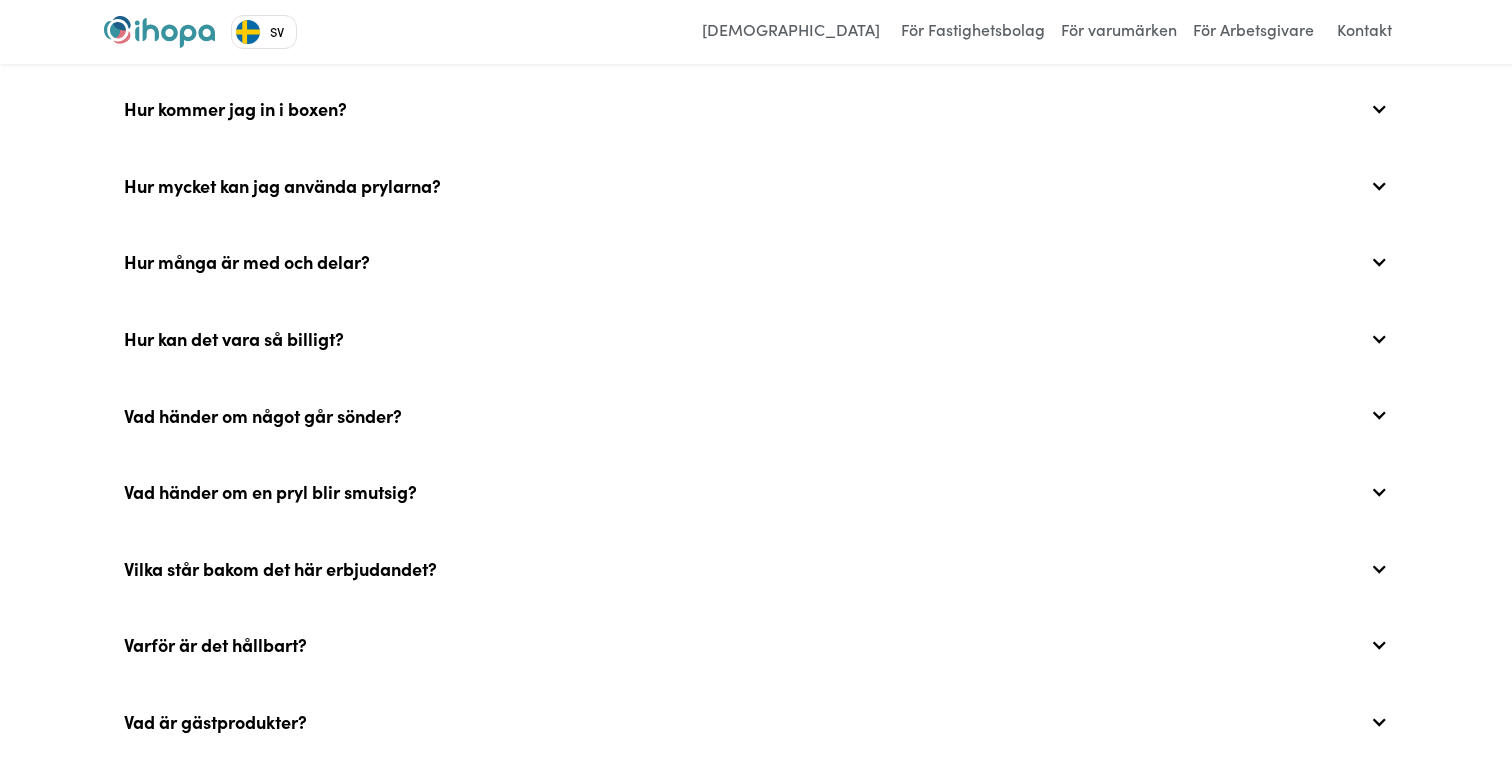 click on "Hur mycket kan jag använda prylarna?" at bounding box center [235, 33] 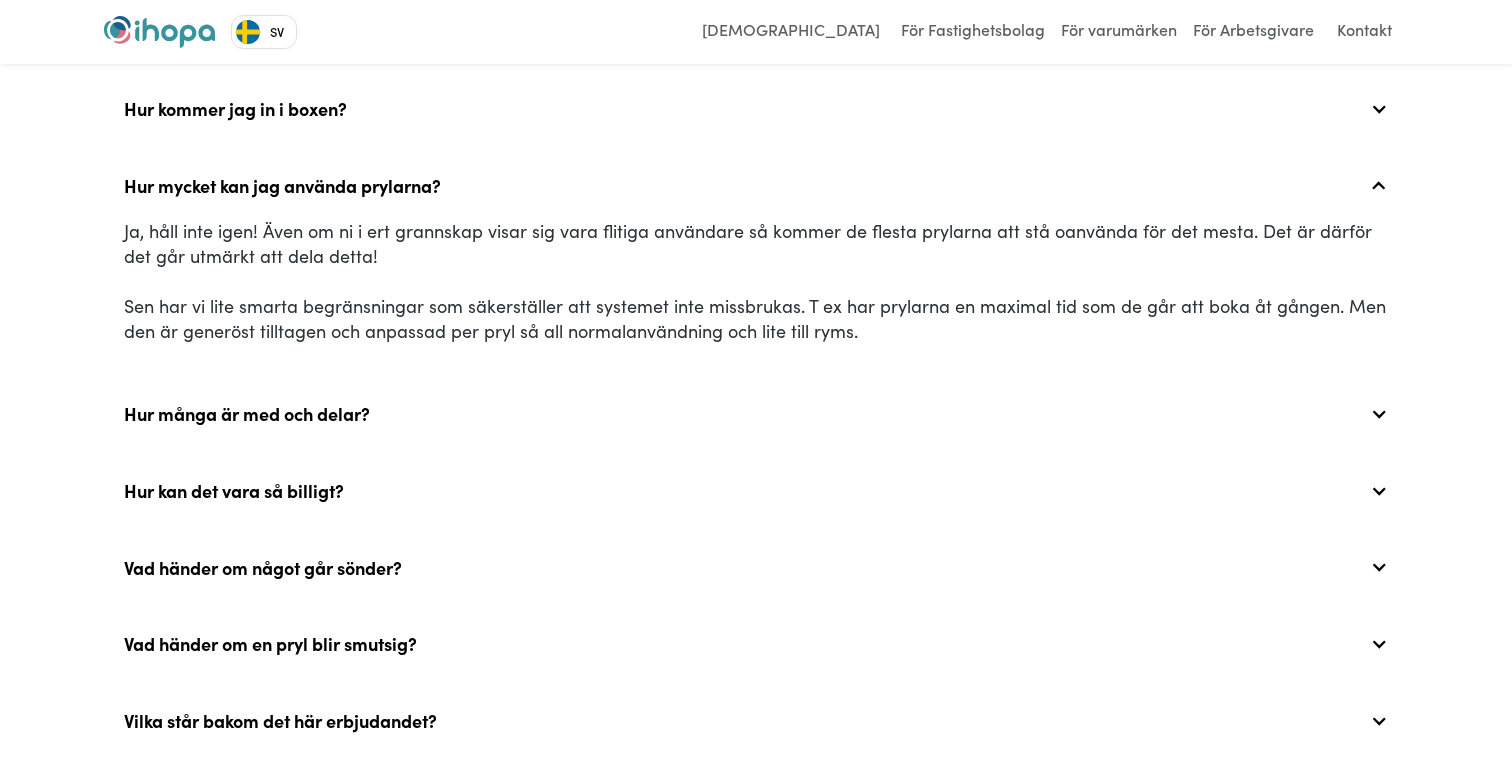 click on "Ja, håll inte igen! Även om ni i ert grannskap visar sig vara flitiga användare så kommer de flesta prylarna att stå oanvända för det mesta. Det är därför det går utmärkt att dela detta! Sen har vi lite smarta begränsningar som säkerställer att systemet inte missbrukas. T ex har prylarna en maximal tid som de går att boka åt gången. Men den är generöst tilltagen och anpassad per pryl så all normalanvändning och lite till ryms." at bounding box center [756, 281] 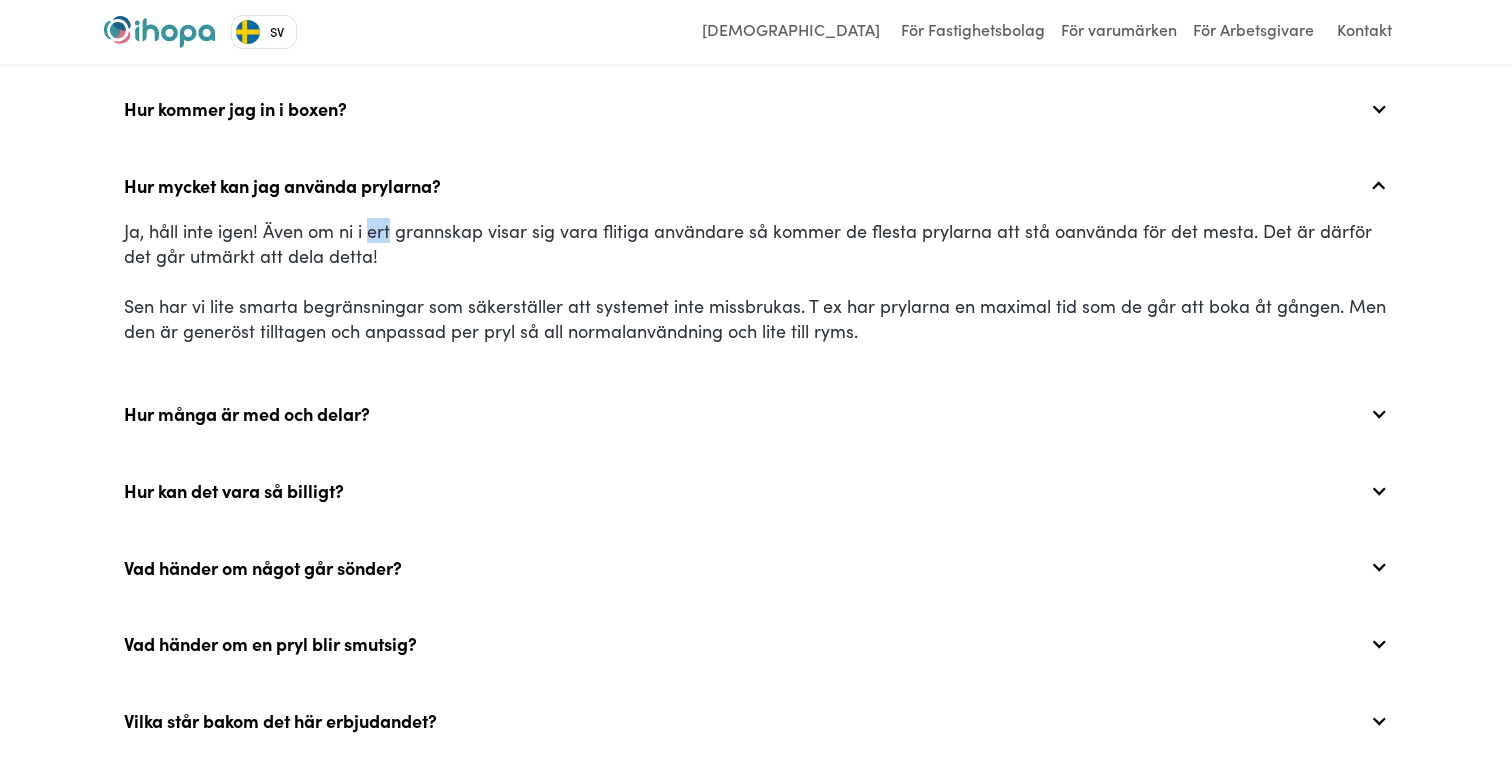 click on "Ja, håll inte igen! Även om ni i ert grannskap visar sig vara flitiga användare så kommer de flesta prylarna att stå oanvända för det mesta. Det är därför det går utmärkt att dela detta! Sen har vi lite smarta begränsningar som säkerställer att systemet inte missbrukas. T ex har prylarna en maximal tid som de går att boka åt gången. Men den är generöst tilltagen och anpassad per pryl så all normalanvändning och lite till ryms." at bounding box center (756, 281) 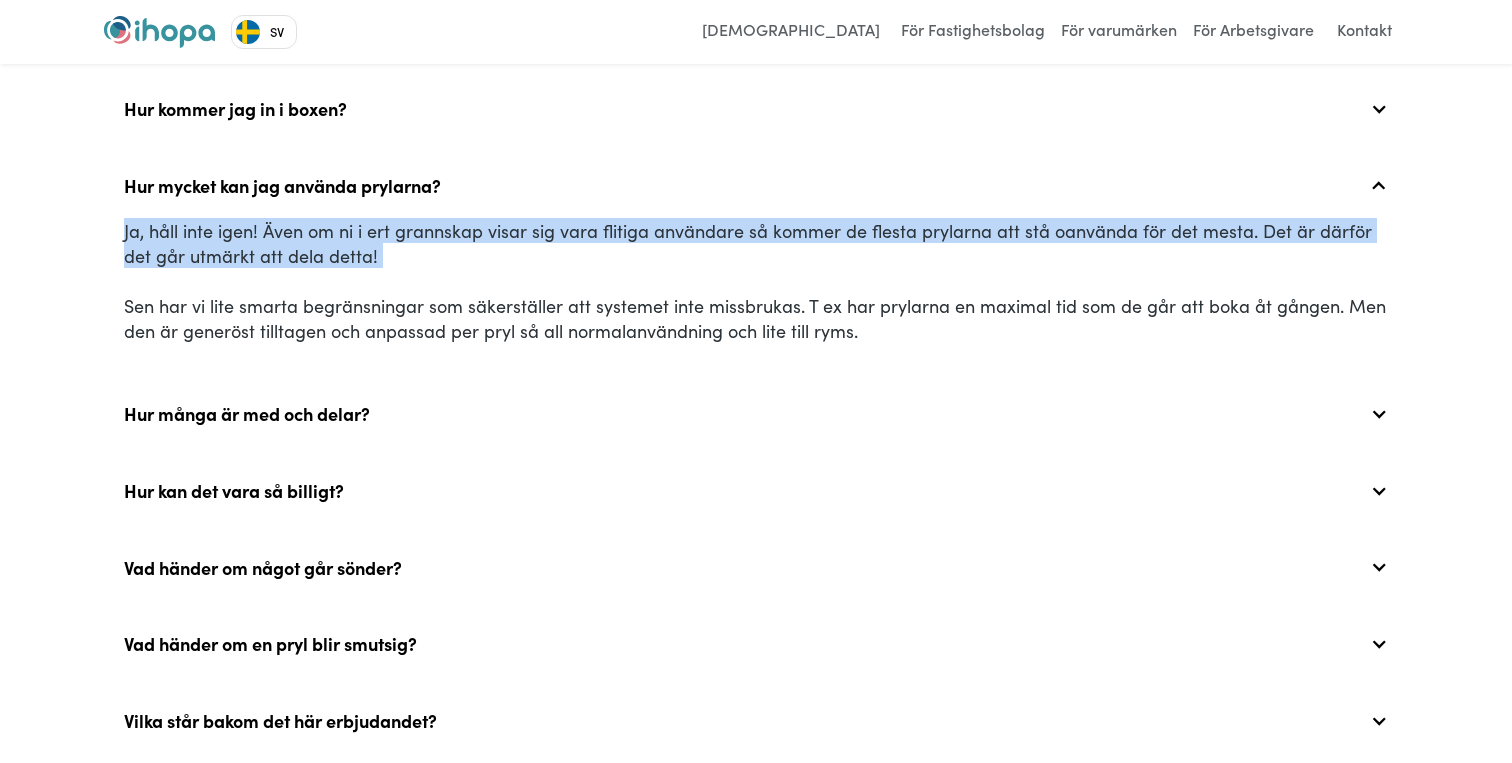 click on "Ja, håll inte igen! Även om ni i ert grannskap visar sig vara flitiga användare så kommer de flesta prylarna att stå oanvända för det mesta. Det är därför det går utmärkt att dela detta! Sen har vi lite smarta begränsningar som säkerställer att systemet inte missbrukas. T ex har prylarna en maximal tid som de går att boka åt gången. Men den är generöst tilltagen och anpassad per pryl så all normalanvändning och lite till ryms." at bounding box center (756, 281) 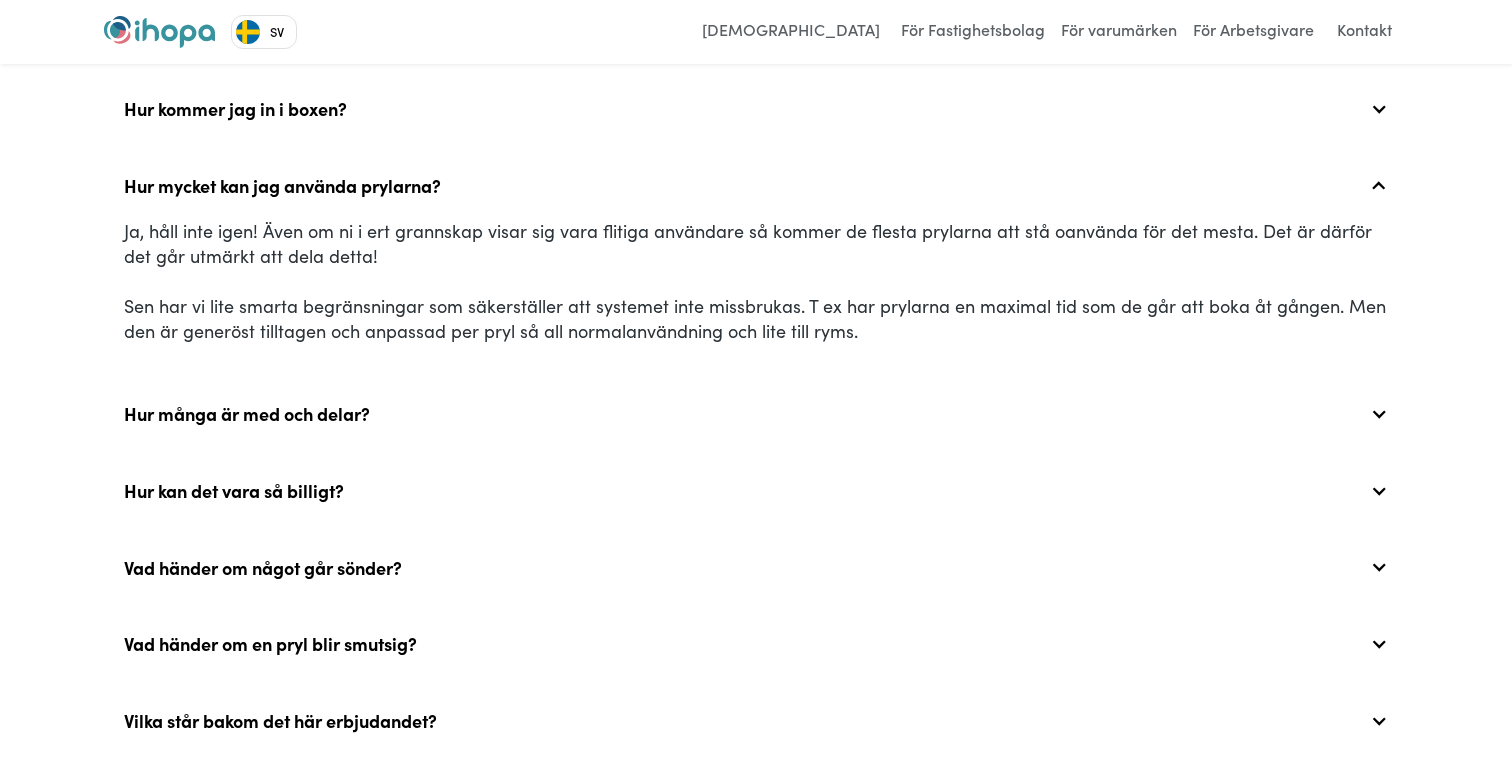 click on "Ja, håll inte igen! Även om ni i ert grannskap visar sig vara flitiga användare så kommer de flesta prylarna att stå oanvända för det mesta. Det är därför det går utmärkt att dela detta! Sen har vi lite smarta begränsningar som säkerställer att systemet inte missbrukas. T ex har prylarna en maximal tid som de går att boka åt gången. Men den är generöst tilltagen och anpassad per pryl så all normalanvändning och lite till ryms." at bounding box center (756, 281) 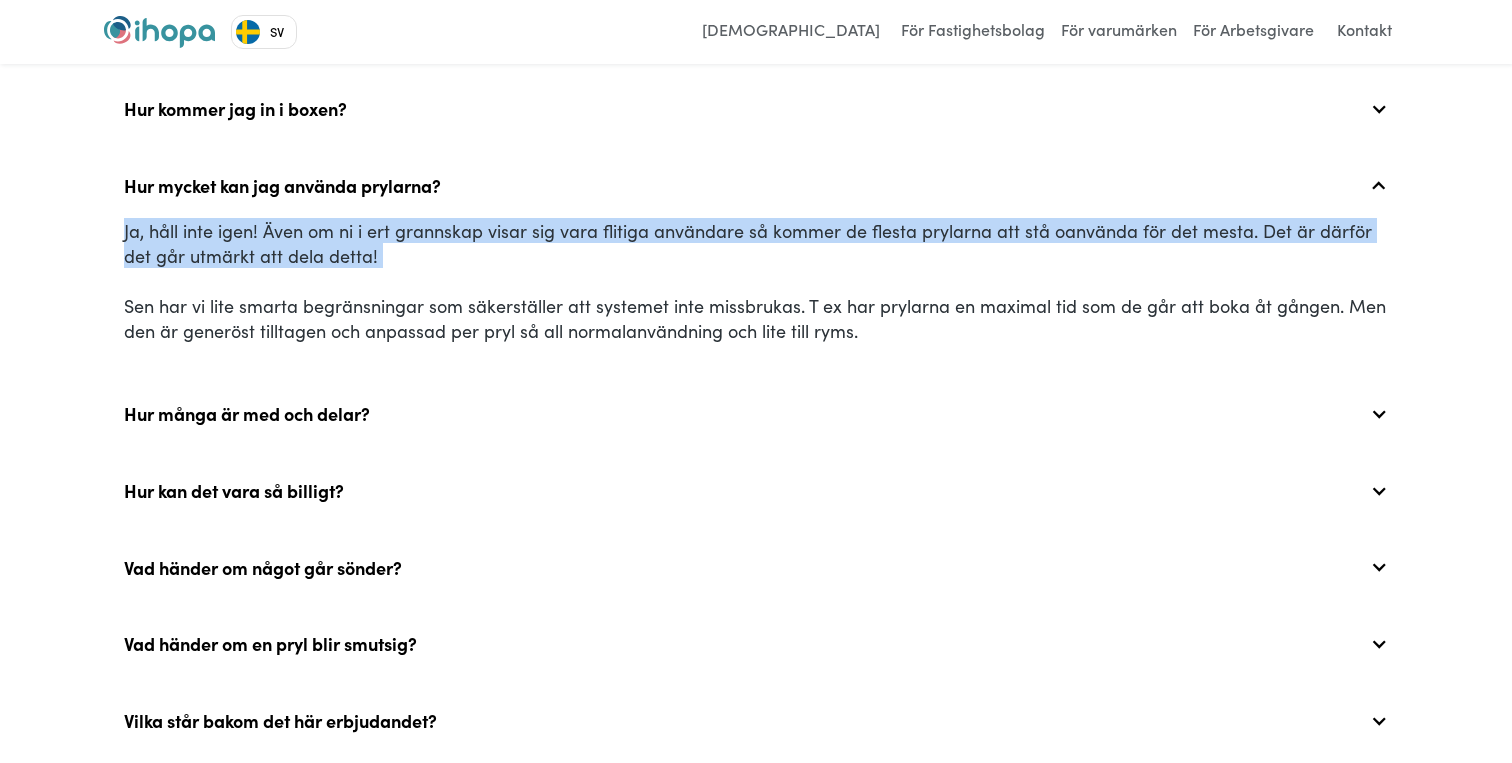 click on "Ja, håll inte igen! Även om ni i ert grannskap visar sig vara flitiga användare så kommer de flesta prylarna att stå oanvända för det mesta. Det är därför det går utmärkt att dela detta! Sen har vi lite smarta begränsningar som säkerställer att systemet inte missbrukas. T ex har prylarna en maximal tid som de går att boka åt gången. Men den är generöst tilltagen och anpassad per pryl så all normalanvändning och lite till ryms." at bounding box center [756, 281] 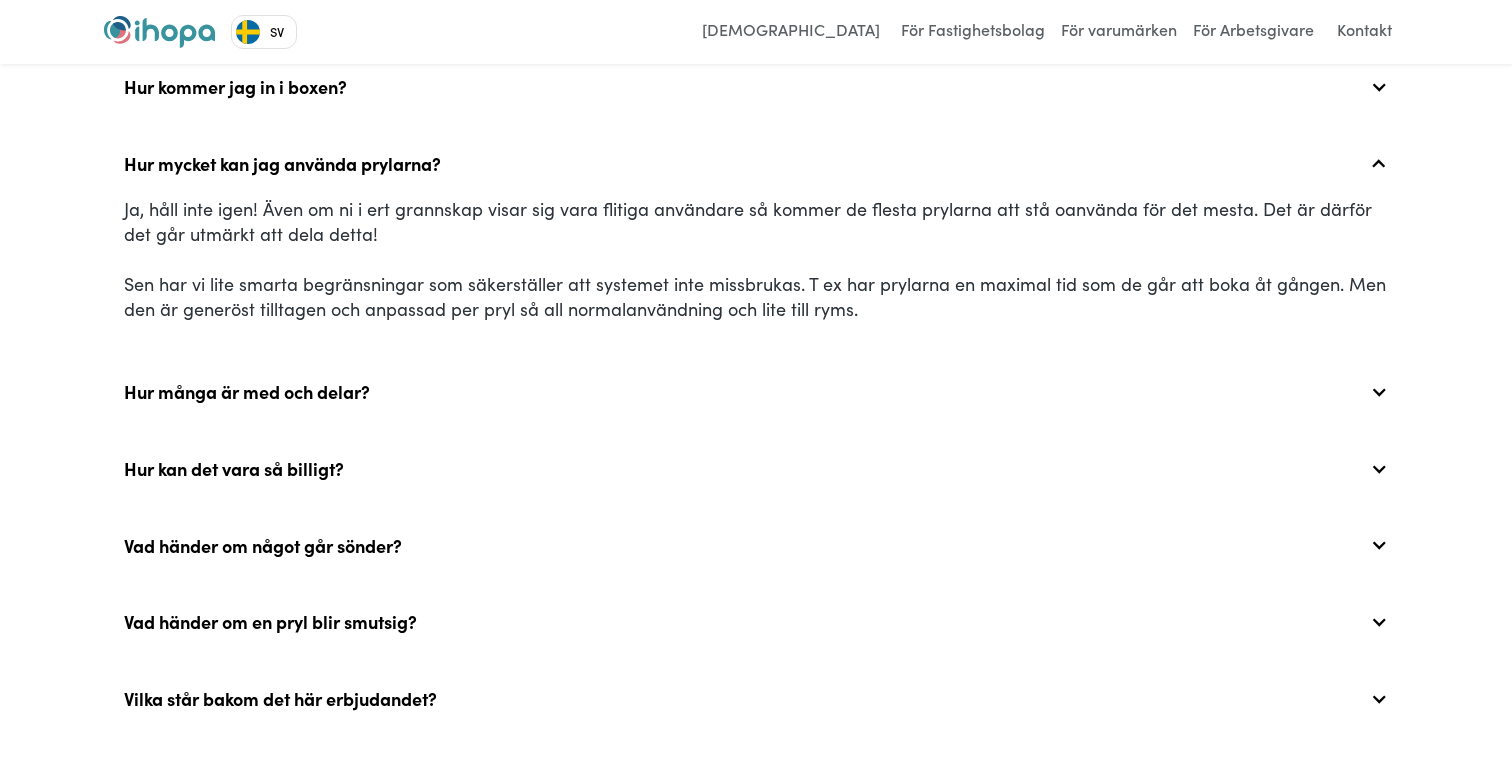 scroll, scrollTop: 7828, scrollLeft: 0, axis: vertical 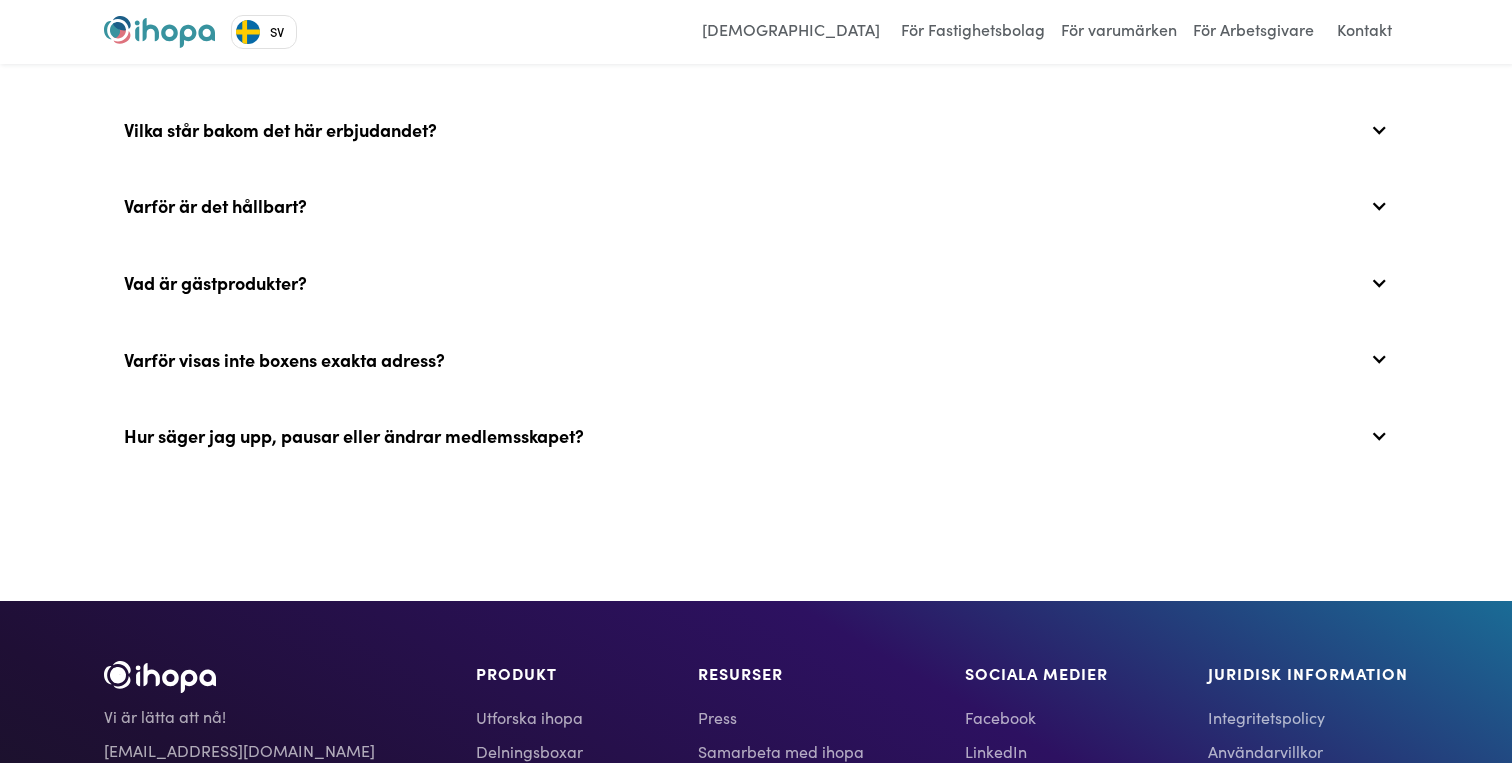 click on "Varför visas inte boxens exakta adress?" at bounding box center [235, -558] 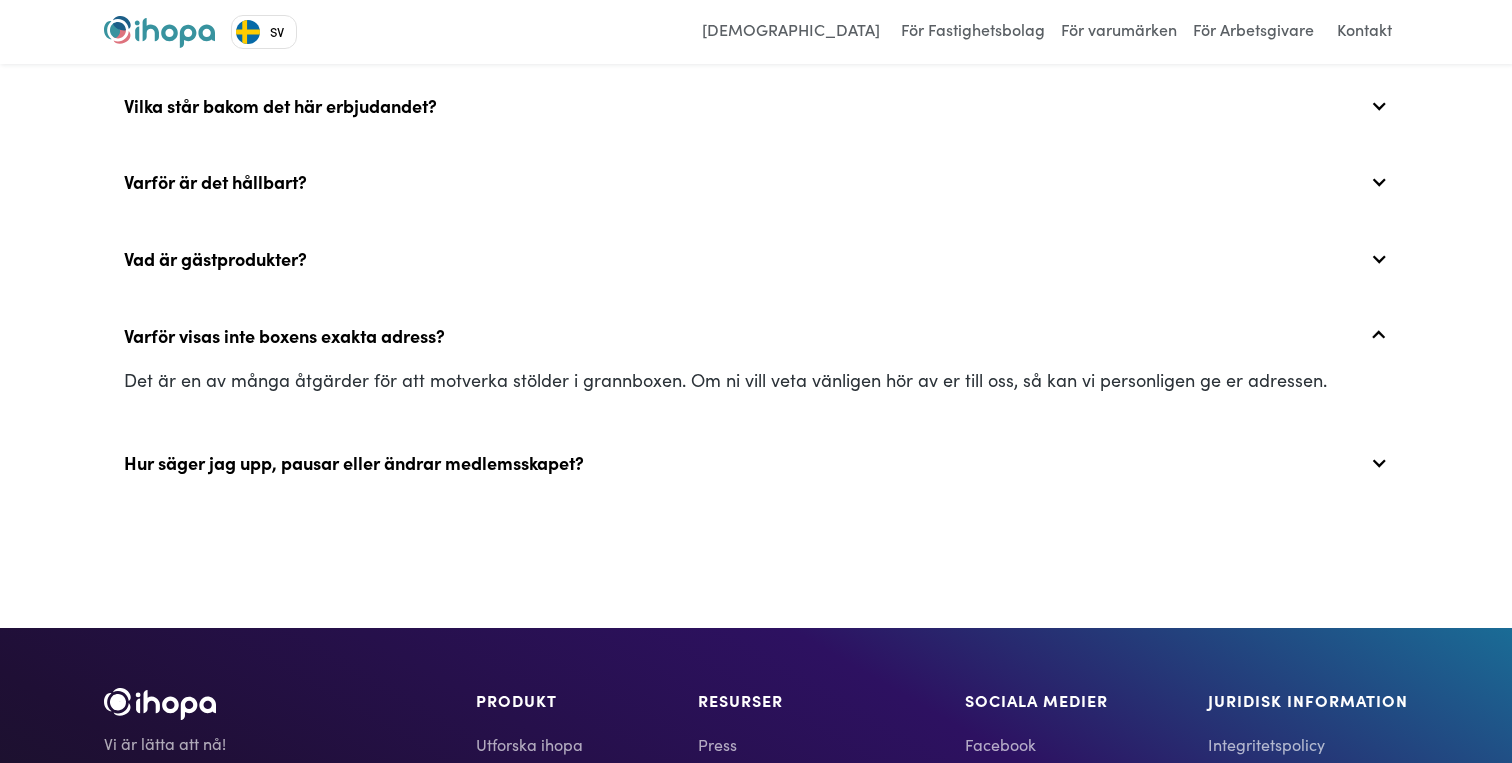 scroll, scrollTop: 8267, scrollLeft: 0, axis: vertical 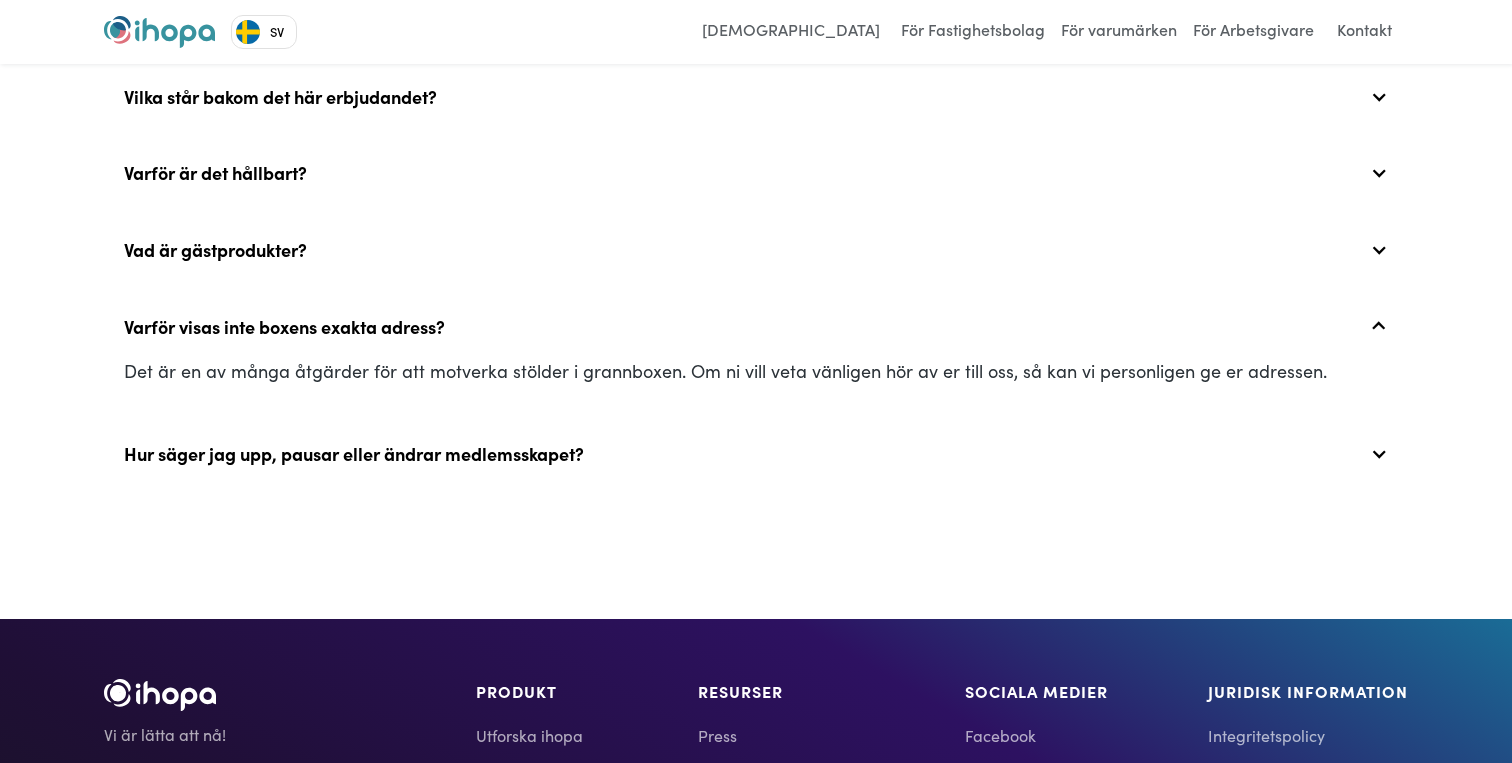 click on "Det är en av många åtgärder för att motverka stölder i grannboxen. Om ni vill veta vänligen hör av er till oss, så kan vi personligen ge er adressen." at bounding box center [756, 370] 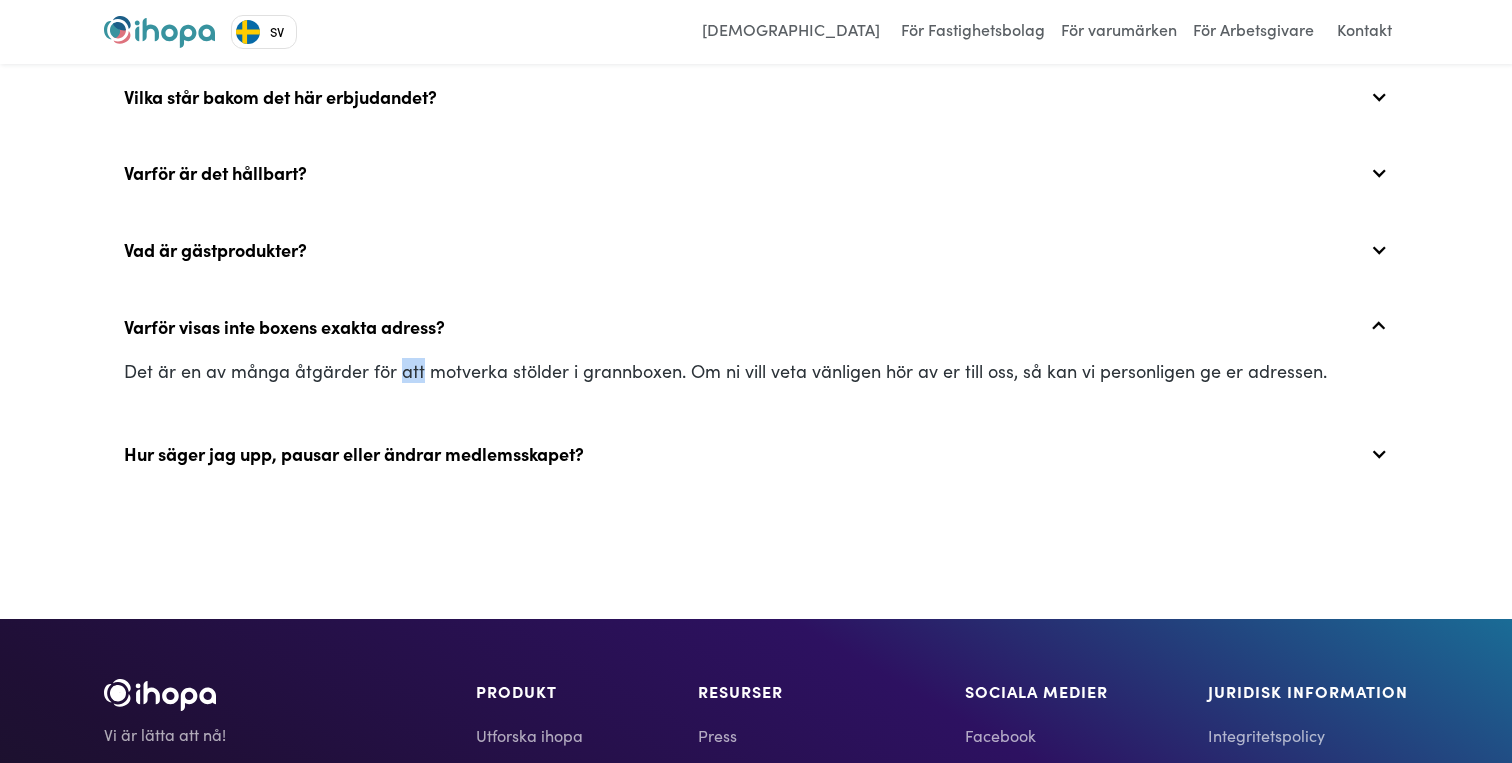 click on "Det är en av många åtgärder för att motverka stölder i grannboxen. Om ni vill veta vänligen hör av er till oss, så kan vi personligen ge er adressen." at bounding box center (756, 370) 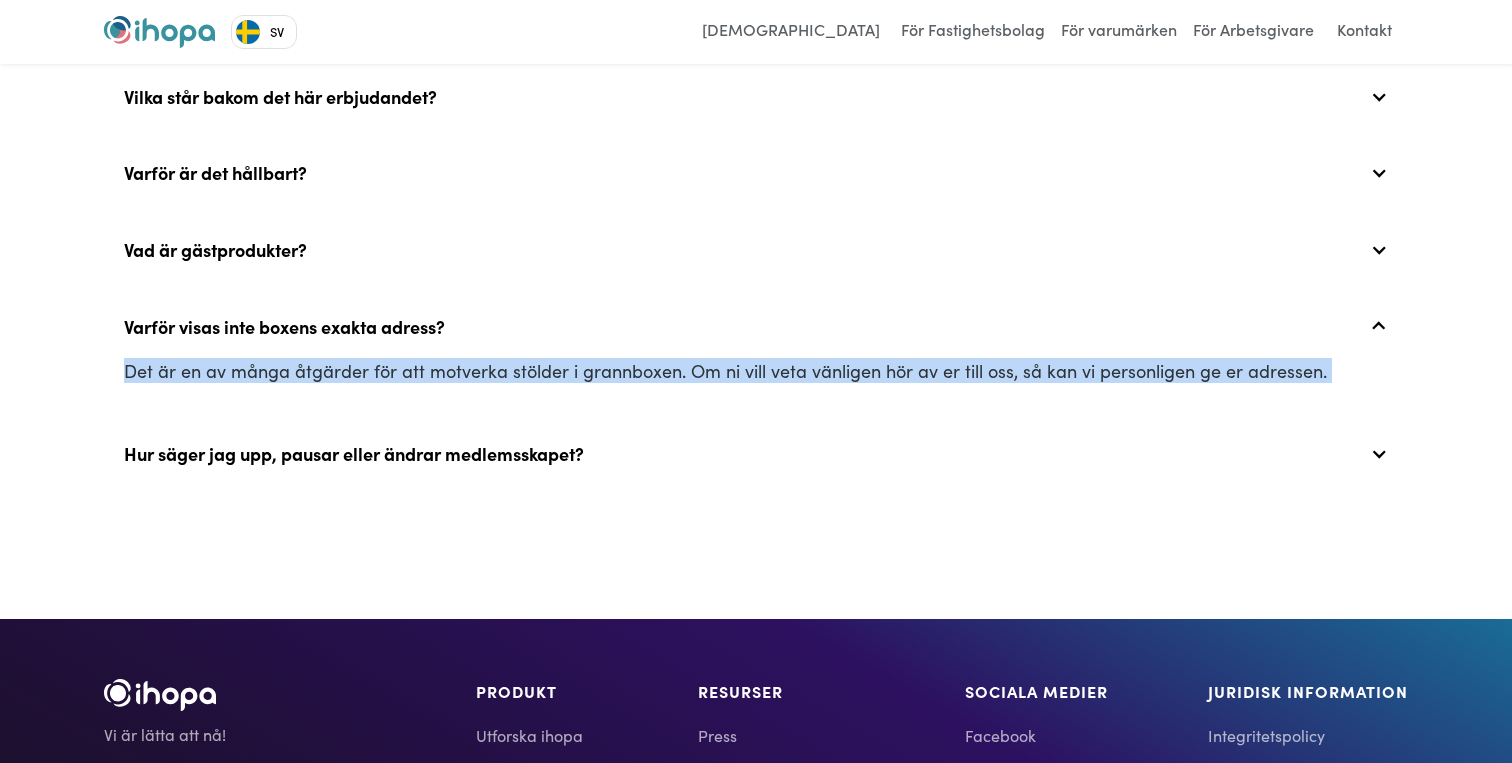 click on "Det är en av många åtgärder för att motverka stölder i grannboxen. Om ni vill veta vänligen hör av er till oss, så kan vi personligen ge er adressen." at bounding box center (756, 378) 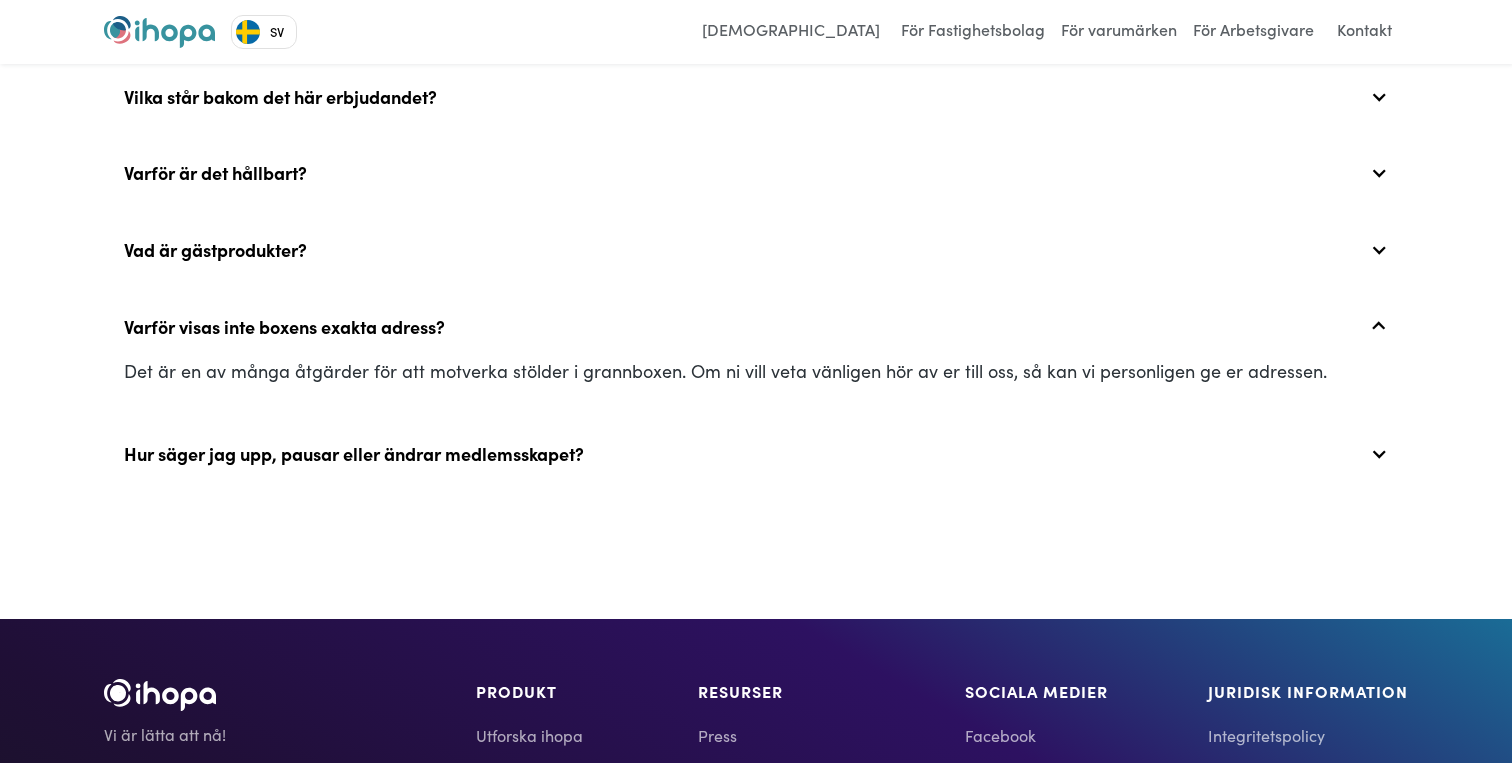 scroll, scrollTop: 8249, scrollLeft: 0, axis: vertical 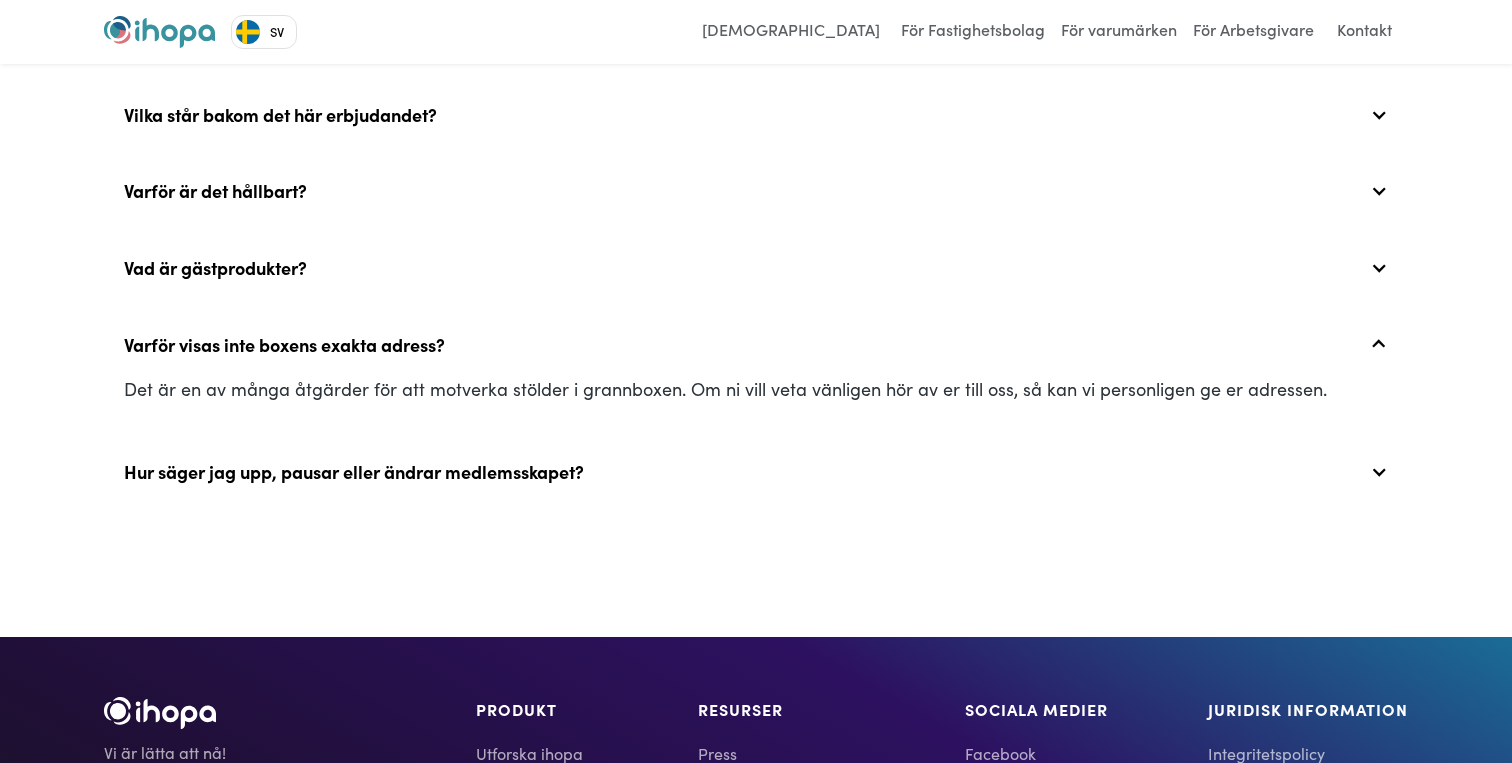 click on "Varför visas inte boxens exakta adress?" at bounding box center [756, 344] 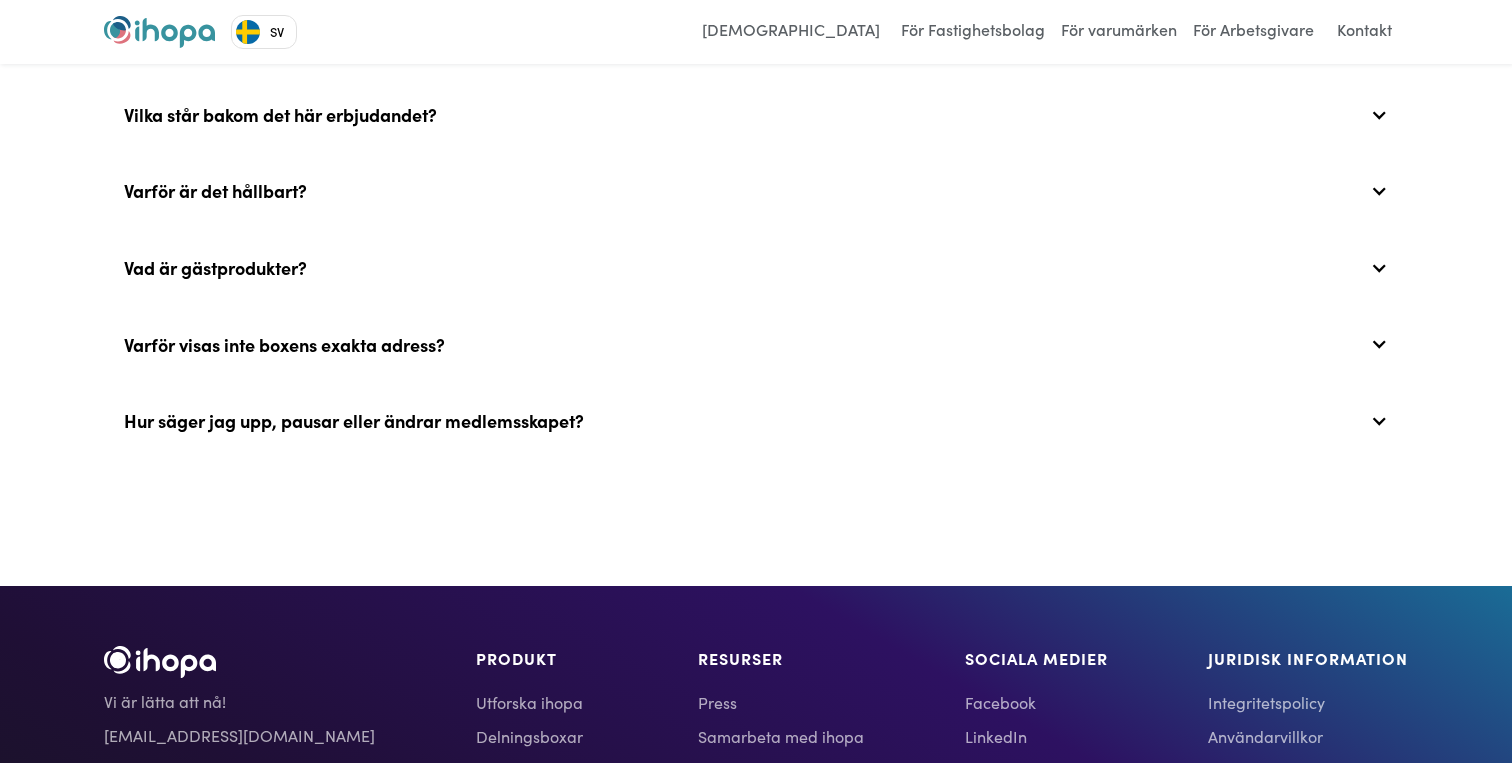 click on "Vad är gästprodukter?" at bounding box center (756, -422) 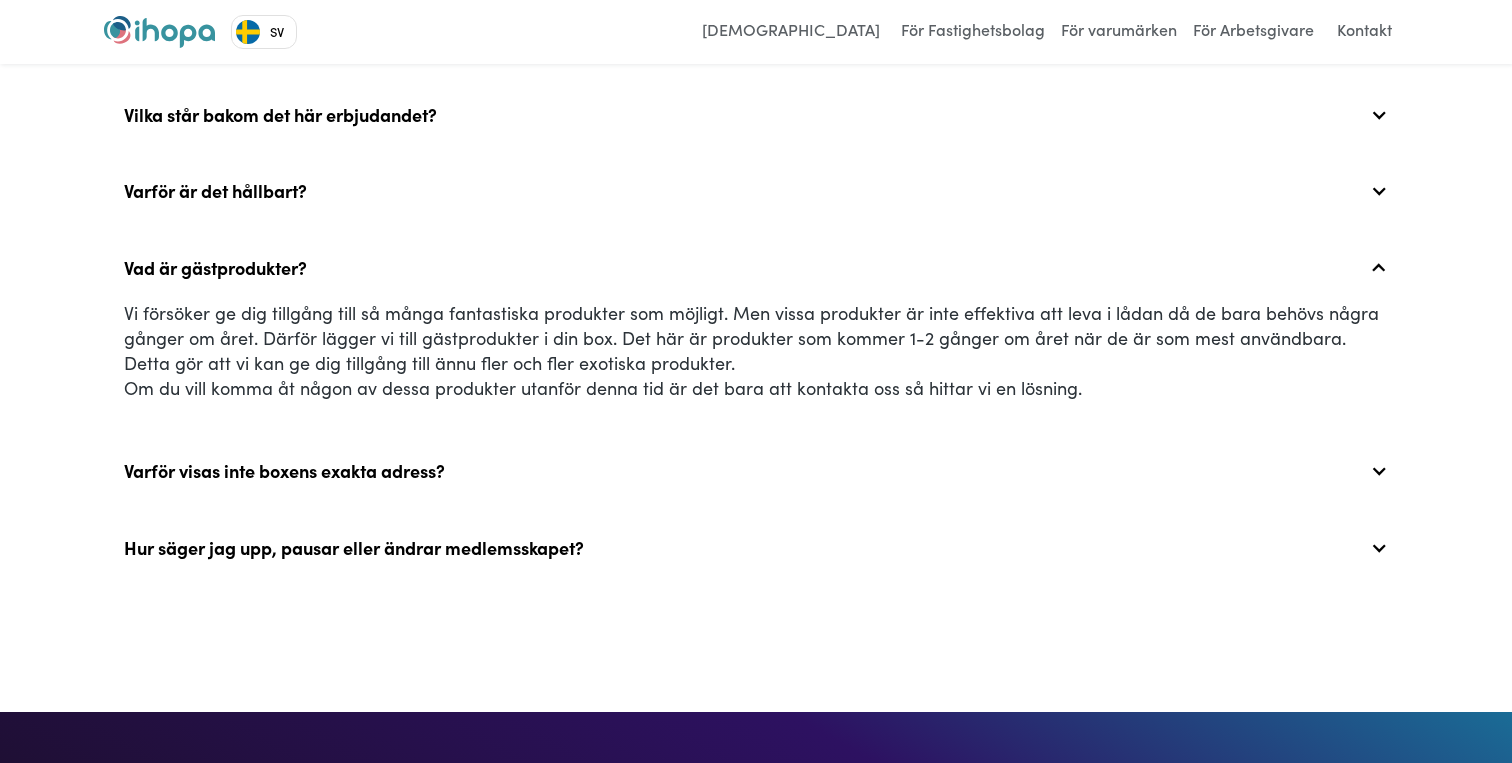 click on "Vi försöker ge dig tillgång till så många fantastiska produkter som möjligt. Men vissa produkter är inte effektiva att leva i lådan då de bara behövs några gånger om året. Därför lägger vi till gästprodukter i din box. Det här är produkter som kommer 1-2 gånger om året när de är som mest användbara. Detta gör att vi kan ge dig tillgång till ännu fler och fler exotiska produkter. Om du vill komma åt någon av dessa produkter utanför denna tid är det bara att kontakta oss så hittar vi en lösning." at bounding box center (756, 350) 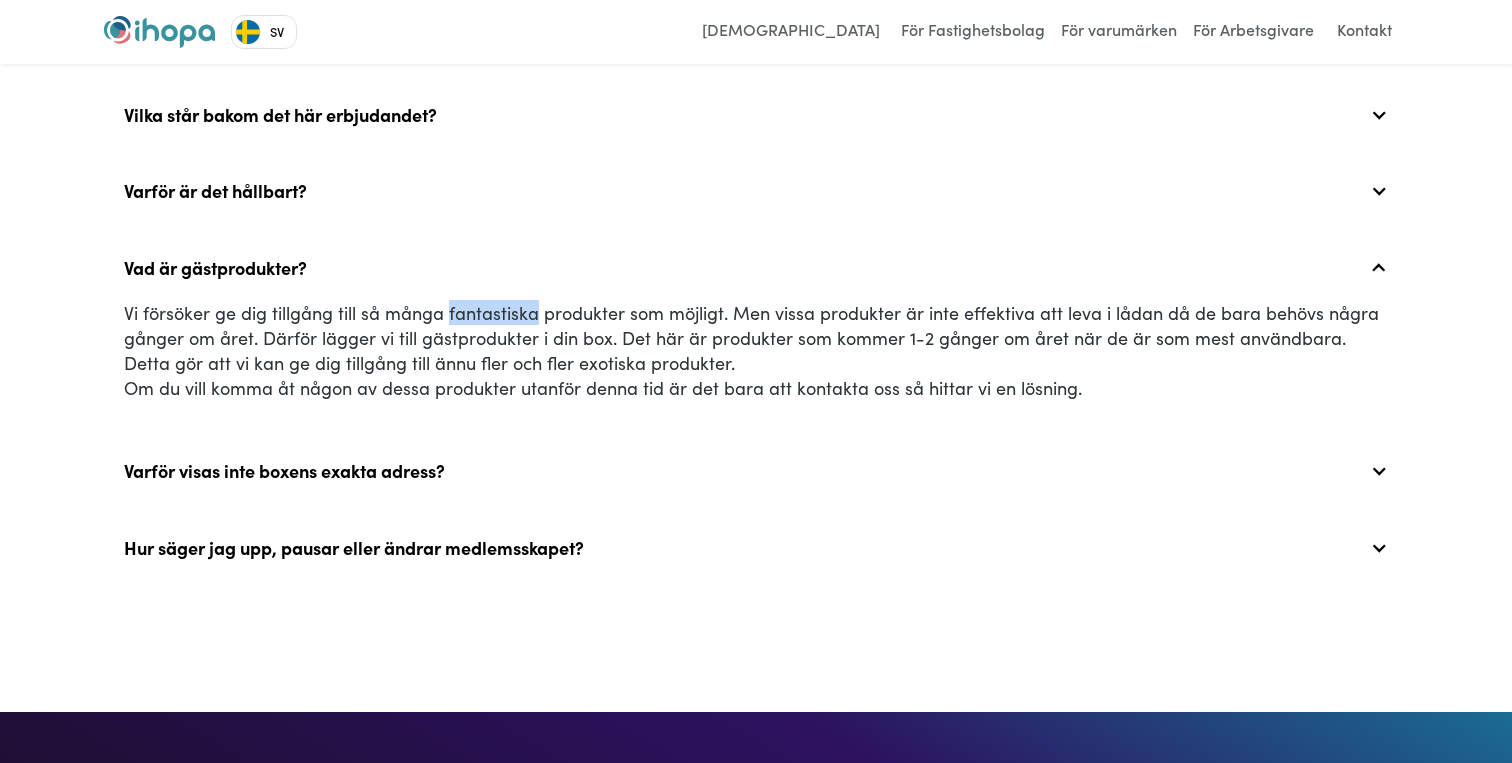 click on "Vi försöker ge dig tillgång till så många fantastiska produkter som möjligt. Men vissa produkter är inte effektiva att leva i lådan då de bara behövs några gånger om året. Därför lägger vi till gästprodukter i din box. Det här är produkter som kommer 1-2 gånger om året när de är som mest användbara. Detta gör att vi kan ge dig tillgång till ännu fler och fler exotiska produkter. Om du vill komma åt någon av dessa produkter utanför denna tid är det bara att kontakta oss så hittar vi en lösning." at bounding box center (756, 350) 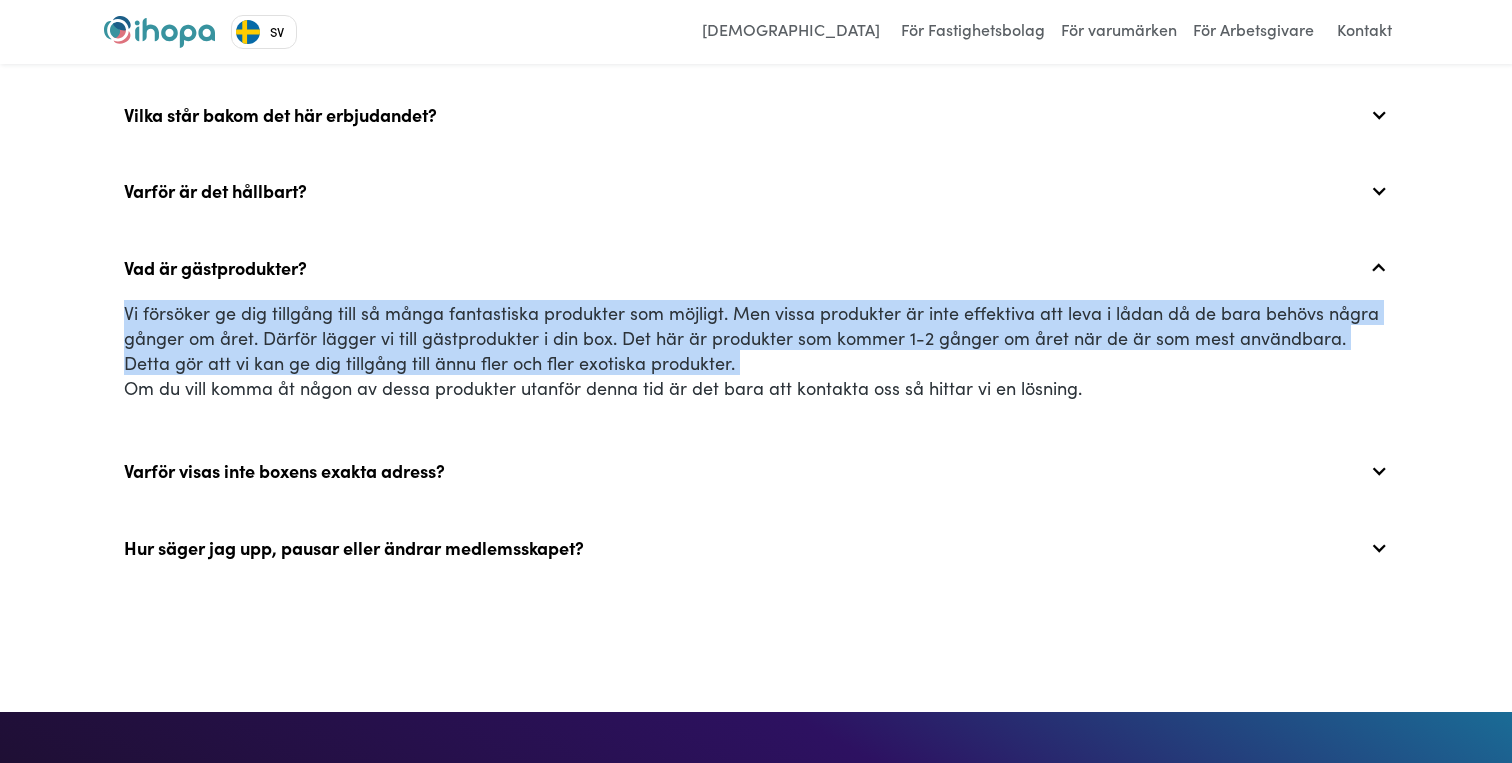 click on "Vi försöker ge dig tillgång till så många fantastiska produkter som möjligt. Men vissa produkter är inte effektiva att leva i lådan då de bara behövs några gånger om året. Därför lägger vi till gästprodukter i din box. Det här är produkter som kommer 1-2 gånger om året när de är som mest användbara. Detta gör att vi kan ge dig tillgång till ännu fler och fler exotiska produkter. Om du vill komma åt någon av dessa produkter utanför denna tid är det bara att kontakta oss så hittar vi en lösning." at bounding box center (756, 350) 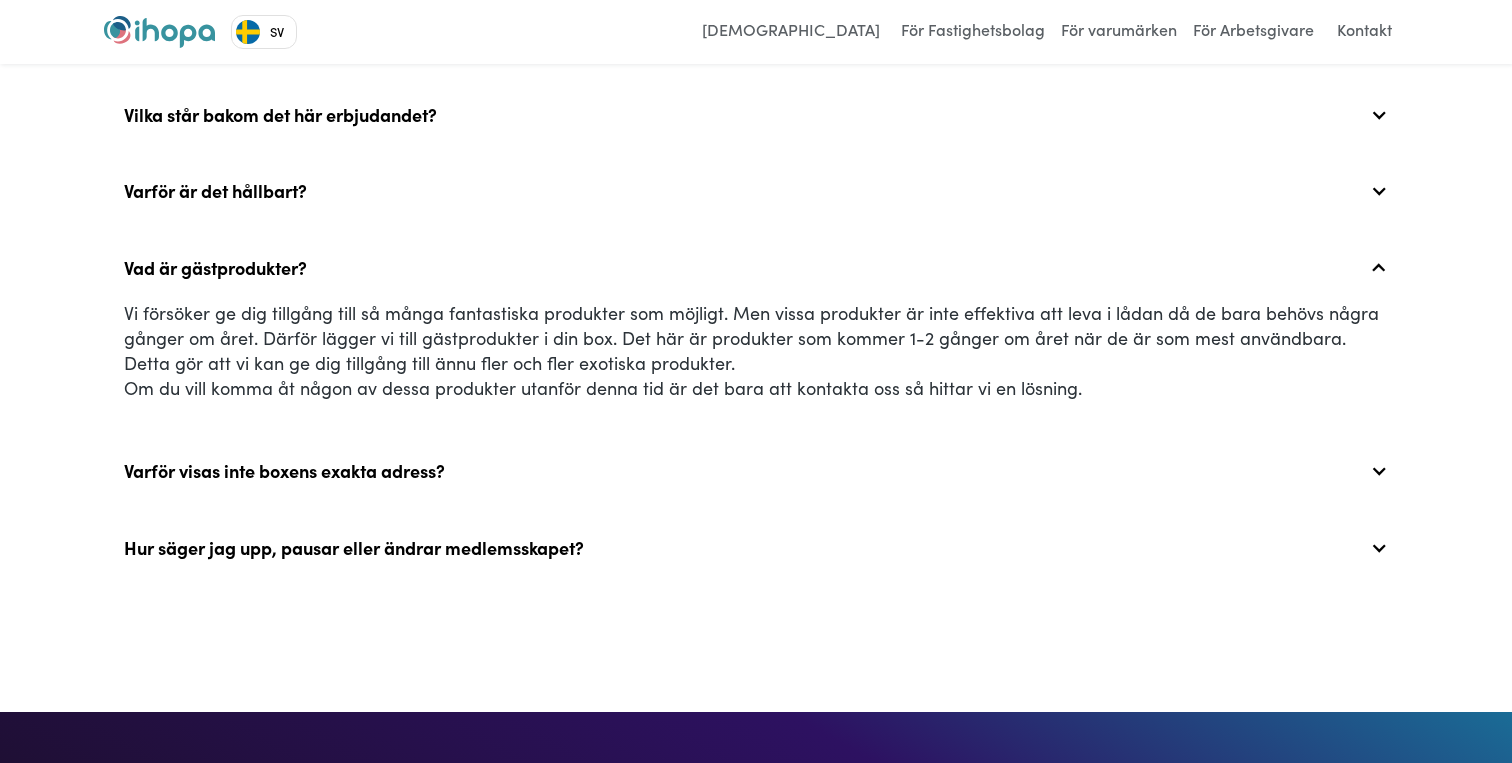 click on "Vi försöker ge dig tillgång till så många fantastiska produkter som möjligt. Men vissa produkter är inte effektiva att leva i lådan då de bara behövs några gånger om året. Därför lägger vi till gästprodukter i din box. Det här är produkter som kommer 1-2 gånger om året när de är som mest användbara. Detta gör att vi kan ge dig tillgång till ännu fler och fler exotiska produkter. Om du vill komma åt någon av dessa produkter utanför denna tid är det bara att kontakta oss så hittar vi en lösning." at bounding box center (756, 350) 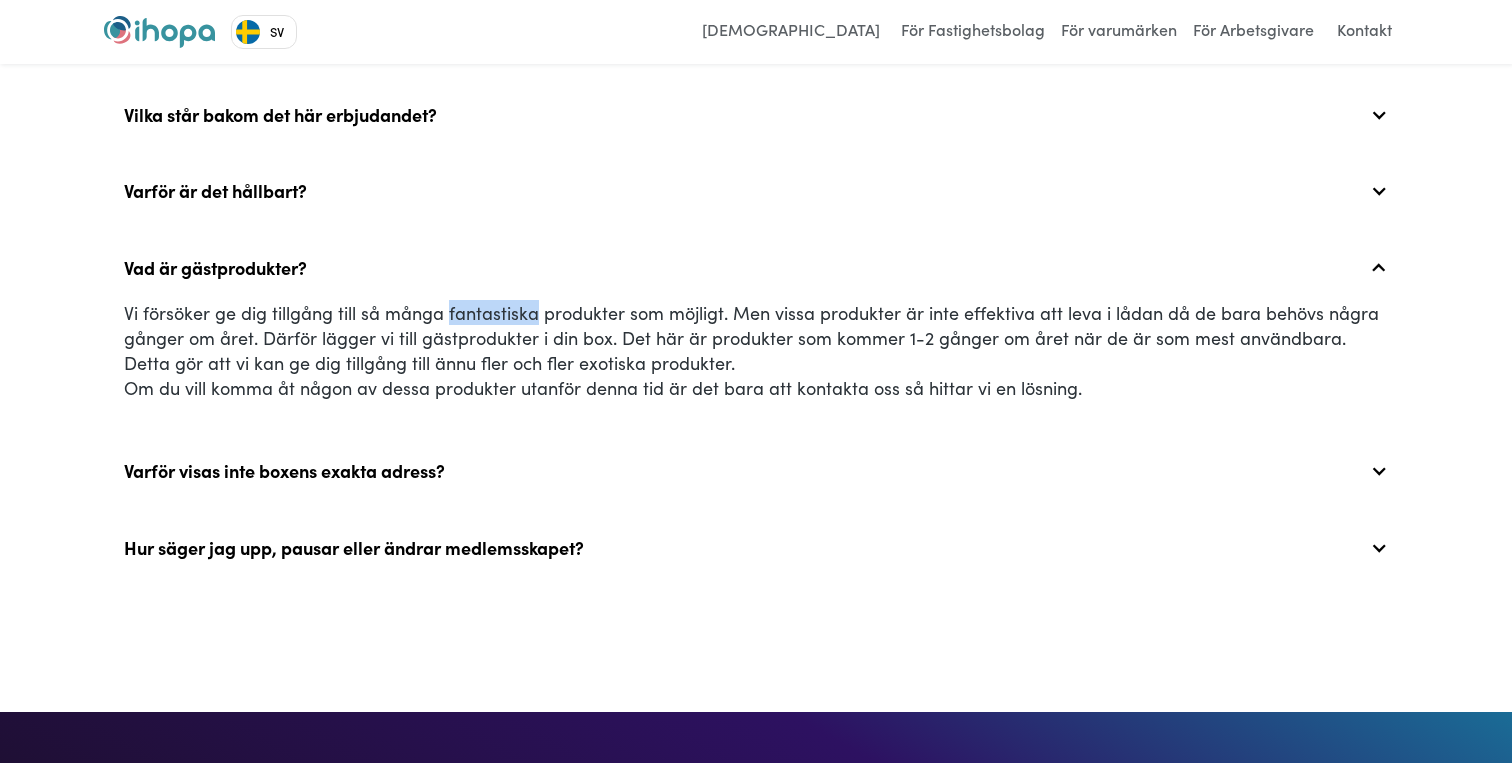 click on "Vi försöker ge dig tillgång till så många fantastiska produkter som möjligt. Men vissa produkter är inte effektiva att leva i lådan då de bara behövs några gånger om året. Därför lägger vi till gästprodukter i din box. Det här är produkter som kommer 1-2 gånger om året när de är som mest användbara. Detta gör att vi kan ge dig tillgång till ännu fler och fler exotiska produkter. Om du vill komma åt någon av dessa produkter utanför denna tid är det bara att kontakta oss så hittar vi en lösning." at bounding box center [756, 350] 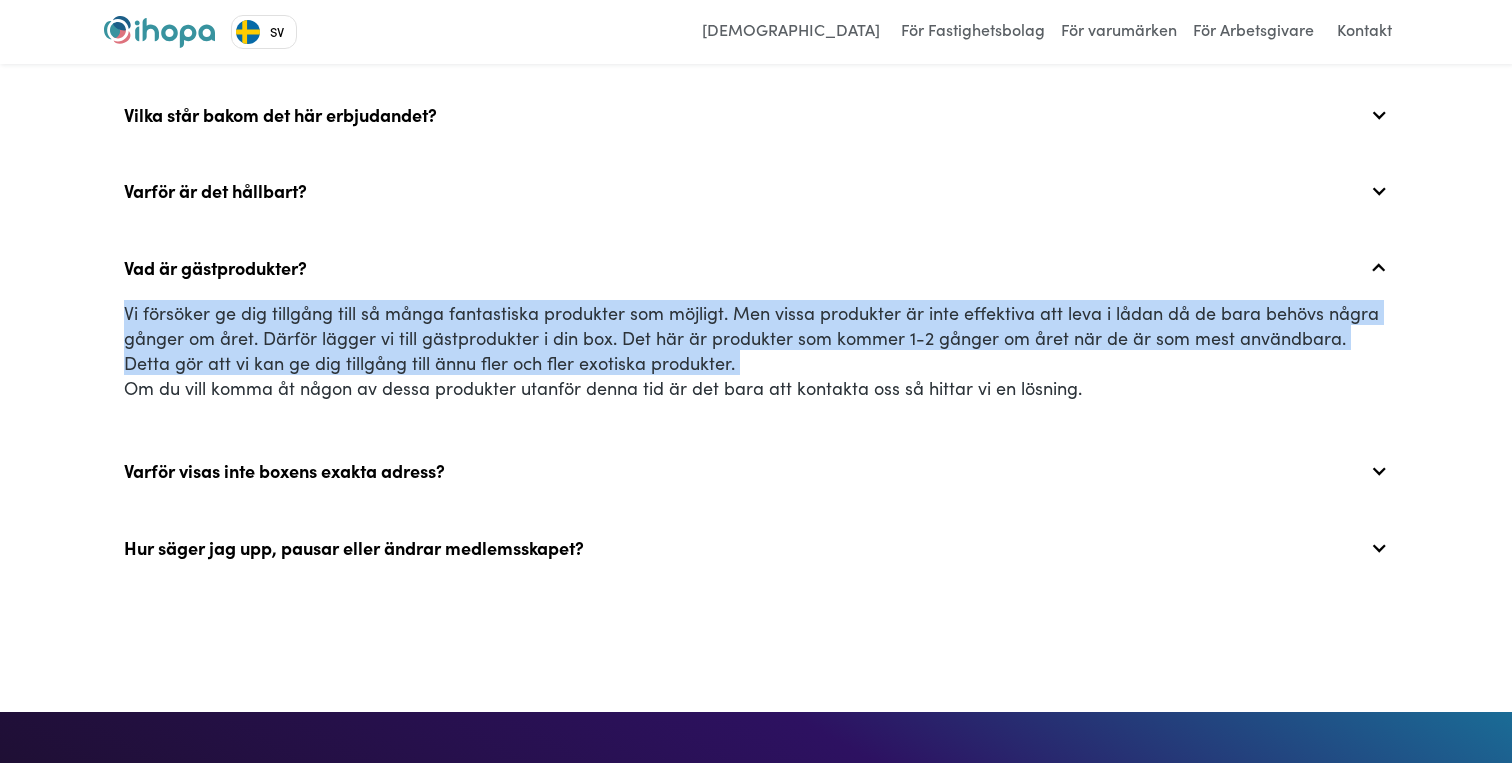 click on "Vi försöker ge dig tillgång till så många fantastiska produkter som möjligt. Men vissa produkter är inte effektiva att leva i lådan då de bara behövs några gånger om året. Därför lägger vi till gästprodukter i din box. Det här är produkter som kommer 1-2 gånger om året när de är som mest användbara. Detta gör att vi kan ge dig tillgång till ännu fler och fler exotiska produkter. Om du vill komma åt någon av dessa produkter utanför denna tid är det bara att kontakta oss så hittar vi en lösning." at bounding box center (756, 350) 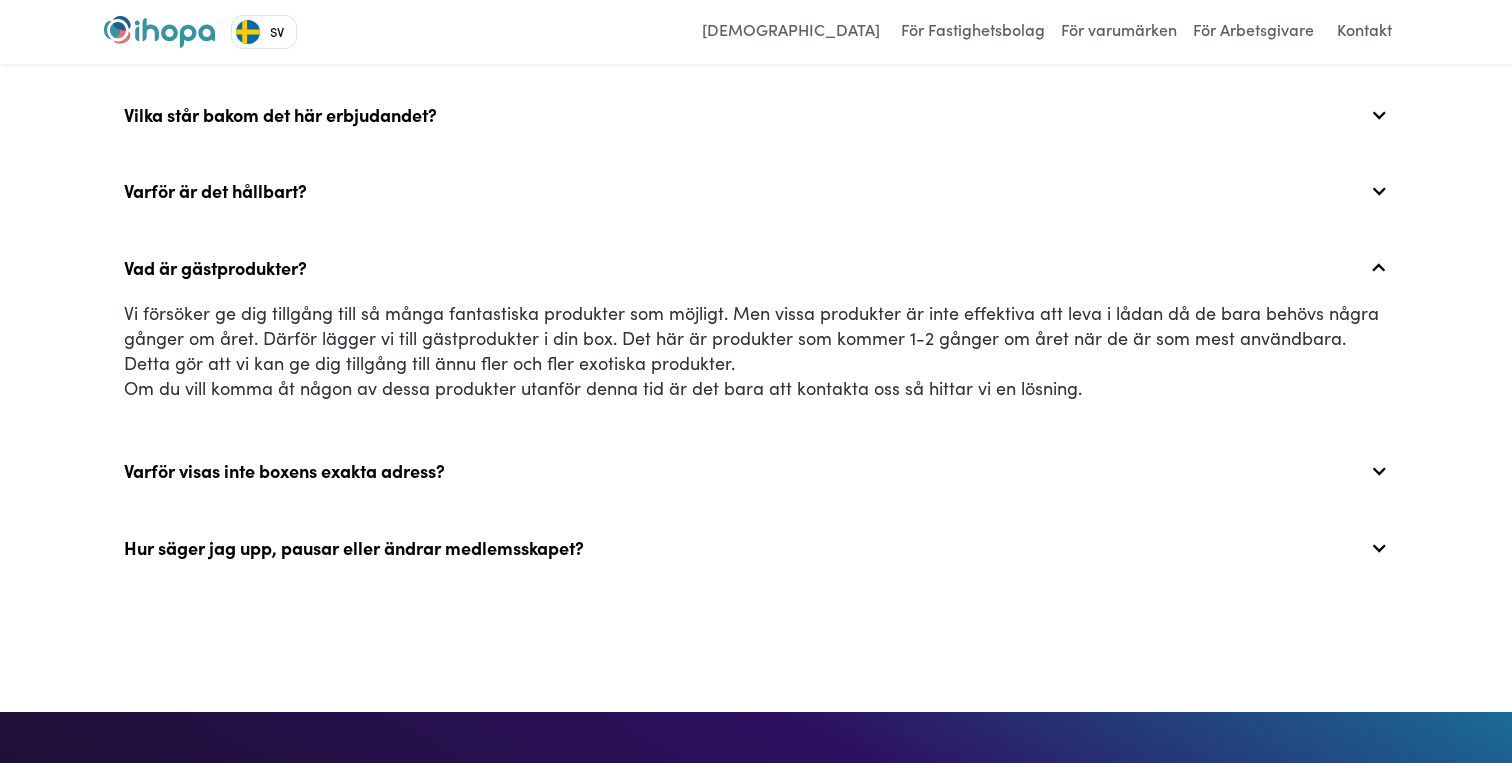 click on "Vi försöker ge dig tillgång till så många fantastiska produkter som möjligt. Men vissa produkter är inte effektiva att leva i lådan då de bara behövs några gånger om året. Därför lägger vi till gästprodukter i din box. Det här är produkter som kommer 1-2 gånger om året när de är som mest användbara. Detta gör att vi kan ge dig tillgång till ännu fler och fler exotiska produkter. Om du vill komma åt någon av dessa produkter utanför denna tid är det bara att kontakta oss så hittar vi en lösning." at bounding box center [756, 350] 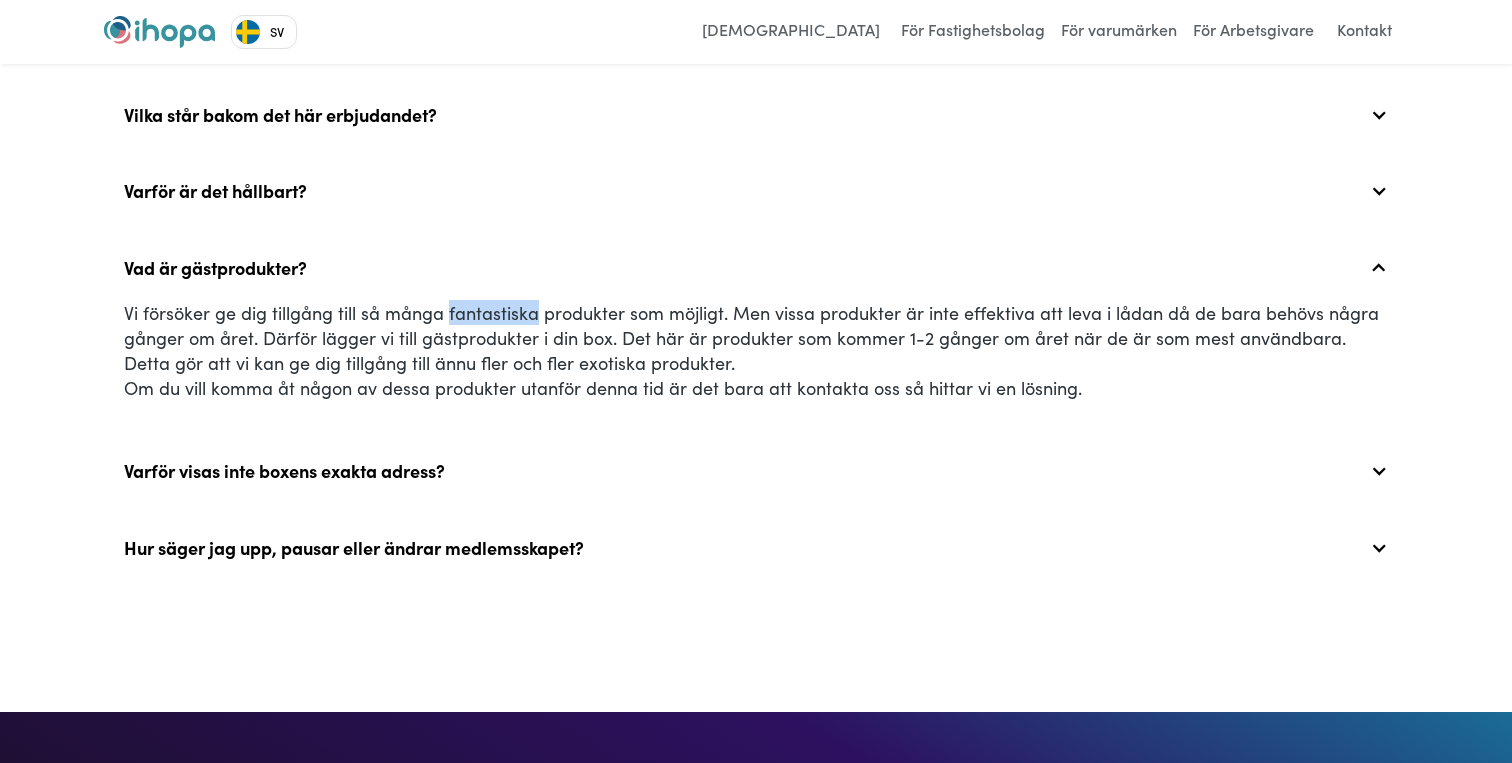 click on "Vi försöker ge dig tillgång till så många fantastiska produkter som möjligt. Men vissa produkter är inte effektiva att leva i lådan då de bara behövs några gånger om året. Därför lägger vi till gästprodukter i din box. Det här är produkter som kommer 1-2 gånger om året när de är som mest användbara. Detta gör att vi kan ge dig tillgång till ännu fler och fler exotiska produkter. Om du vill komma åt någon av dessa produkter utanför denna tid är det bara att kontakta oss så hittar vi en lösning." at bounding box center (756, 350) 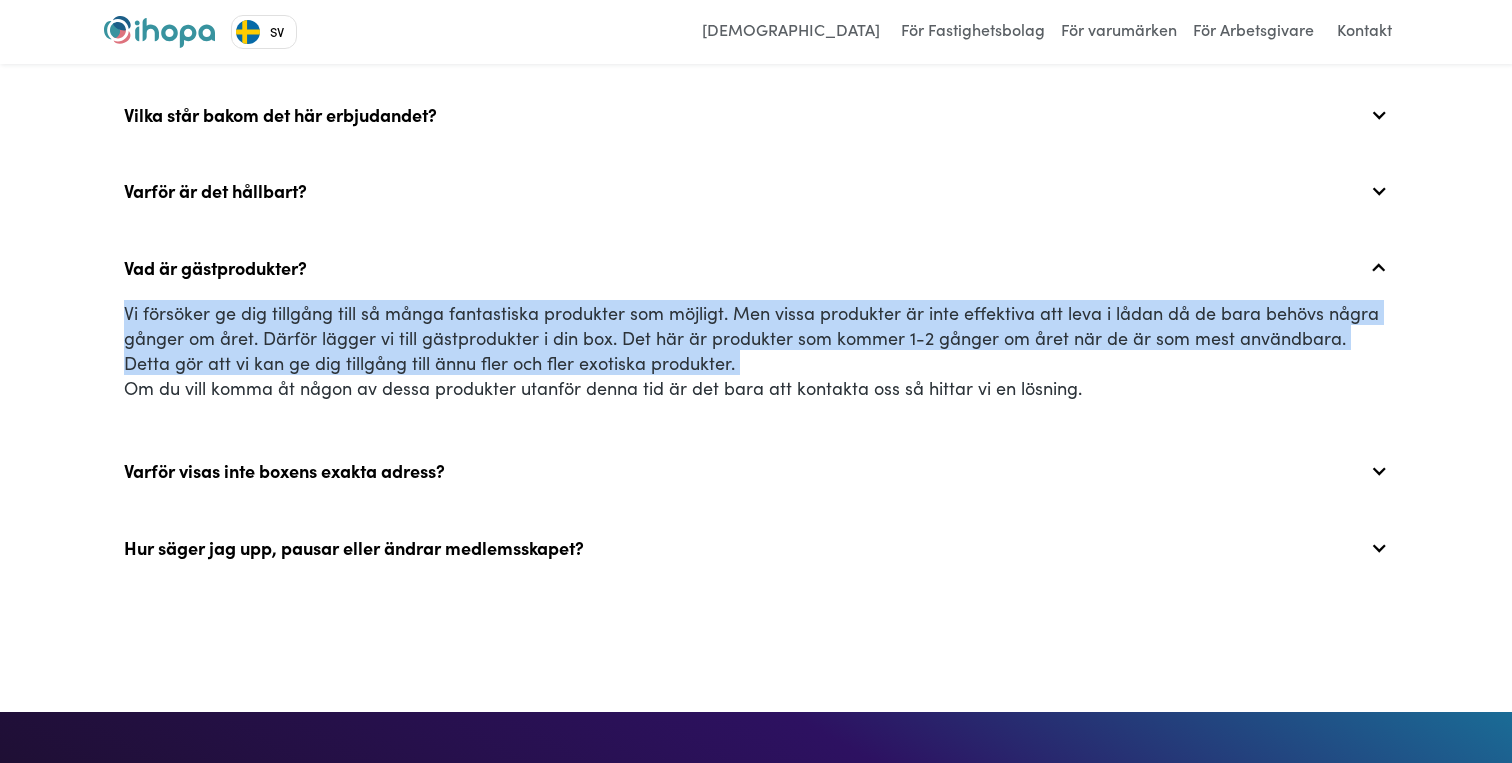 click on "Vi försöker ge dig tillgång till så många fantastiska produkter som möjligt. Men vissa produkter är inte effektiva att leva i lådan då de bara behövs några gånger om året. Därför lägger vi till gästprodukter i din box. Det här är produkter som kommer 1-2 gånger om året när de är som mest användbara. Detta gör att vi kan ge dig tillgång till ännu fler och fler exotiska produkter. Om du vill komma åt någon av dessa produkter utanför denna tid är det bara att kontakta oss så hittar vi en lösning." at bounding box center (756, 350) 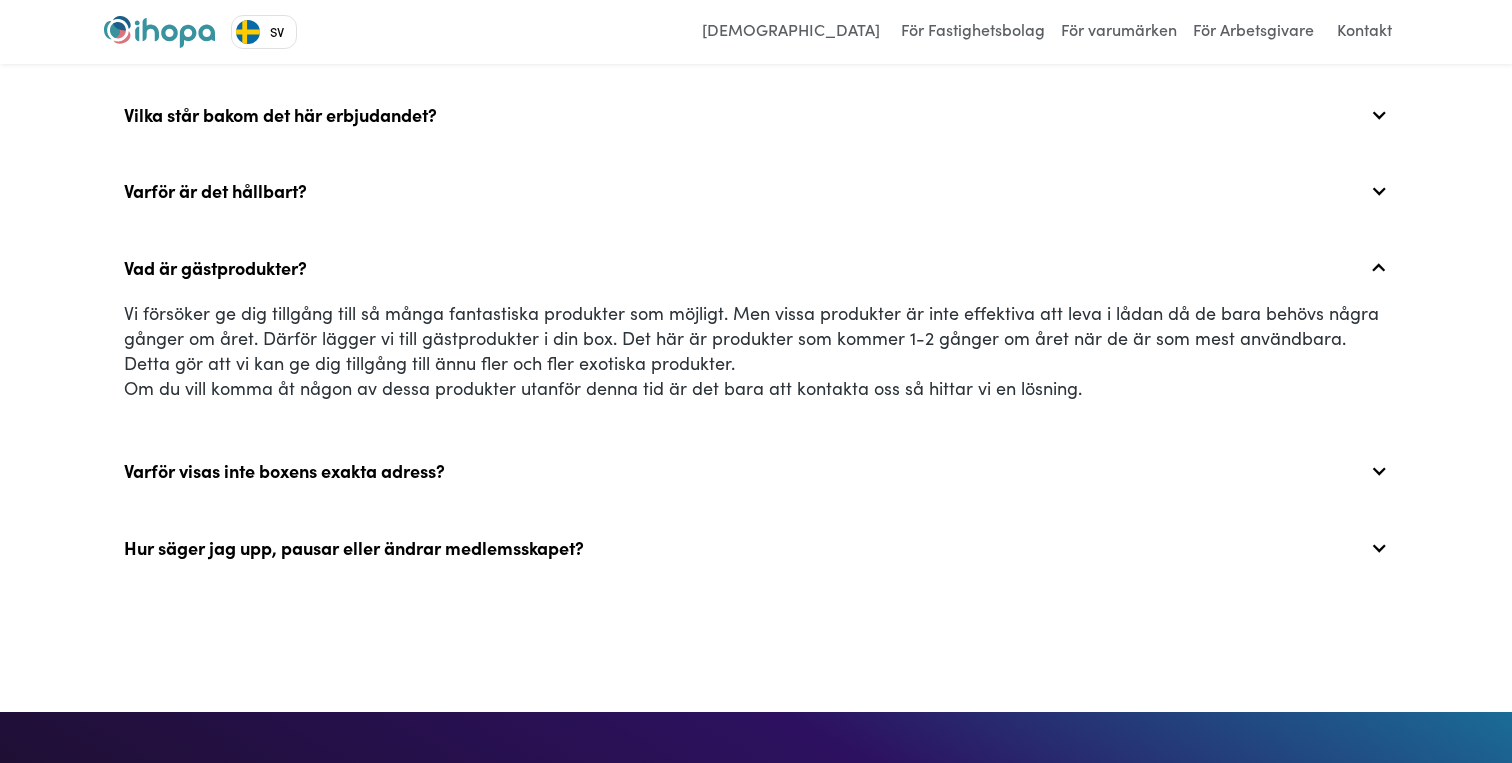 click on "Vi försöker ge dig tillgång till så många fantastiska produkter som möjligt. Men vissa produkter är inte effektiva att leva i lådan då de bara behövs några gånger om året. Därför lägger vi till gästprodukter i din box. Det här är produkter som kommer 1-2 gånger om året när de är som mest användbara. Detta gör att vi kan ge dig tillgång till ännu fler och fler exotiska produkter. Om du vill komma åt någon av dessa produkter utanför denna tid är det bara att kontakta oss så hittar vi en lösning." at bounding box center [756, 350] 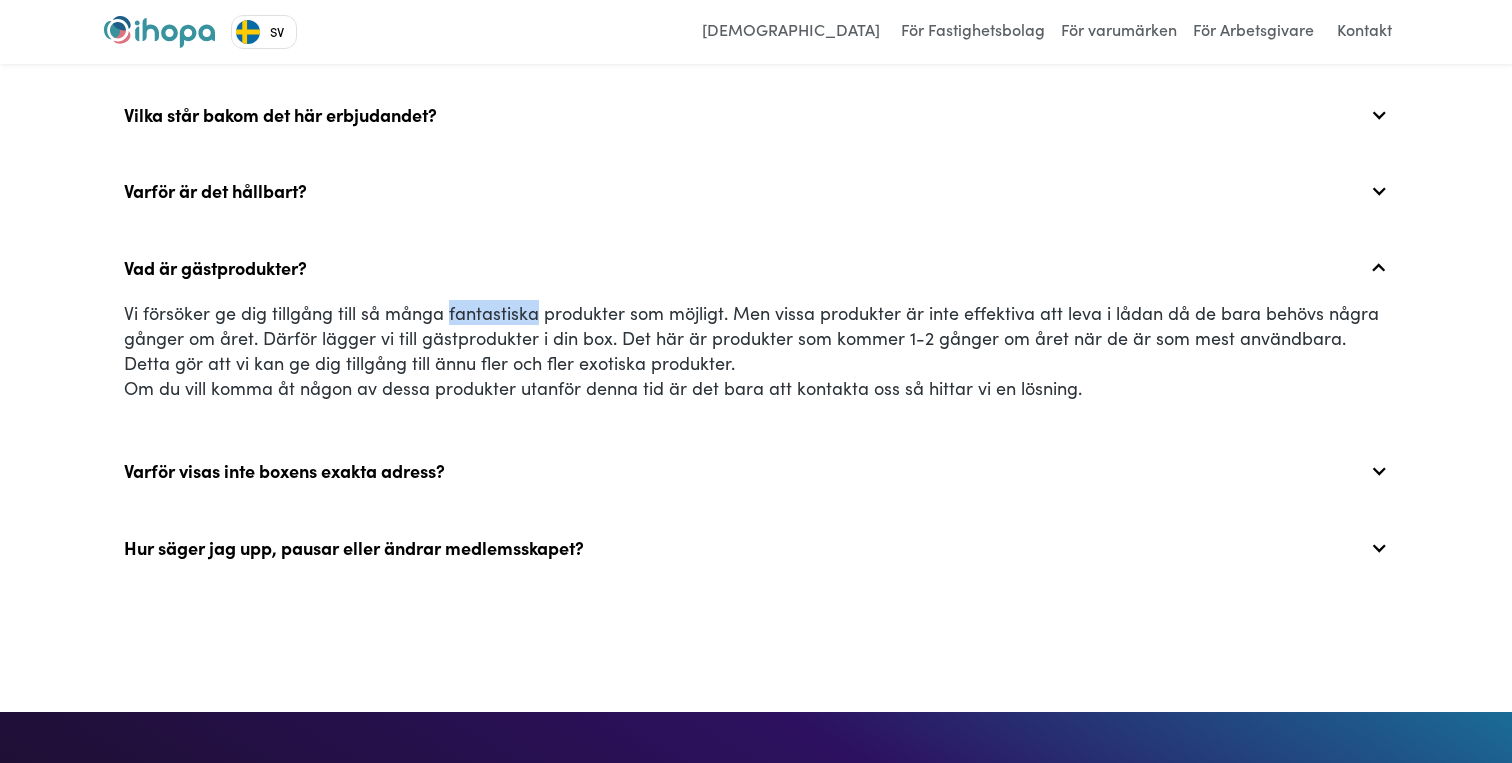click on "Vi försöker ge dig tillgång till så många fantastiska produkter som möjligt. Men vissa produkter är inte effektiva att leva i lådan då de bara behövs några gånger om året. Därför lägger vi till gästprodukter i din box. Det här är produkter som kommer 1-2 gånger om året när de är som mest användbara. Detta gör att vi kan ge dig tillgång till ännu fler och fler exotiska produkter. Om du vill komma åt någon av dessa produkter utanför denna tid är det bara att kontakta oss så hittar vi en lösning." at bounding box center [756, 350] 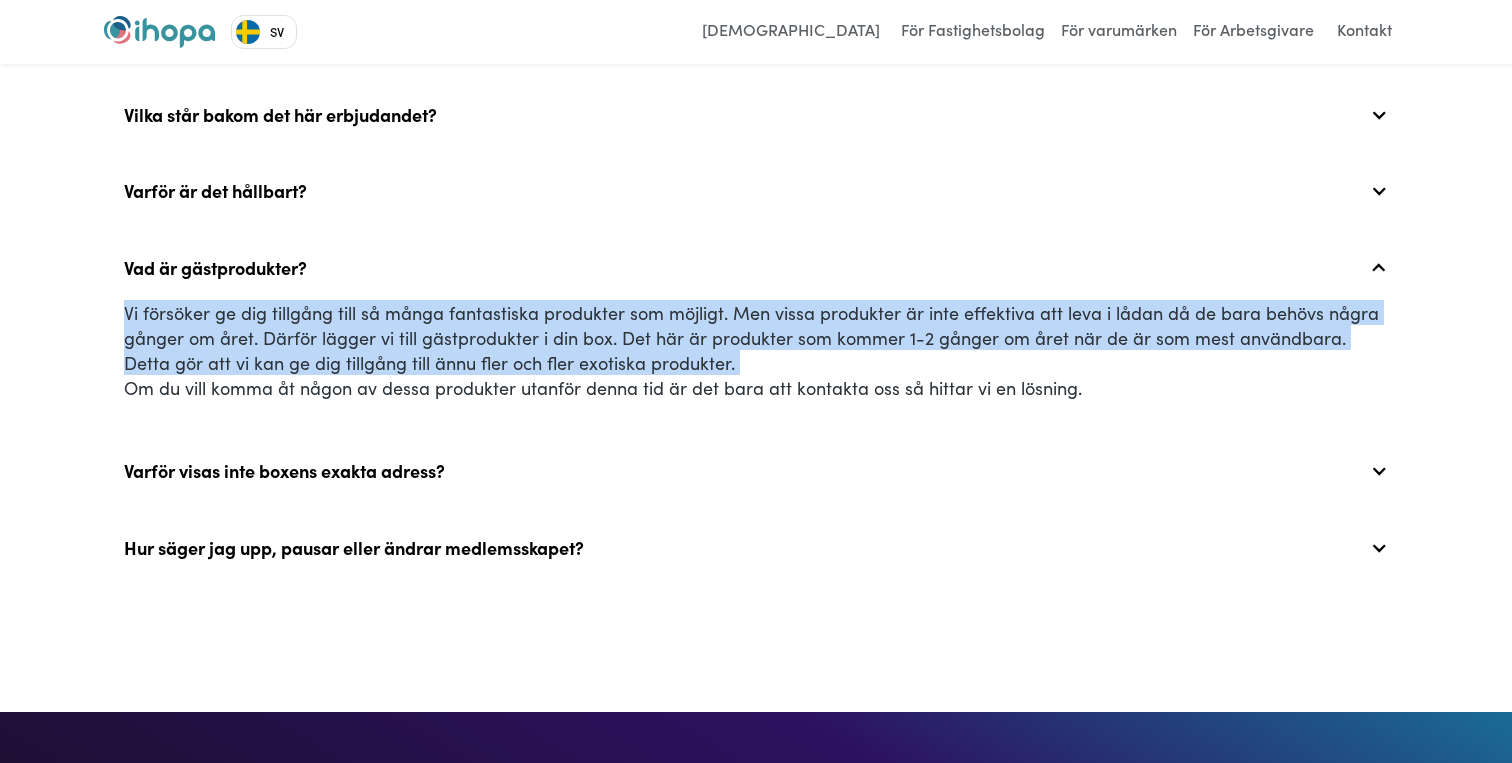 click on "Vi försöker ge dig tillgång till så många fantastiska produkter som möjligt. Men vissa produkter är inte effektiva att leva i lådan då de bara behövs några gånger om året. Därför lägger vi till gästprodukter i din box. Det här är produkter som kommer 1-2 gånger om året när de är som mest användbara. Detta gör att vi kan ge dig tillgång till ännu fler och fler exotiska produkter. Om du vill komma åt någon av dessa produkter utanför denna tid är det bara att kontakta oss så hittar vi en lösning." at bounding box center (756, 350) 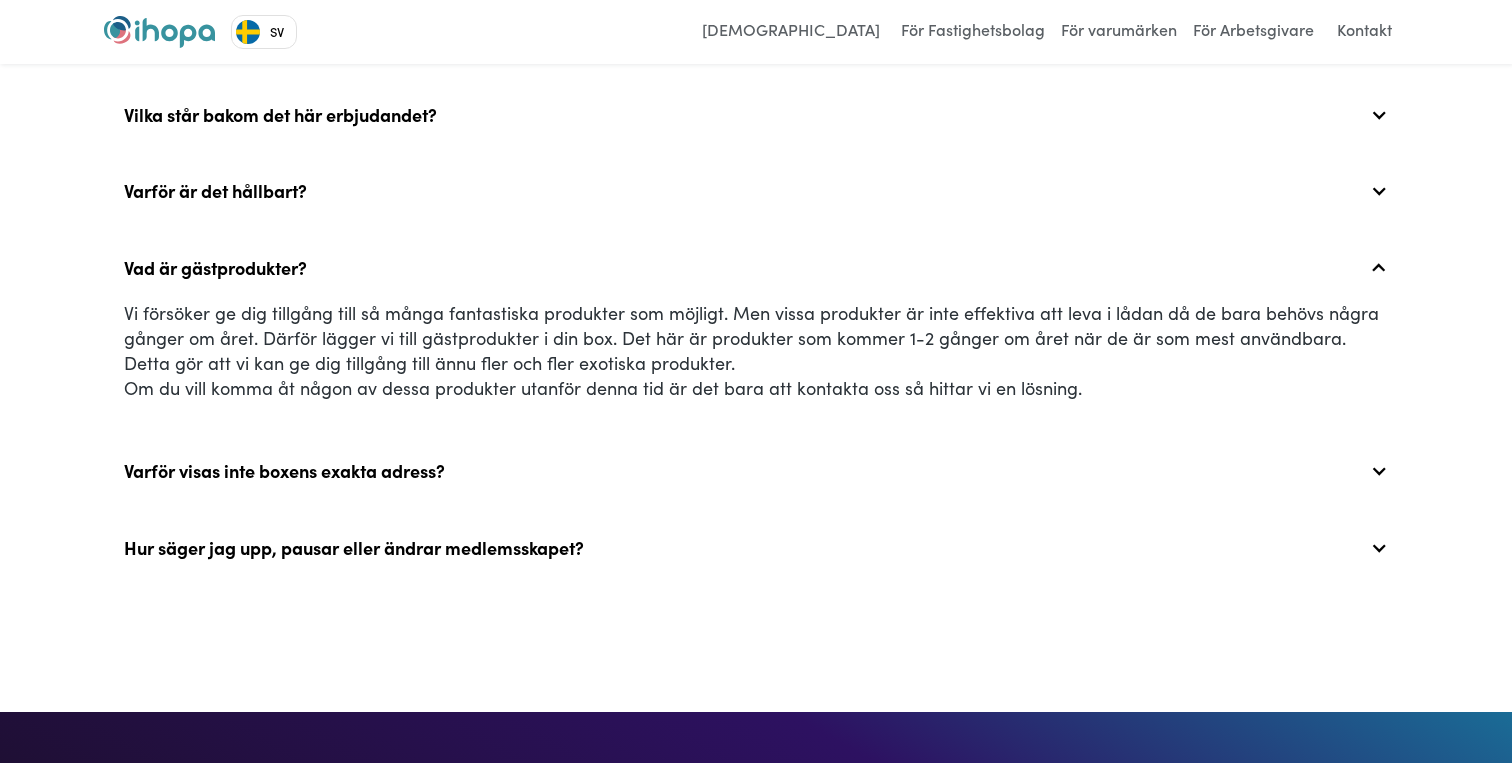 click on "Vi försöker ge dig tillgång till så många fantastiska produkter som möjligt. Men vissa produkter är inte effektiva att leva i lådan då de bara behövs några gånger om året. Därför lägger vi till gästprodukter i din box. Det här är produkter som kommer 1-2 gånger om året när de är som mest användbara. Detta gör att vi kan ge dig tillgång till ännu fler och fler exotiska produkter. Om du vill komma åt någon av dessa produkter utanför denna tid är det bara att kontakta oss så hittar vi en lösning." at bounding box center [756, 350] 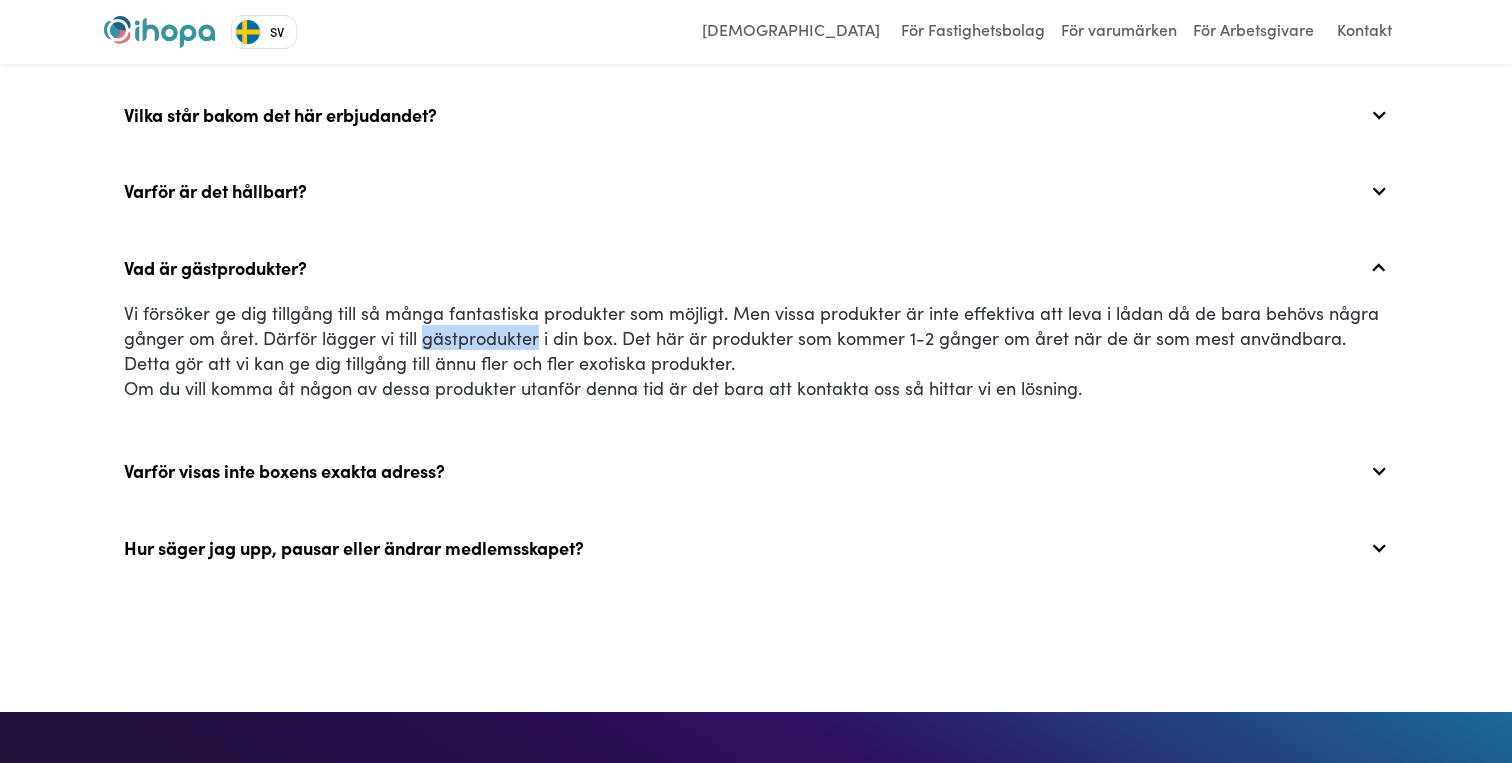 click on "Vi försöker ge dig tillgång till så många fantastiska produkter som möjligt. Men vissa produkter är inte effektiva att leva i lådan då de bara behövs några gånger om året. Därför lägger vi till gästprodukter i din box. Det här är produkter som kommer 1-2 gånger om året när de är som mest användbara. Detta gör att vi kan ge dig tillgång till ännu fler och fler exotiska produkter. Om du vill komma åt någon av dessa produkter utanför denna tid är det bara att kontakta oss så hittar vi en lösning." at bounding box center [756, 350] 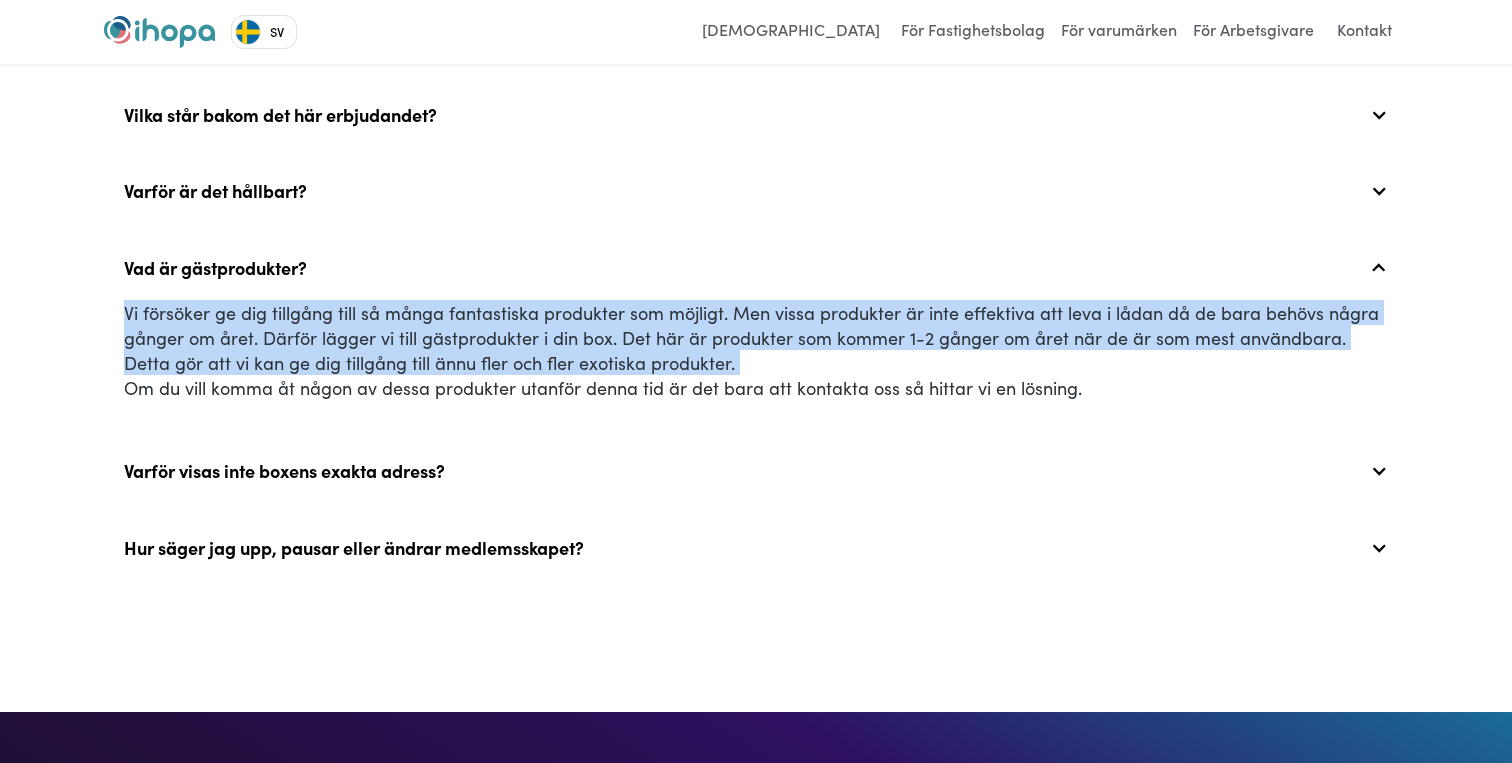 click on "Vi försöker ge dig tillgång till så många fantastiska produkter som möjligt. Men vissa produkter är inte effektiva att leva i lådan då de bara behövs några gånger om året. Därför lägger vi till gästprodukter i din box. Det här är produkter som kommer 1-2 gånger om året när de är som mest användbara. Detta gör att vi kan ge dig tillgång till ännu fler och fler exotiska produkter. Om du vill komma åt någon av dessa produkter utanför denna tid är det bara att kontakta oss så hittar vi en lösning." at bounding box center [756, 350] 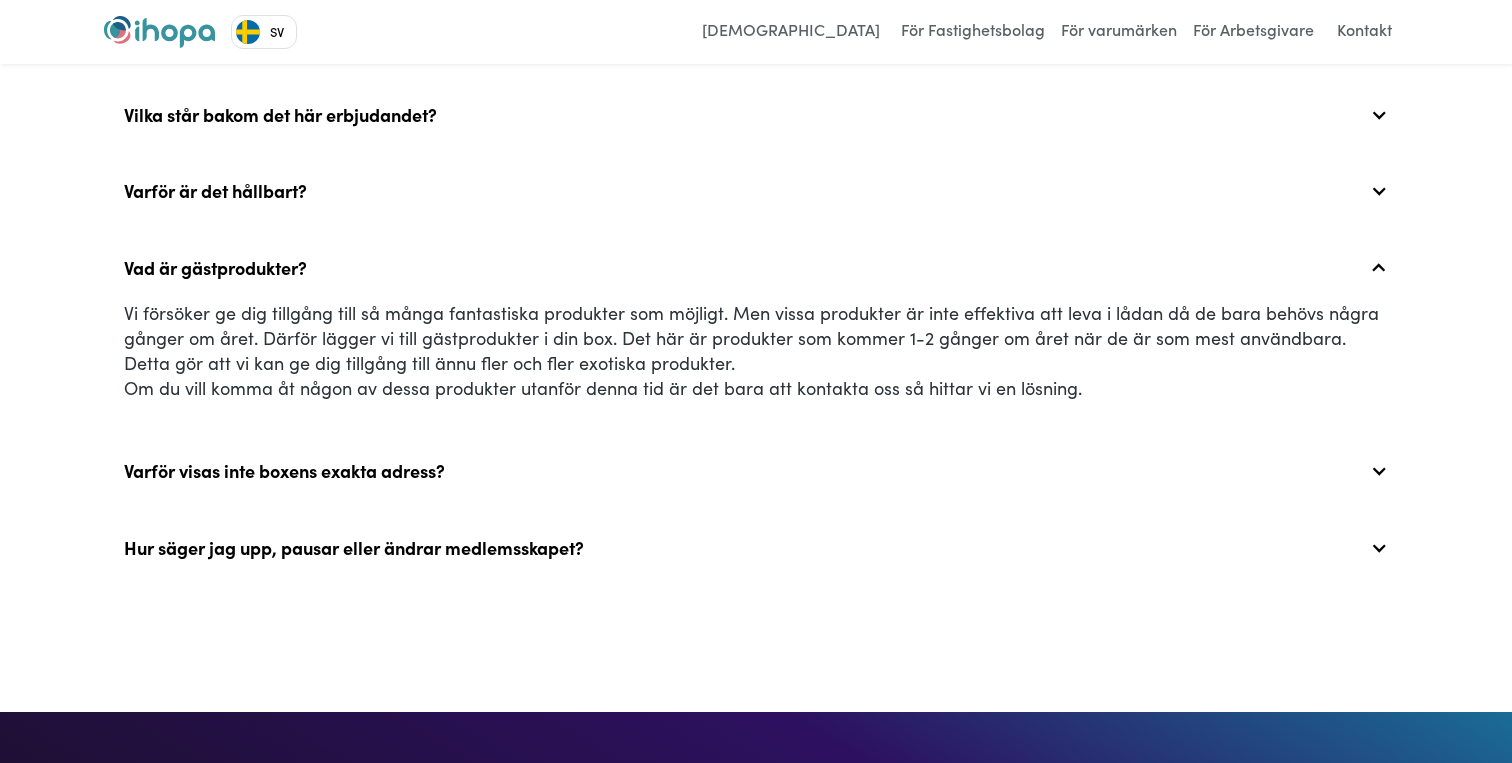 scroll, scrollTop: 8271, scrollLeft: 0, axis: vertical 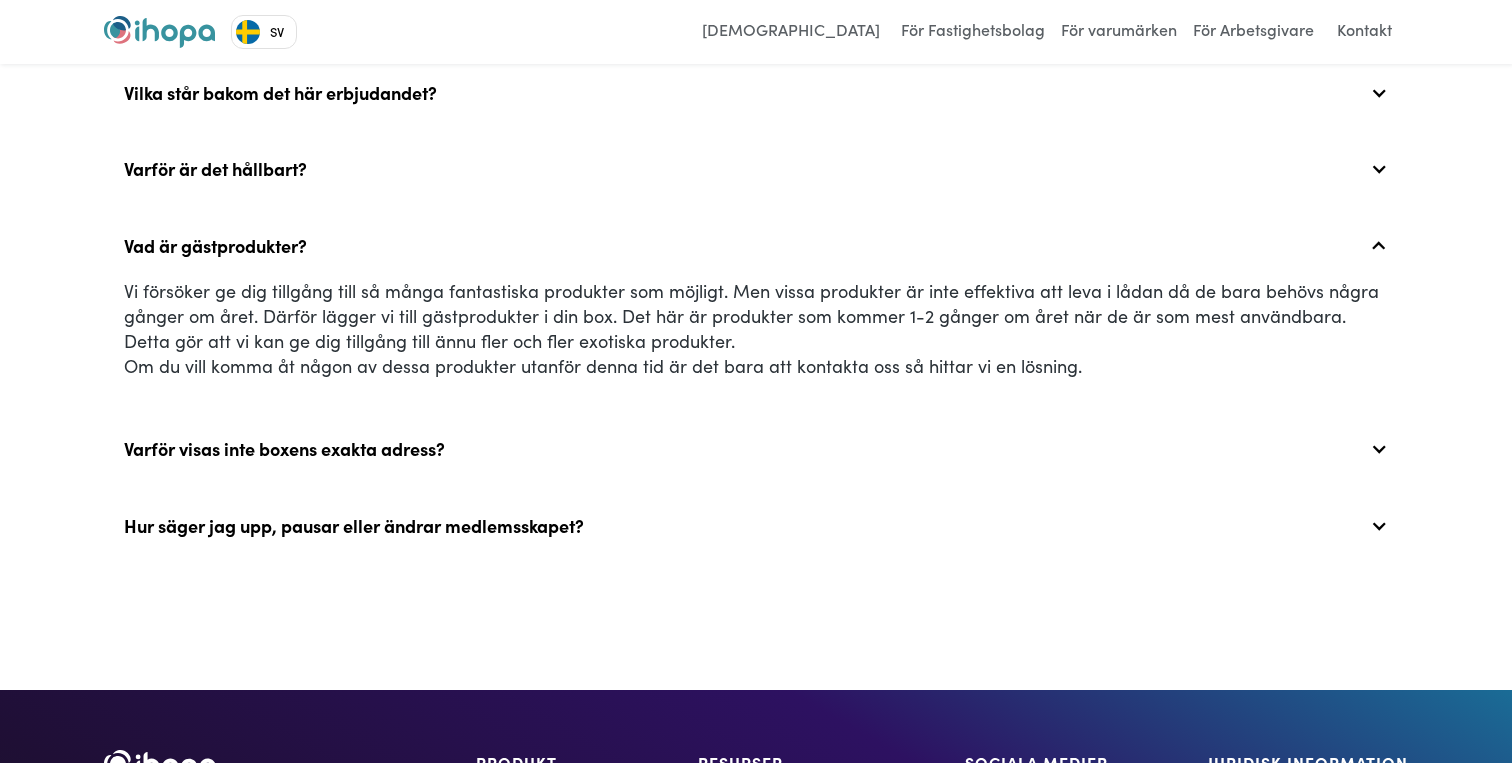 click on "Vi försöker ge dig tillgång till så många fantastiska produkter som möjligt. Men vissa produkter är inte effektiva att leva i lådan då de bara behövs några gånger om året. Därför lägger vi till gästprodukter i din box. Det här är produkter som kommer 1-2 gånger om året när de är som mest användbara. Detta gör att vi kan ge dig tillgång till ännu fler och fler exotiska produkter. Om du vill komma åt någon av dessa produkter utanför denna tid är det bara att kontakta oss så hittar vi en lösning." at bounding box center (756, 328) 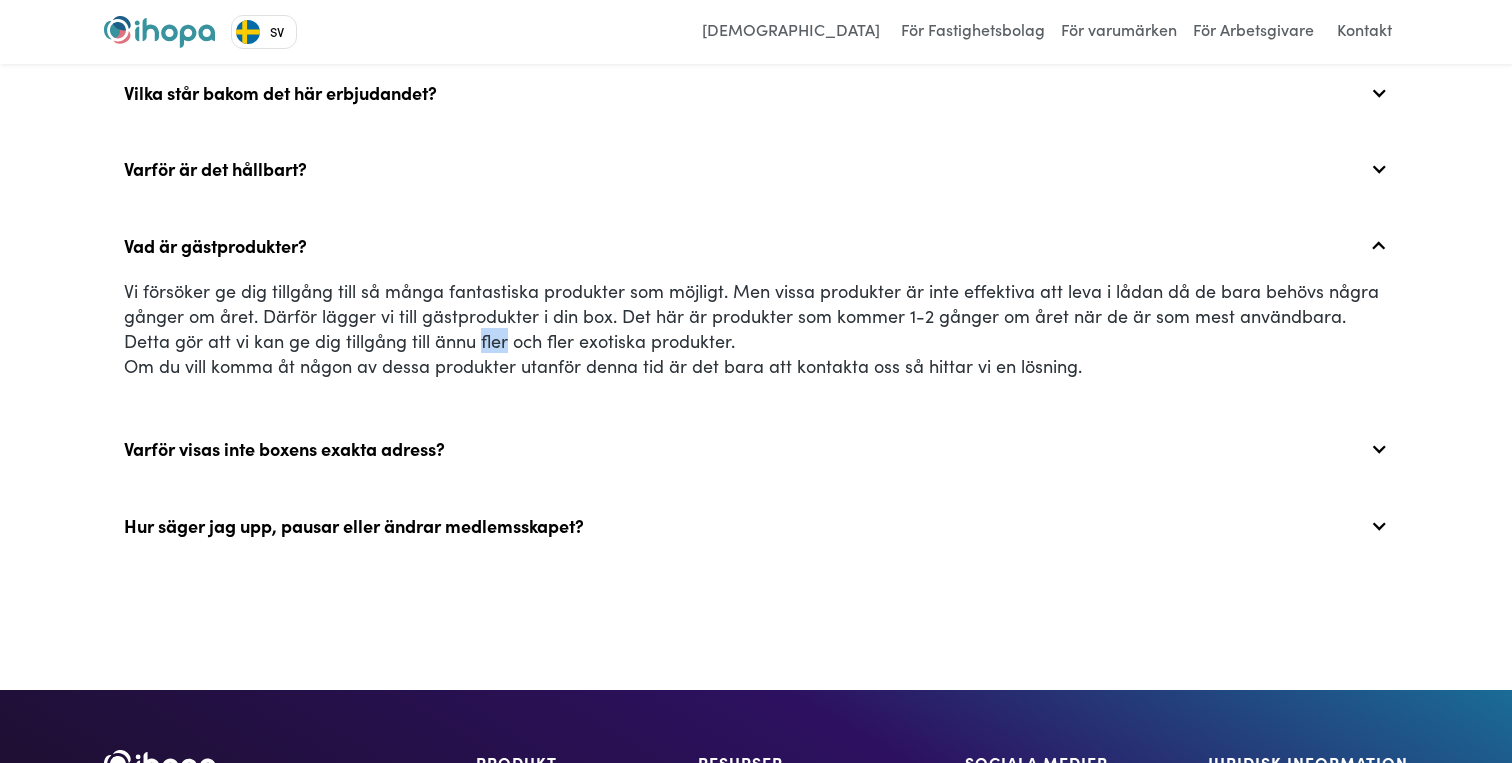 click on "Vi försöker ge dig tillgång till så många fantastiska produkter som möjligt. Men vissa produkter är inte effektiva att leva i lådan då de bara behövs några gånger om året. Därför lägger vi till gästprodukter i din box. Det här är produkter som kommer 1-2 gånger om året när de är som mest användbara. Detta gör att vi kan ge dig tillgång till ännu fler och fler exotiska produkter. Om du vill komma åt någon av dessa produkter utanför denna tid är det bara att kontakta oss så hittar vi en lösning." at bounding box center [756, 328] 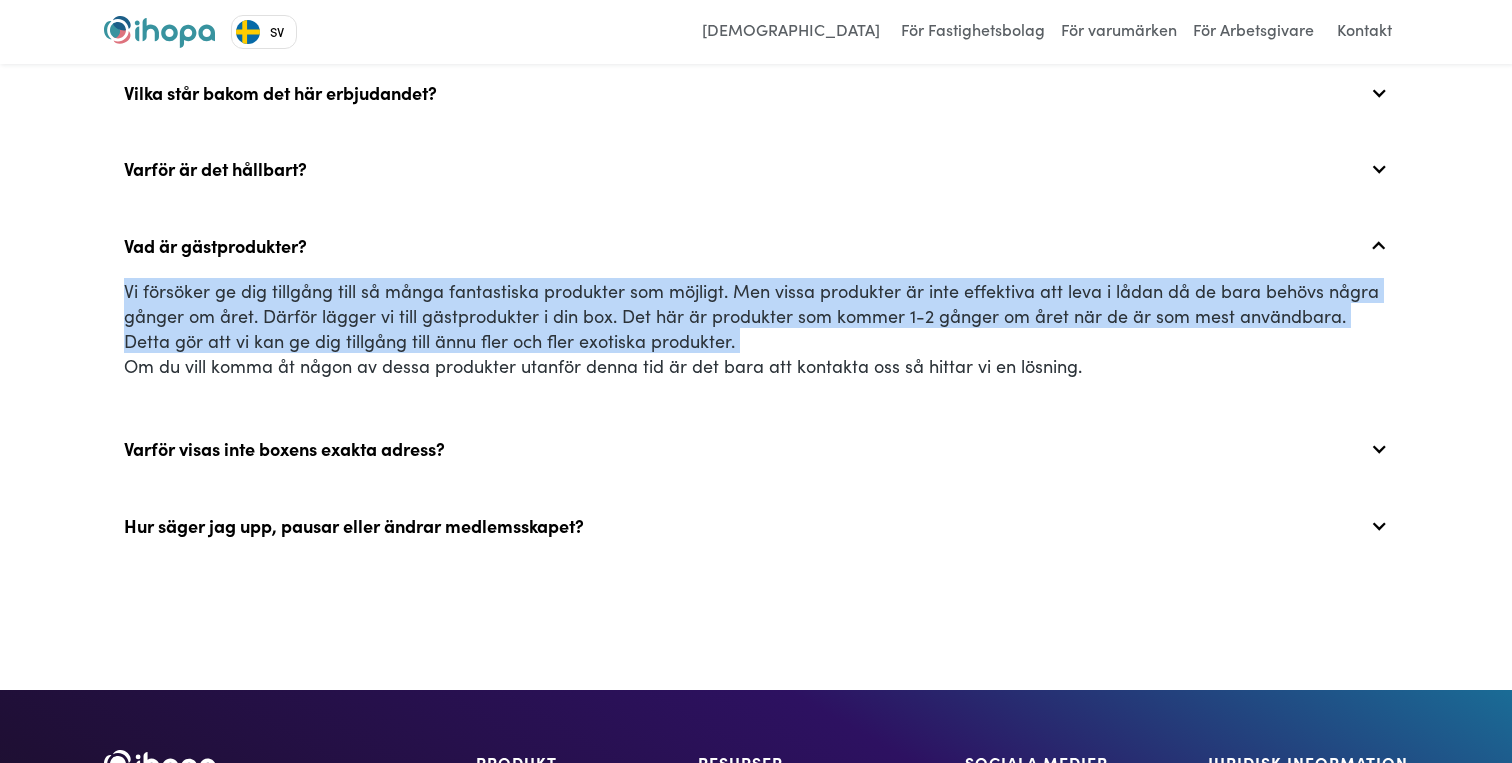 click on "Vi försöker ge dig tillgång till så många fantastiska produkter som möjligt. Men vissa produkter är inte effektiva att leva i lådan då de bara behövs några gånger om året. Därför lägger vi till gästprodukter i din box. Det här är produkter som kommer 1-2 gånger om året när de är som mest användbara. Detta gör att vi kan ge dig tillgång till ännu fler och fler exotiska produkter. Om du vill komma åt någon av dessa produkter utanför denna tid är det bara att kontakta oss så hittar vi en lösning." at bounding box center (756, 328) 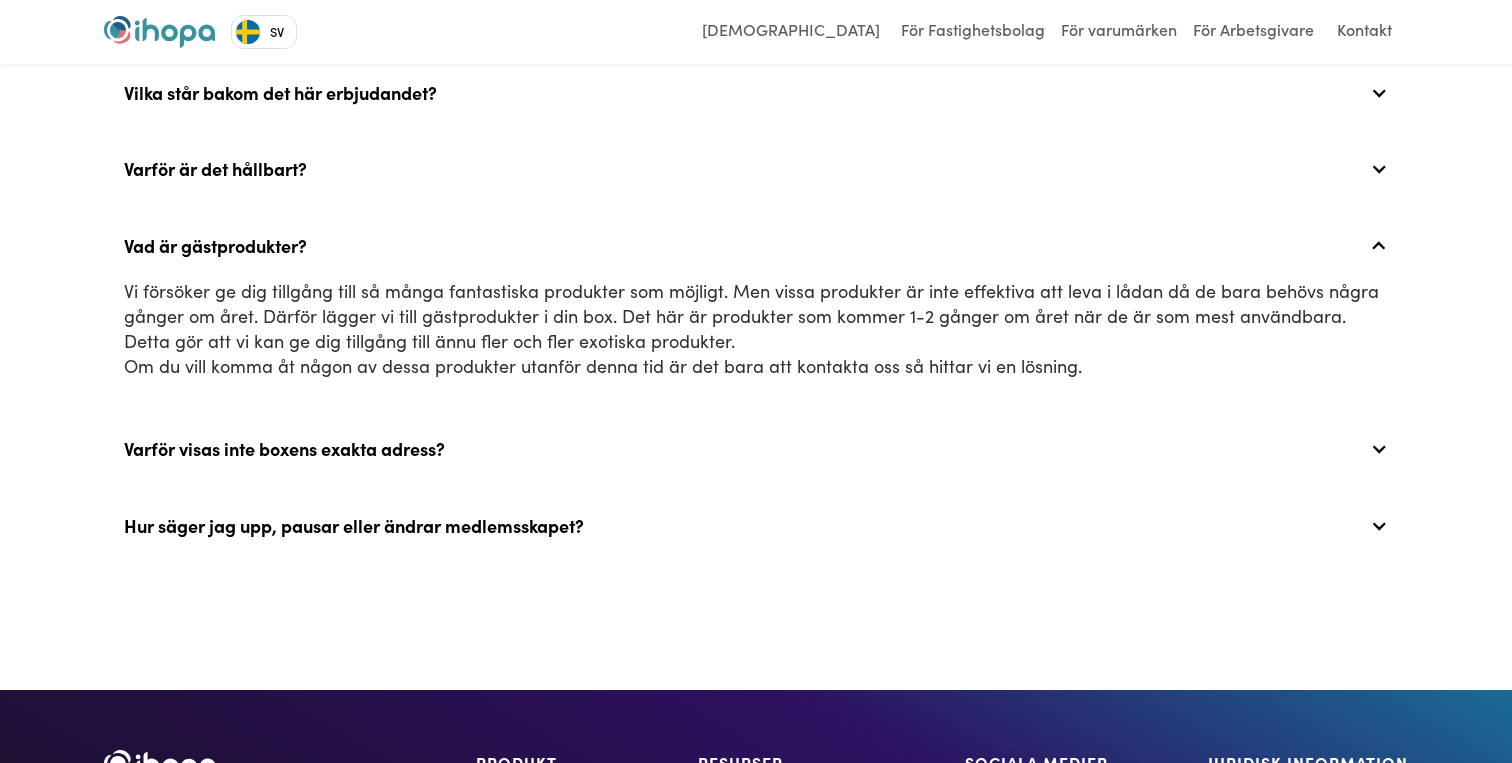 click on "Vi försöker ge dig tillgång till så många fantastiska produkter som möjligt. Men vissa produkter är inte effektiva att leva i lådan då de bara behövs några gånger om året. Därför lägger vi till gästprodukter i din box. Det här är produkter som kommer 1-2 gånger om året när de är som mest användbara. Detta gör att vi kan ge dig tillgång till ännu fler och fler exotiska produkter. Om du vill komma åt någon av dessa produkter utanför denna tid är det bara att kontakta oss så hittar vi en lösning." at bounding box center [756, 328] 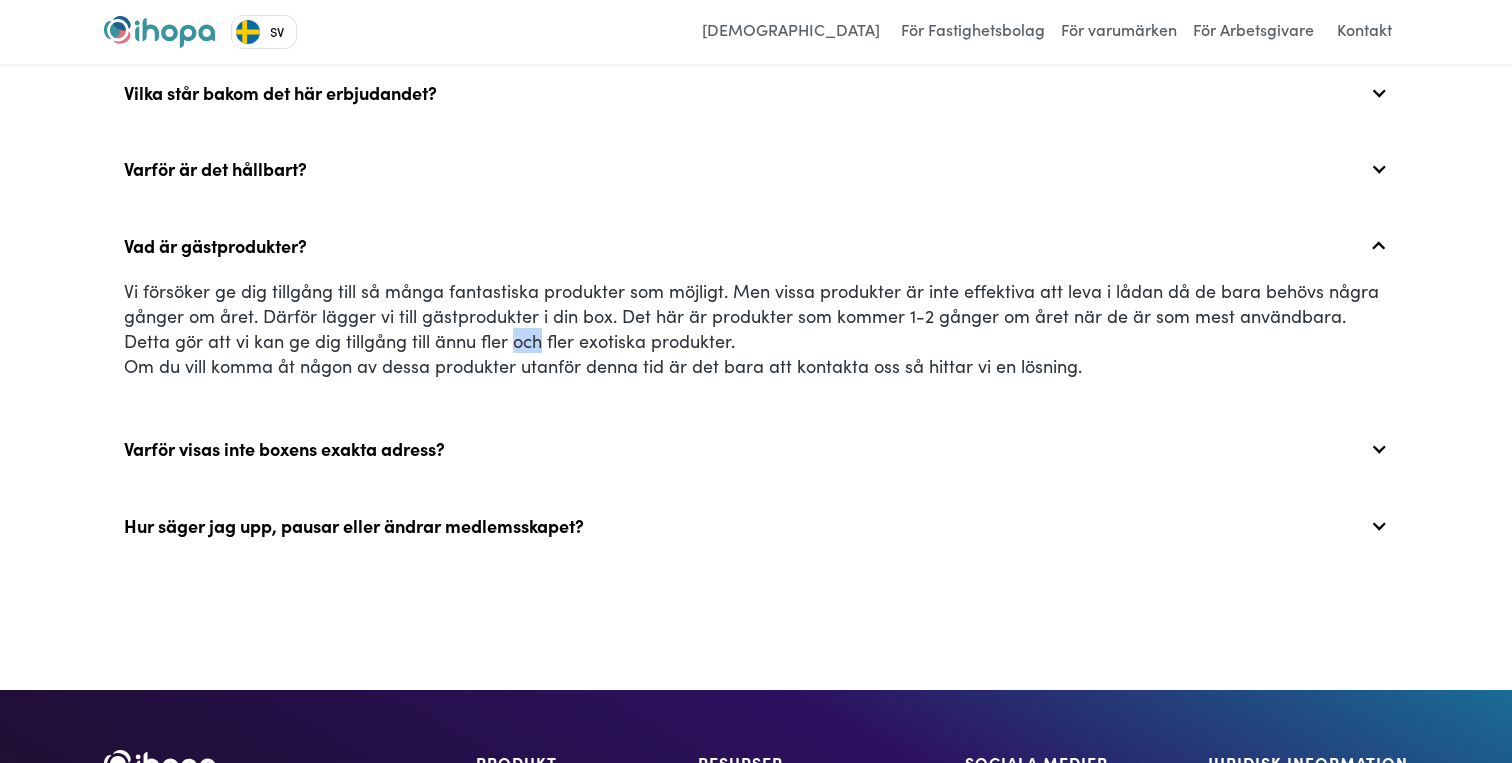click on "Vi försöker ge dig tillgång till så många fantastiska produkter som möjligt. Men vissa produkter är inte effektiva att leva i lådan då de bara behövs några gånger om året. Därför lägger vi till gästprodukter i din box. Det här är produkter som kommer 1-2 gånger om året när de är som mest användbara. Detta gör att vi kan ge dig tillgång till ännu fler och fler exotiska produkter. Om du vill komma åt någon av dessa produkter utanför denna tid är det bara att kontakta oss så hittar vi en lösning." at bounding box center [756, 328] 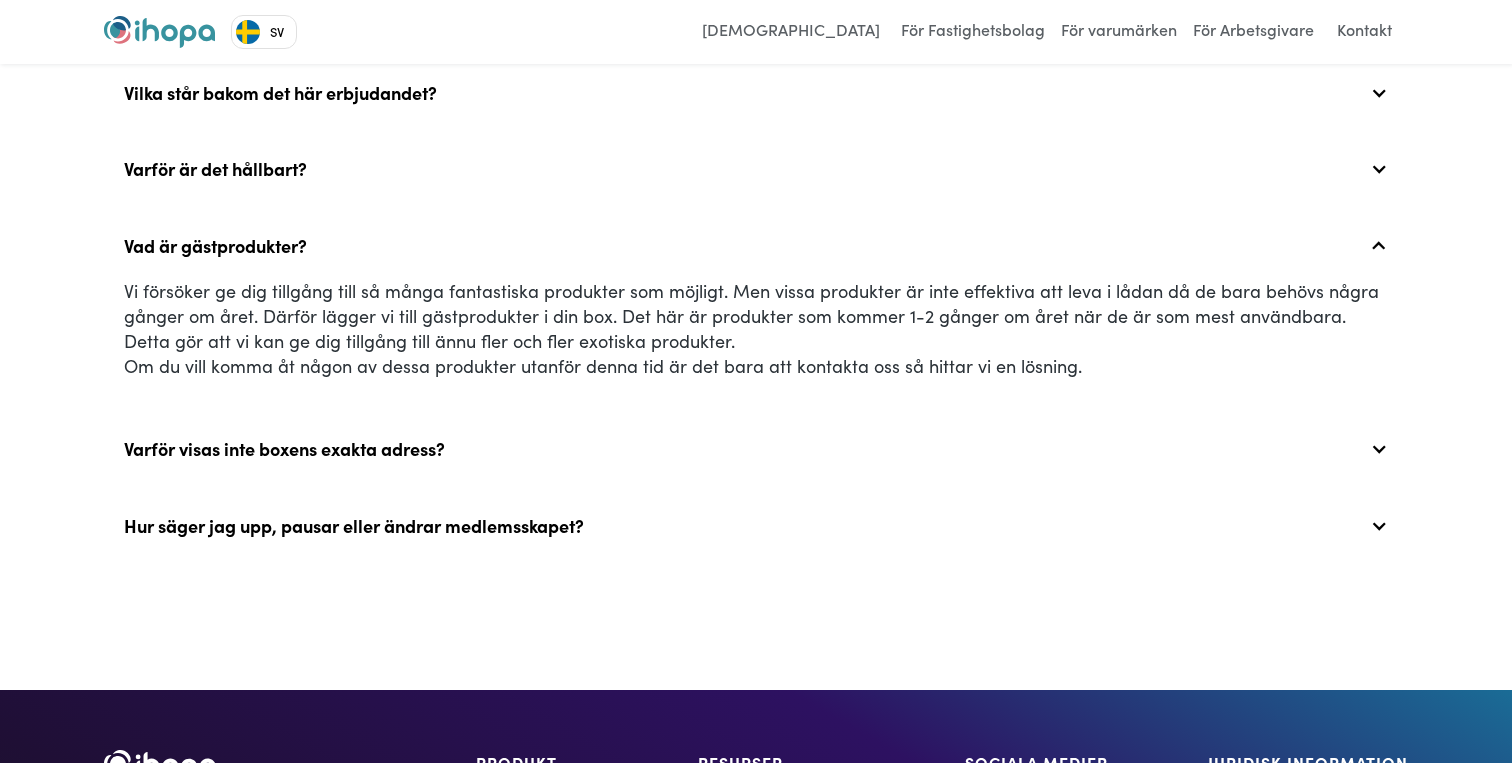 click on "Vi försöker ge dig tillgång till så många fantastiska produkter som möjligt. Men vissa produkter är inte effektiva att leva i lådan då de bara behövs några gånger om året. Därför lägger vi till gästprodukter i din box. Det här är produkter som kommer 1-2 gånger om året när de är som mest användbara. Detta gör att vi kan ge dig tillgång till ännu fler och fler exotiska produkter. Om du vill komma åt någon av dessa produkter utanför denna tid är det bara att kontakta oss så hittar vi en lösning." at bounding box center [756, 328] 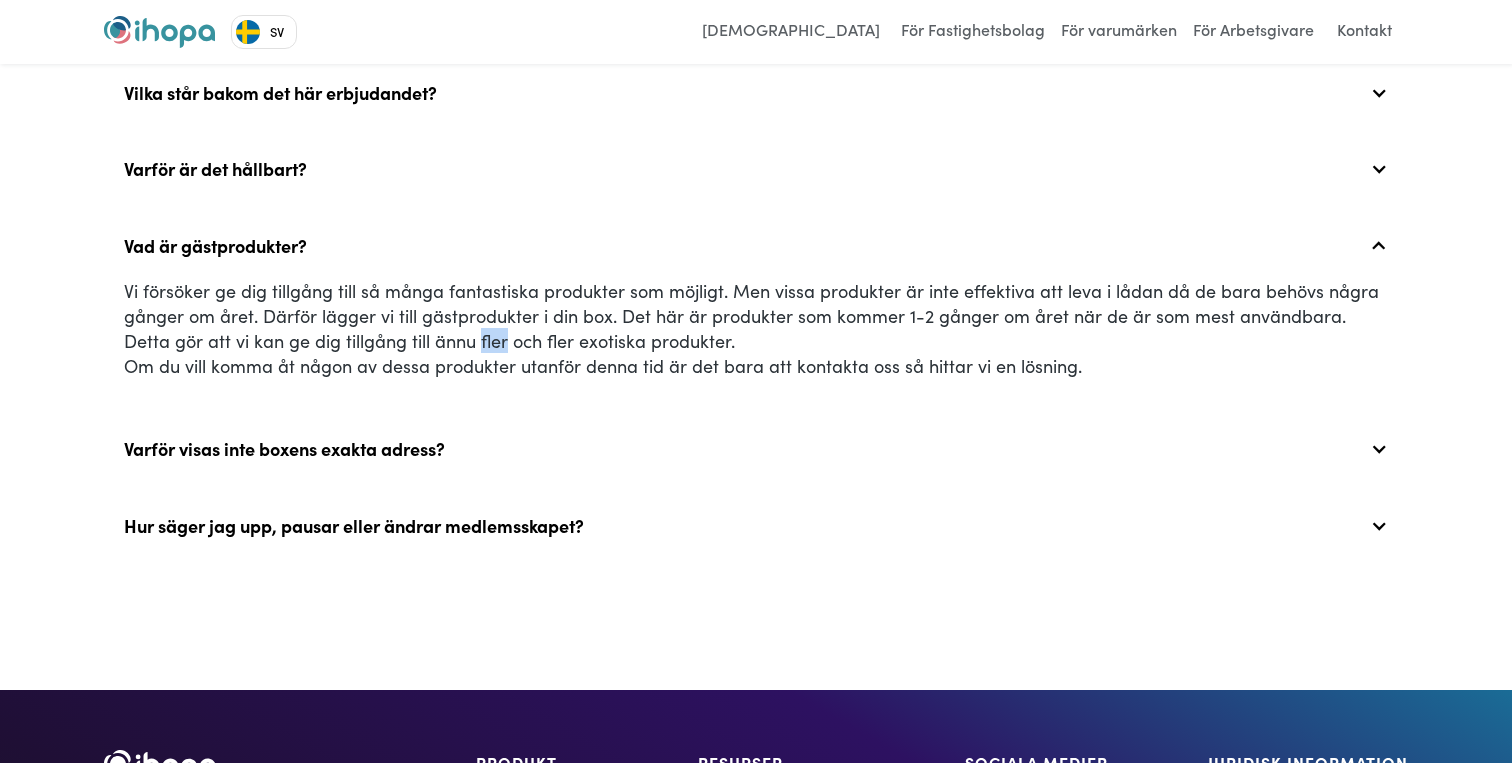 click on "Vi försöker ge dig tillgång till så många fantastiska produkter som möjligt. Men vissa produkter är inte effektiva att leva i lådan då de bara behövs några gånger om året. Därför lägger vi till gästprodukter i din box. Det här är produkter som kommer 1-2 gånger om året när de är som mest användbara. Detta gör att vi kan ge dig tillgång till ännu fler och fler exotiska produkter. Om du vill komma åt någon av dessa produkter utanför denna tid är det bara att kontakta oss så hittar vi en lösning." at bounding box center [756, 328] 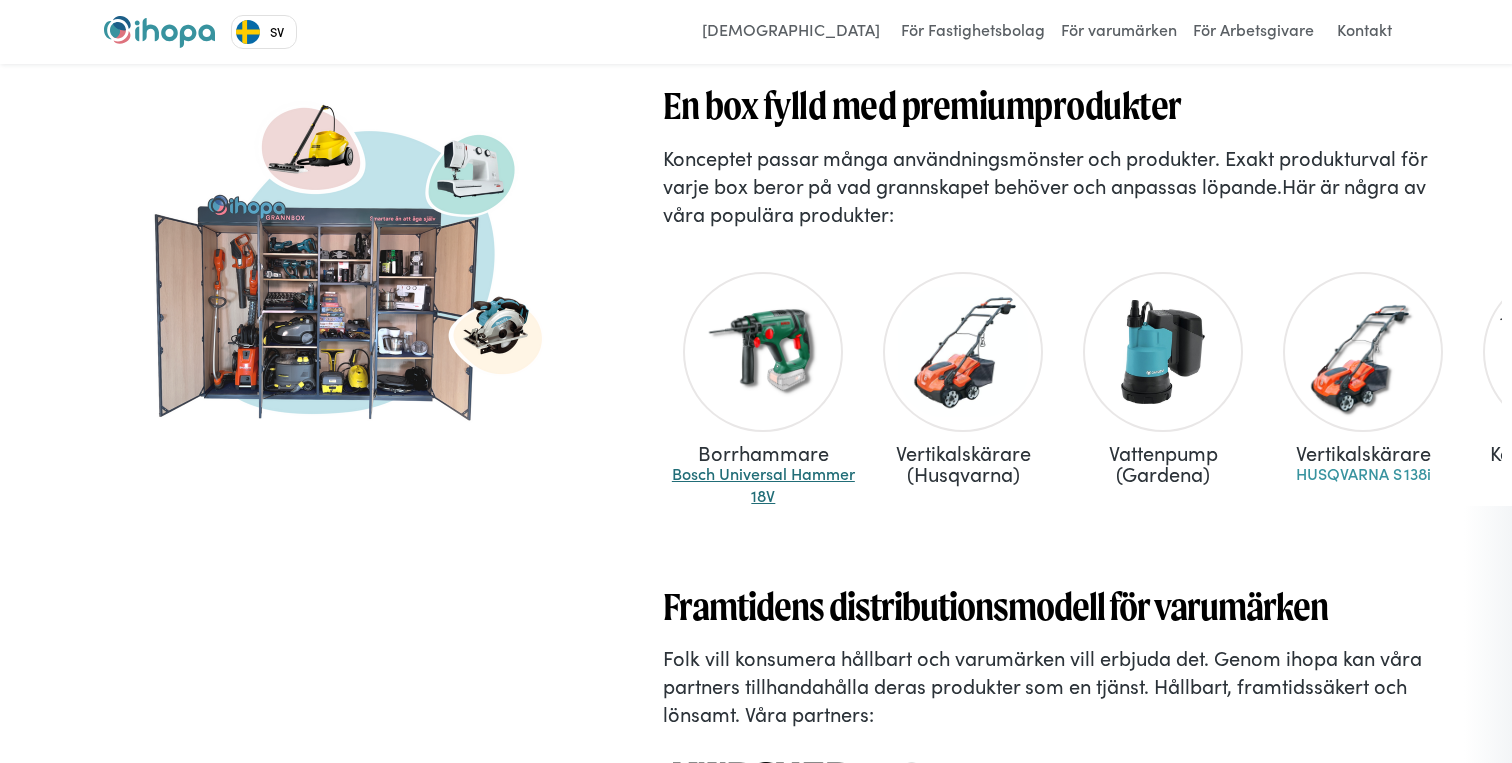 scroll, scrollTop: 1302, scrollLeft: 0, axis: vertical 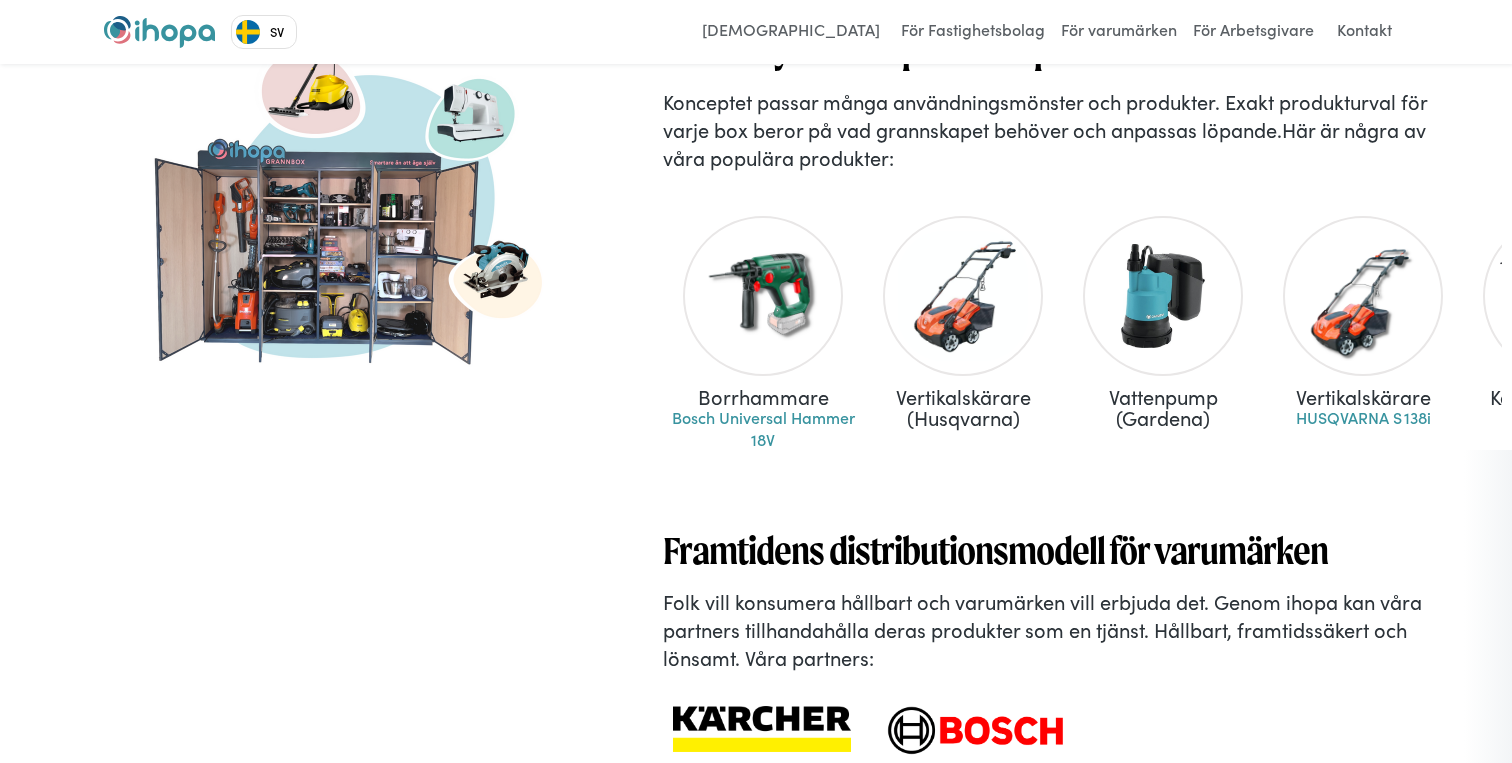 click at bounding box center [1163, 296] 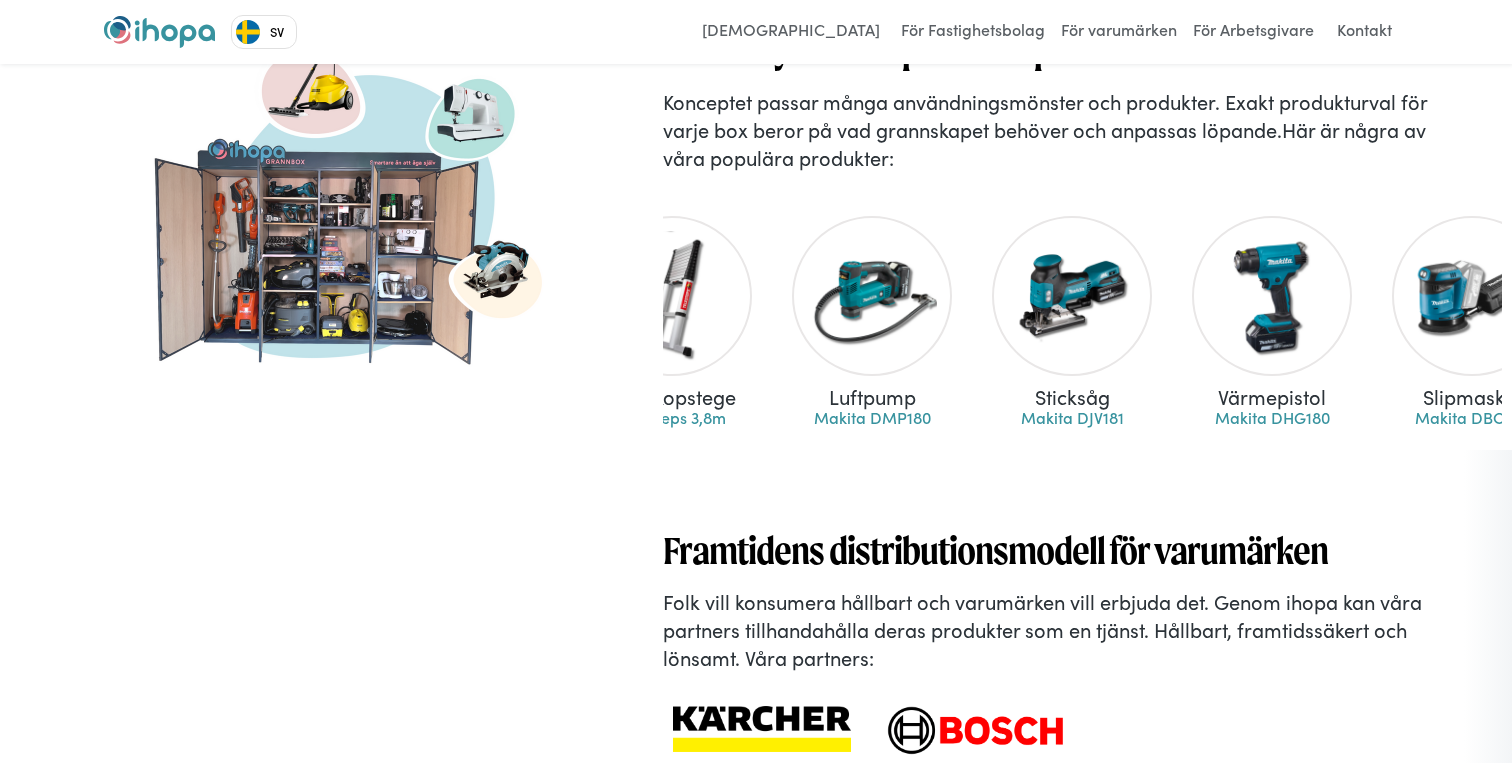 scroll, scrollTop: 0, scrollLeft: 4372, axis: horizontal 